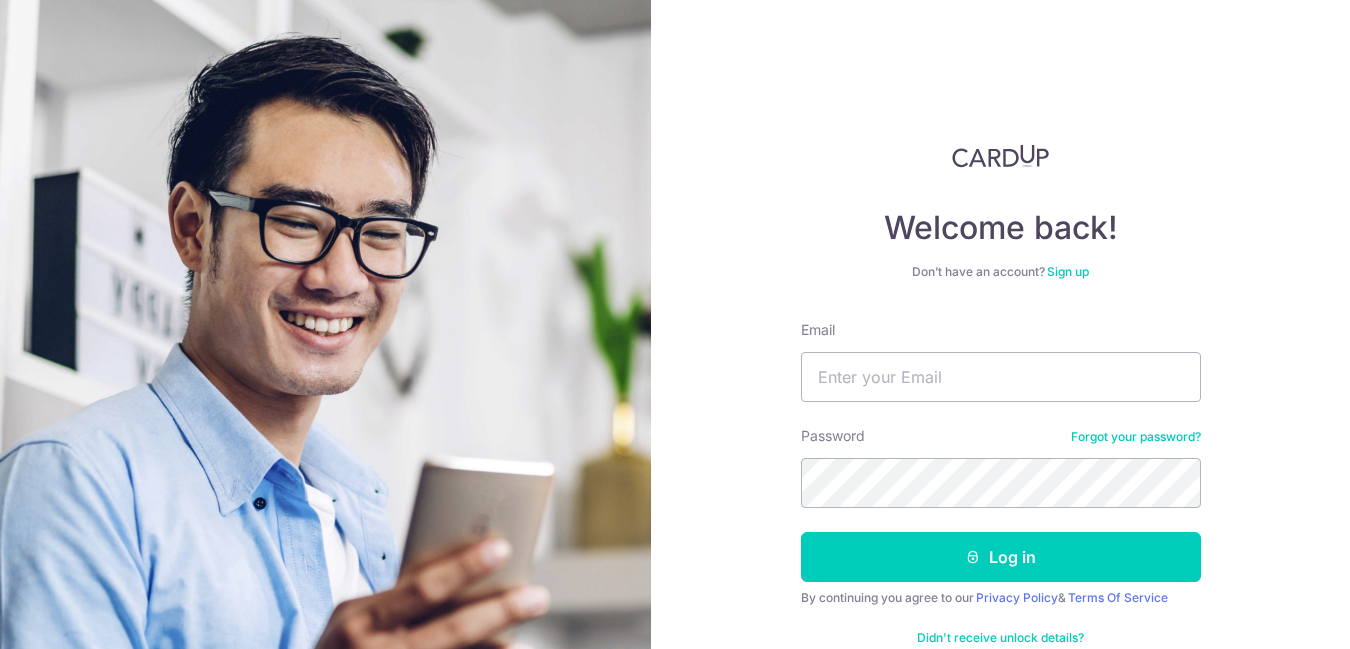 scroll, scrollTop: 0, scrollLeft: 0, axis: both 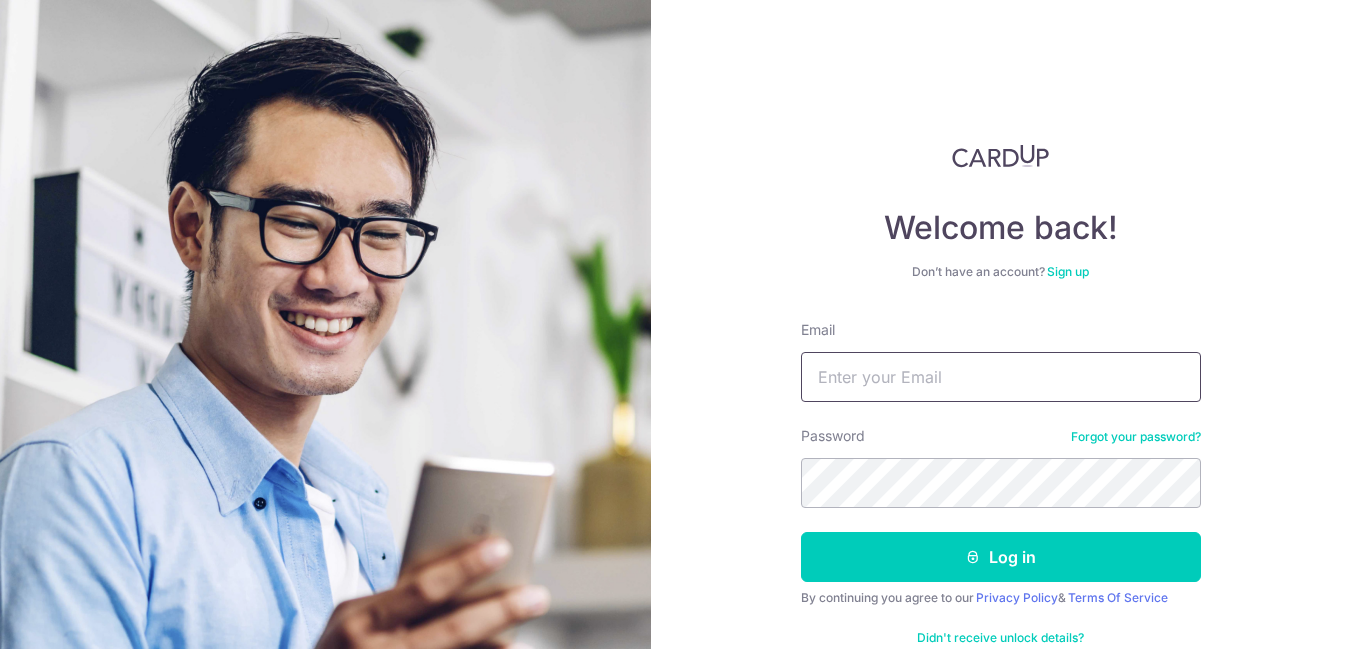 click on "Email" at bounding box center [1001, 377] 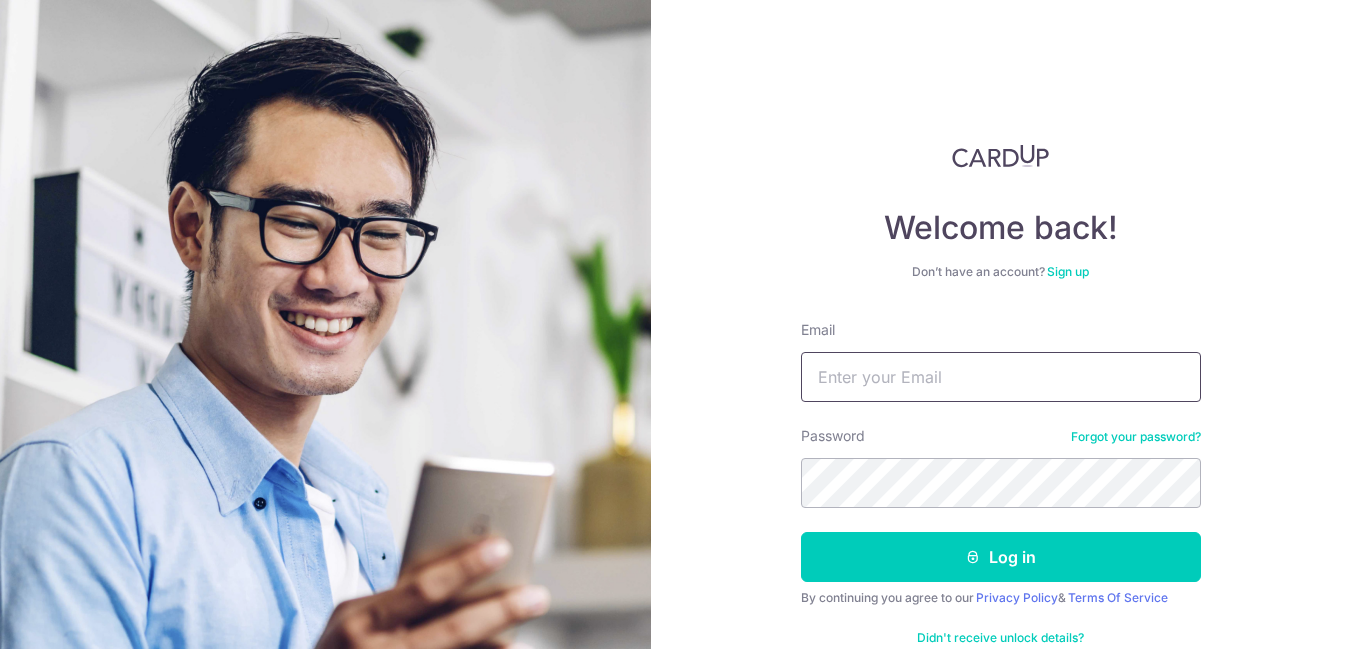 type on "[EMAIL_ADDRESS][DOMAIN_NAME]" 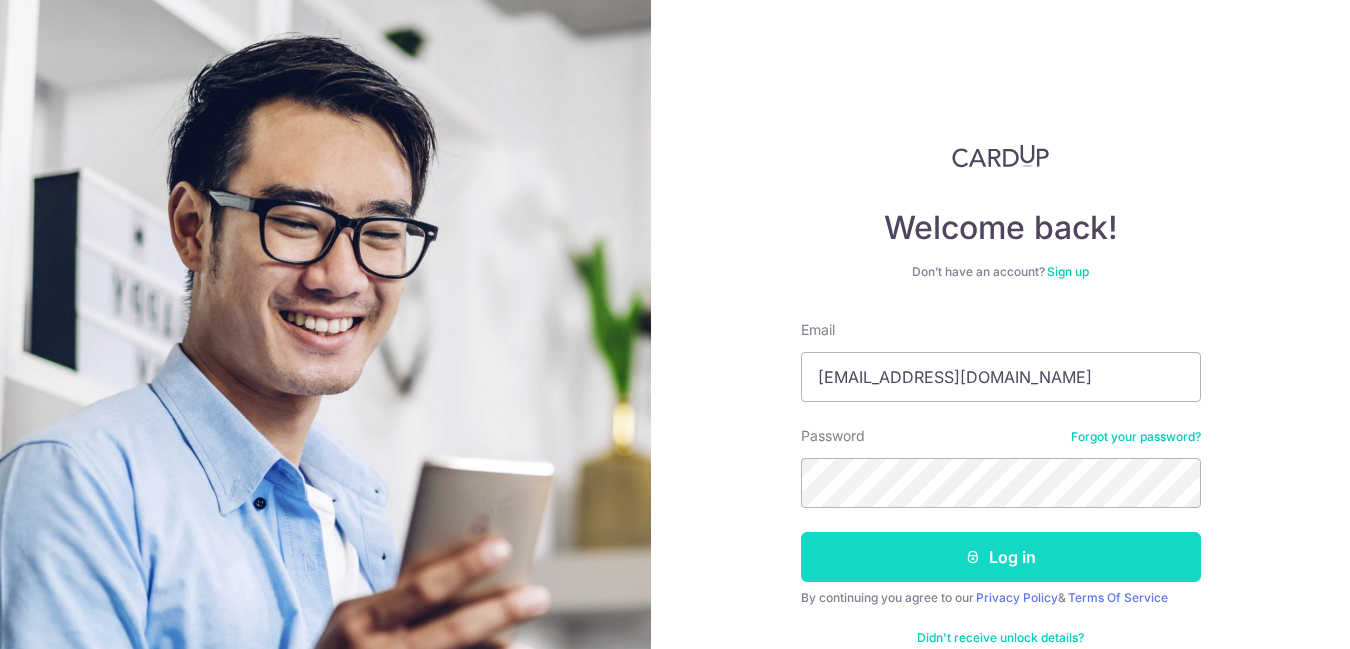 click on "Log in" at bounding box center (1001, 557) 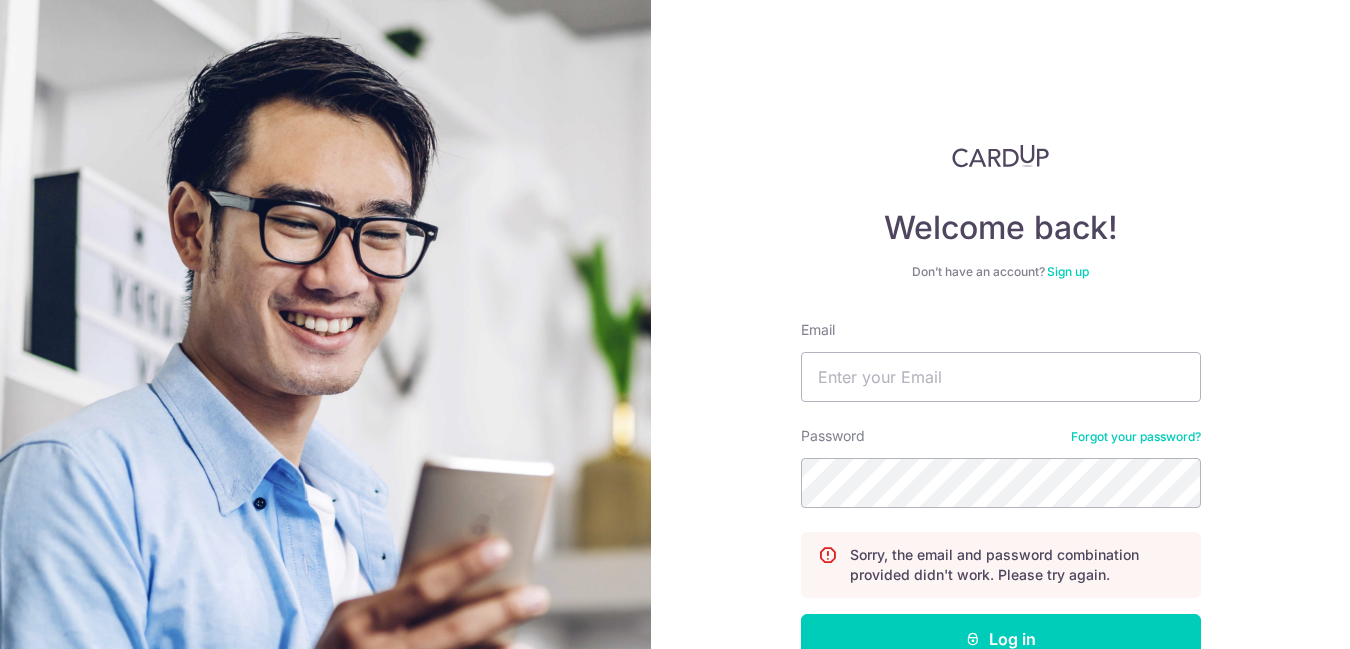scroll, scrollTop: 0, scrollLeft: 0, axis: both 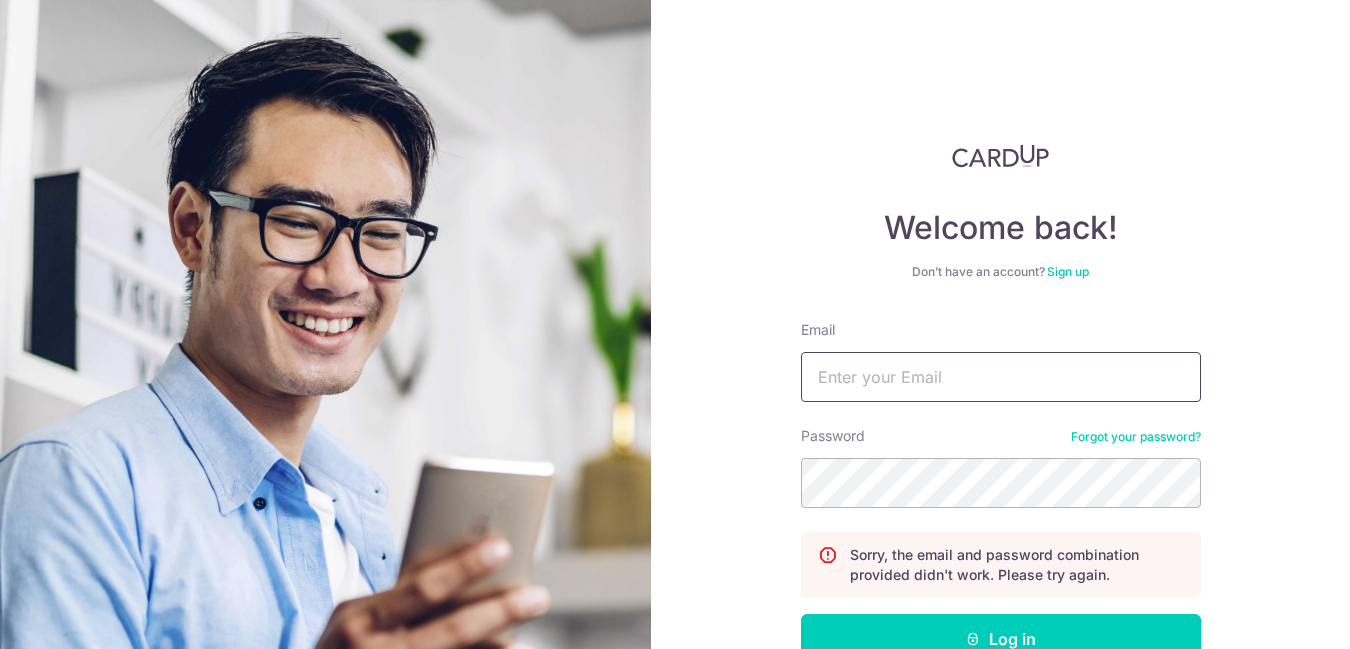 click on "Email" at bounding box center (1001, 377) 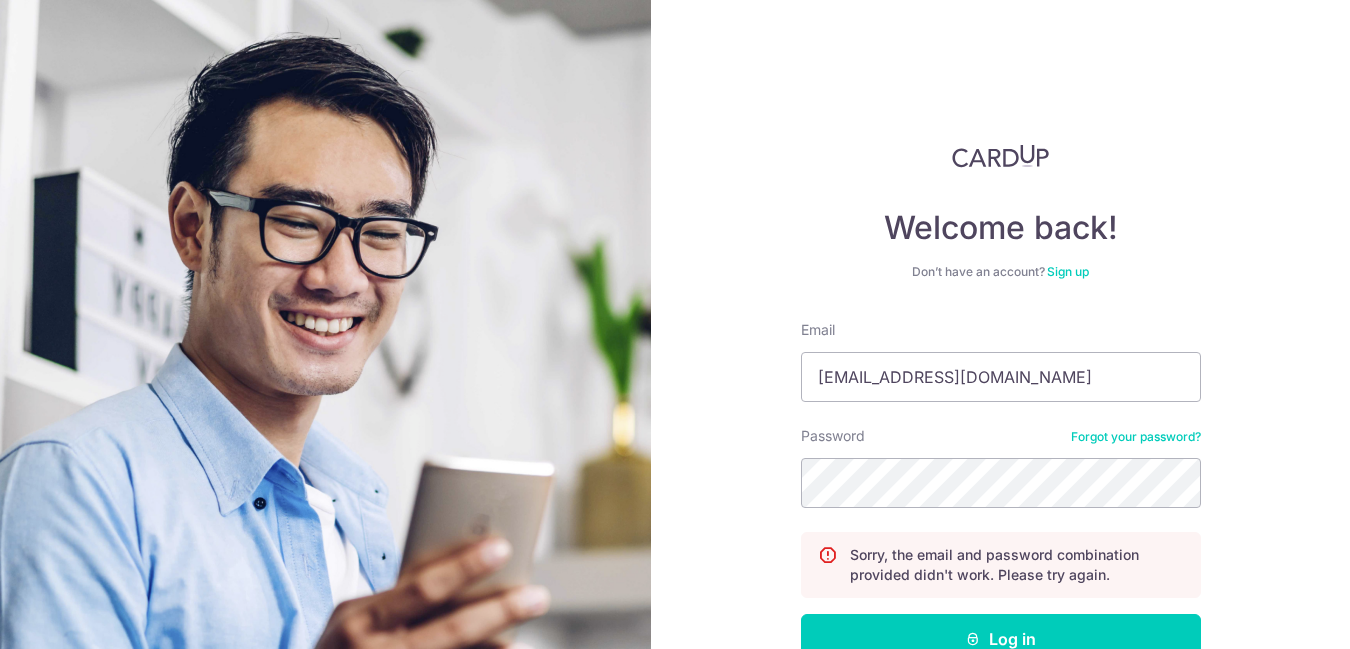 click on "Welcome back!
Don’t have an account?  Sign up
Email
rogerseen@gmail.com
Password
Forgot your password?
Sorry, the email and password combination provided didn't work. Please try again.
Log in
By continuing you agree to our
Privacy Policy
&  Terms Of Service
Didn't receive unlock details?
Haven't confirmed your email?" at bounding box center (1000, 324) 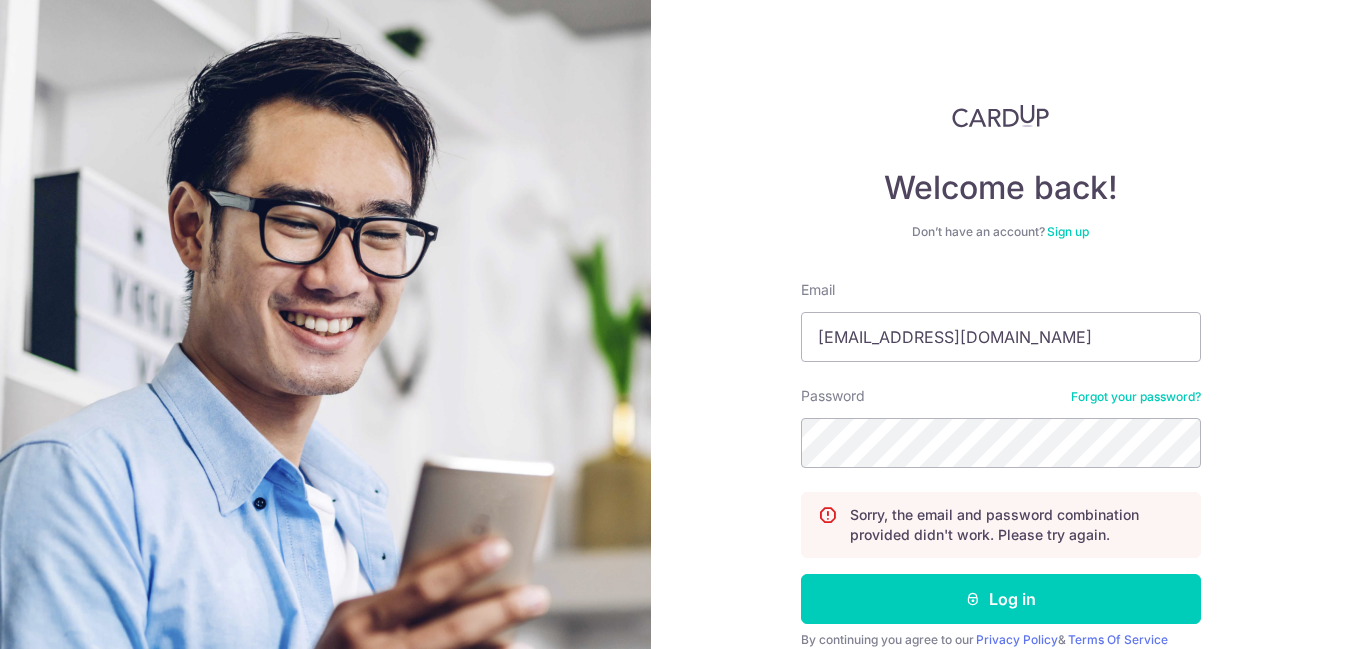 scroll, scrollTop: 127, scrollLeft: 0, axis: vertical 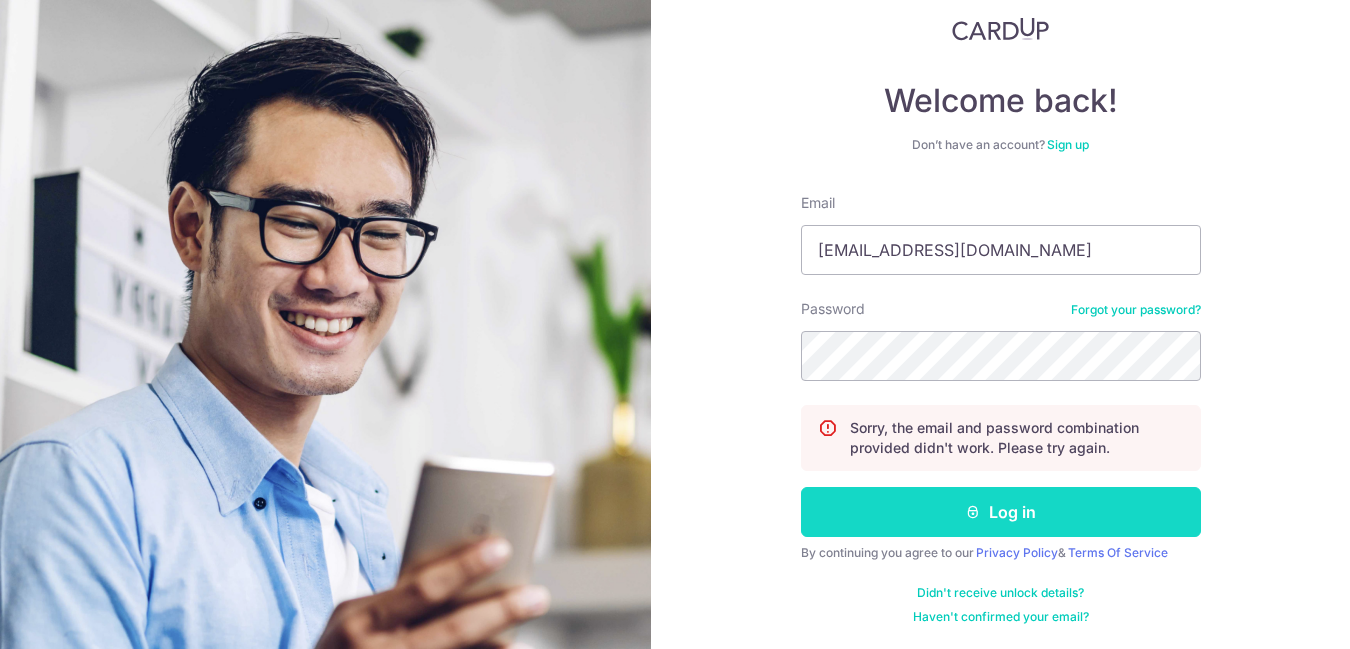 click on "Log in" at bounding box center (1001, 512) 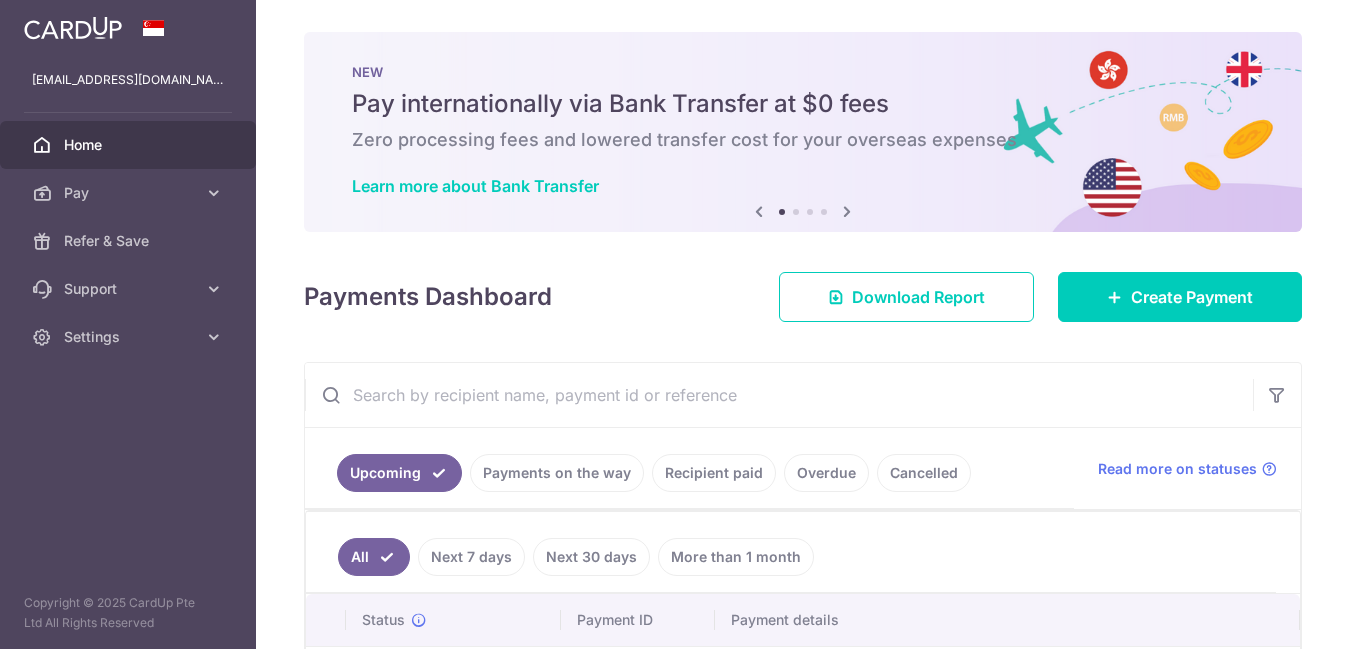 scroll, scrollTop: 0, scrollLeft: 0, axis: both 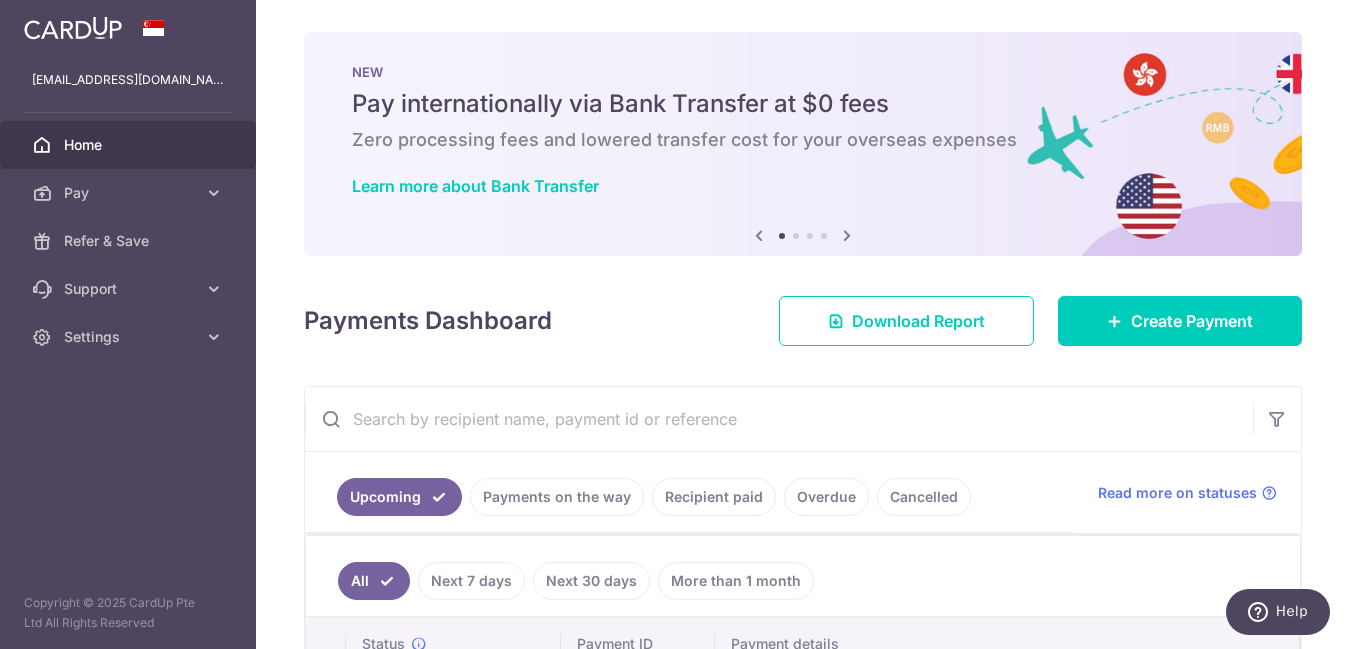 click on "×
Pause Schedule
Pause all future payments in this series
Pause just this one payment
By clicking below, you confirm you are pausing this payment to   on  . Payments can be unpaused at anytime prior to payment taken date.
Confirm
Cancel Schedule
Cancel all future payments in this series
Cancel just this one payment
Confirm
Approve Payment
Recipient Bank Details" at bounding box center [803, 324] 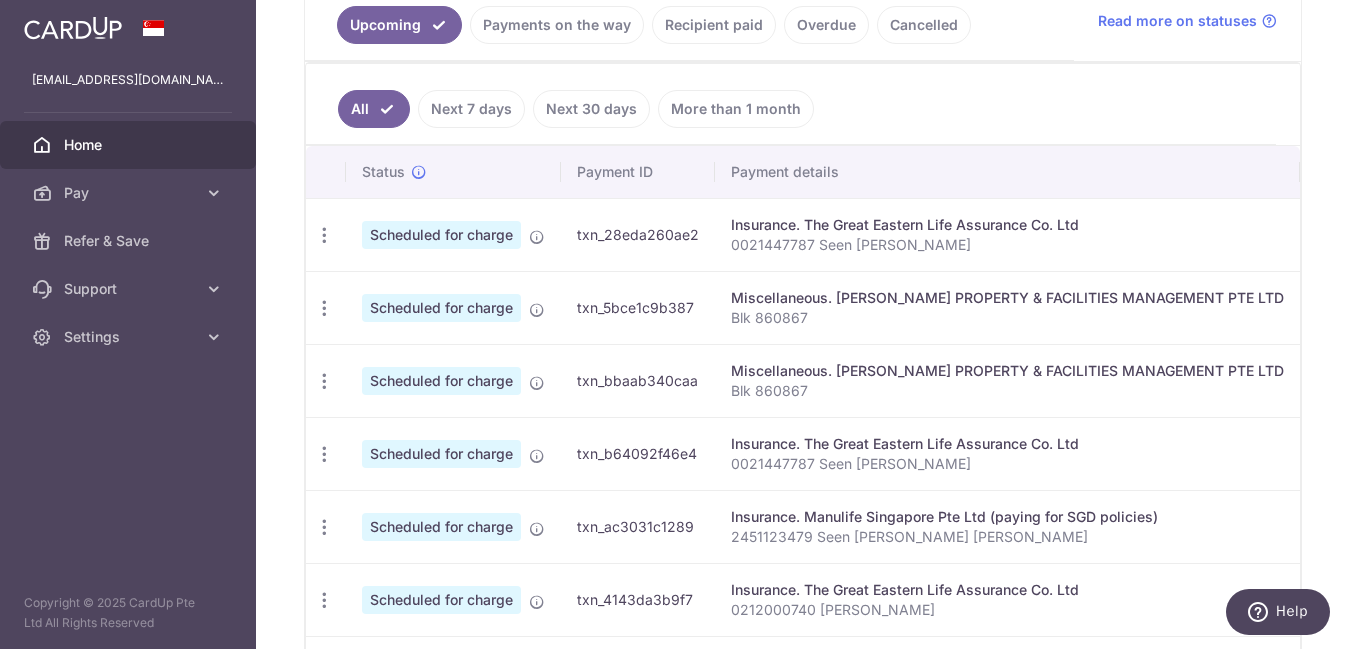scroll, scrollTop: 480, scrollLeft: 0, axis: vertical 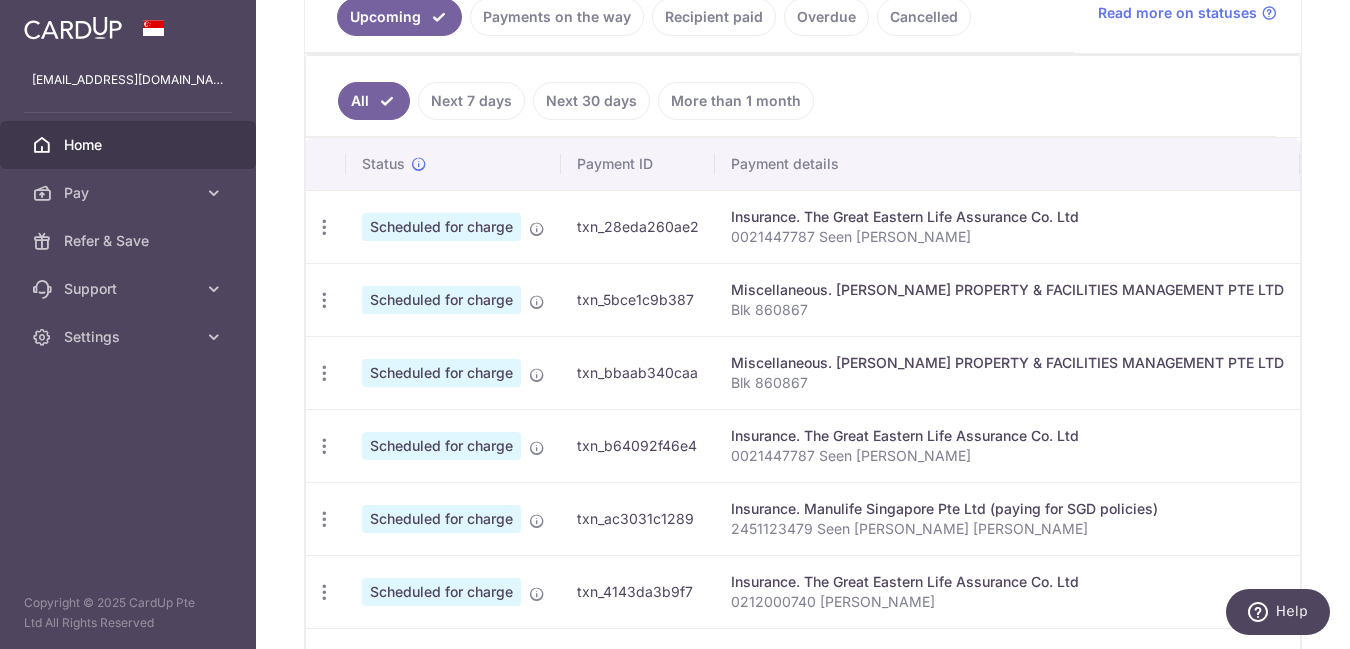 click on "txn_28eda260ae2" at bounding box center [638, 226] 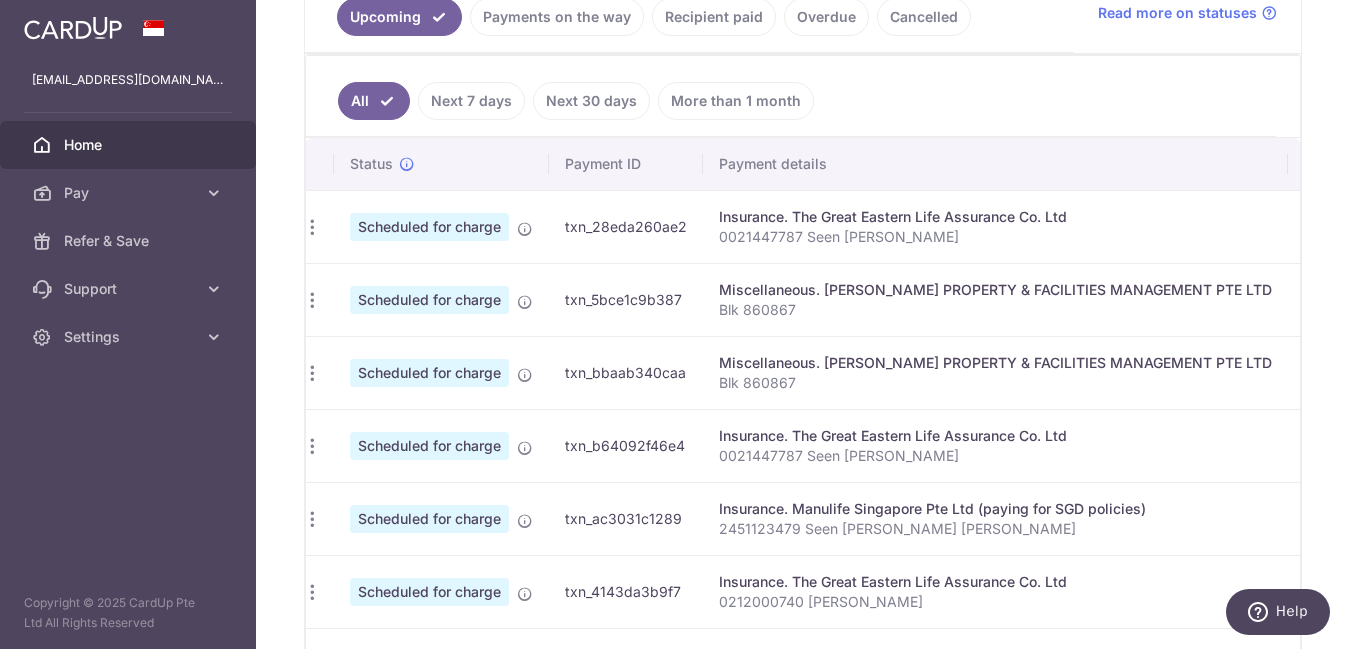 scroll, scrollTop: 0, scrollLeft: 0, axis: both 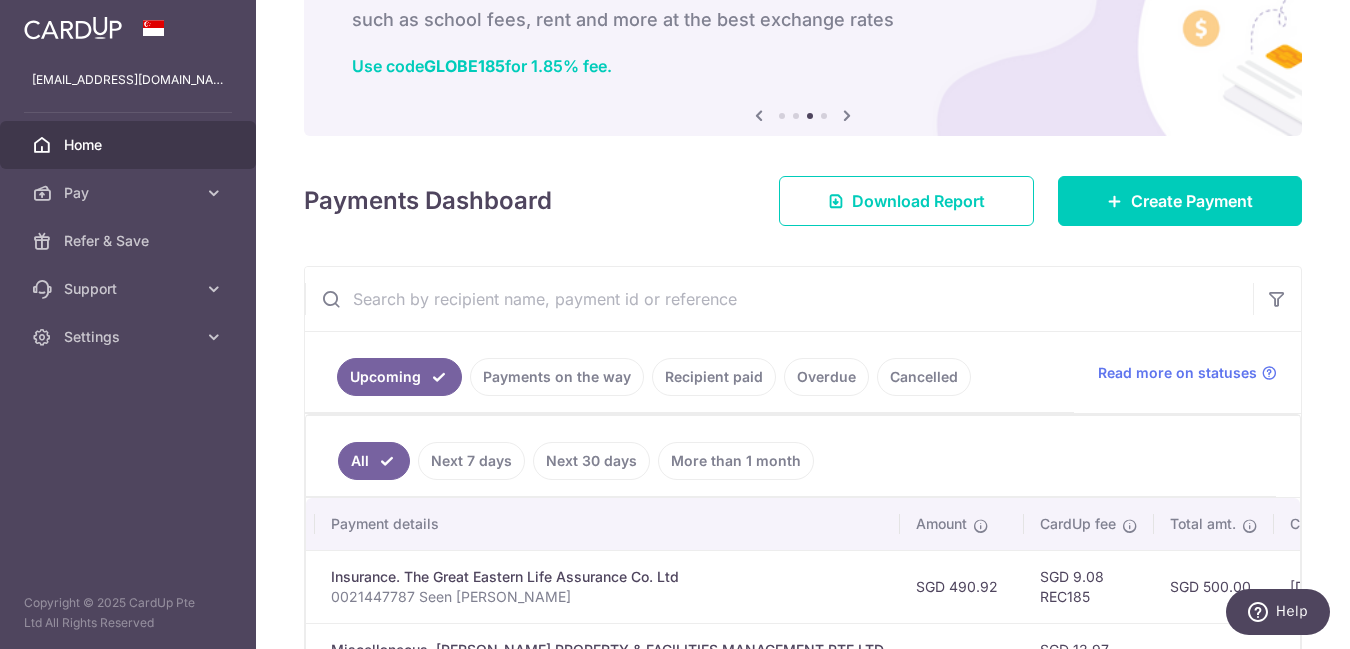 click on "Payments on the way" at bounding box center (557, 377) 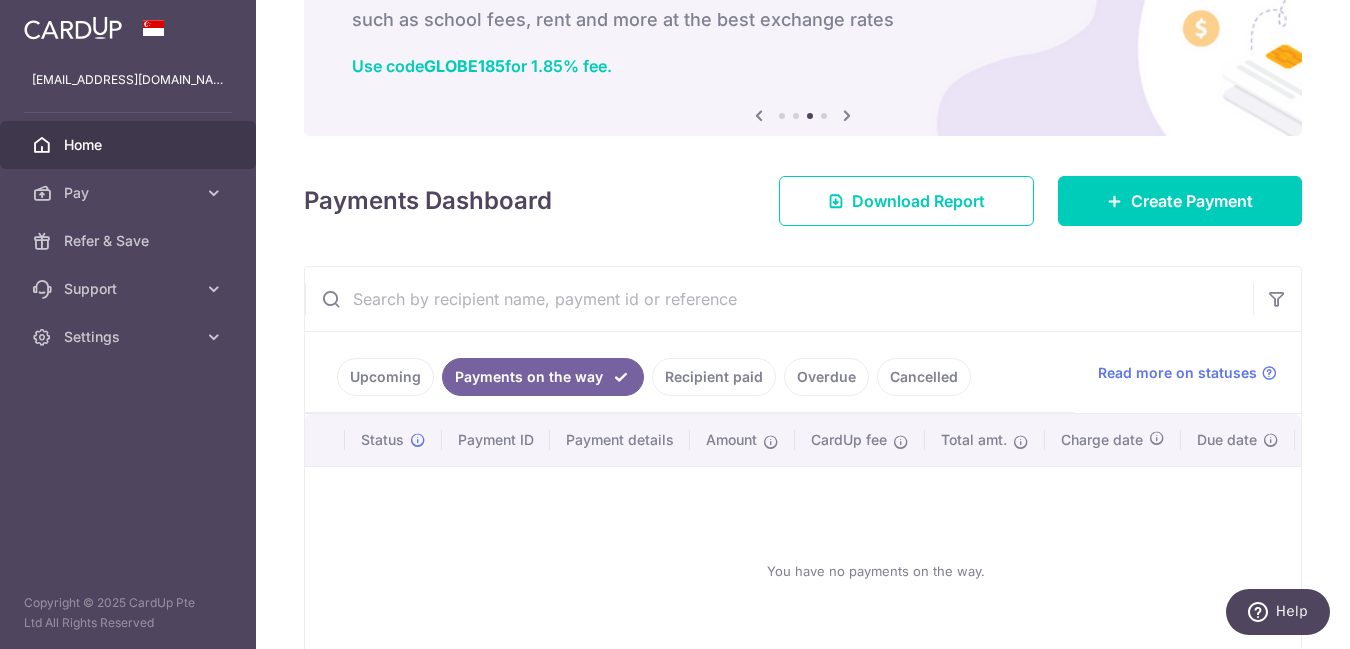 click on "Recipient paid" at bounding box center (714, 377) 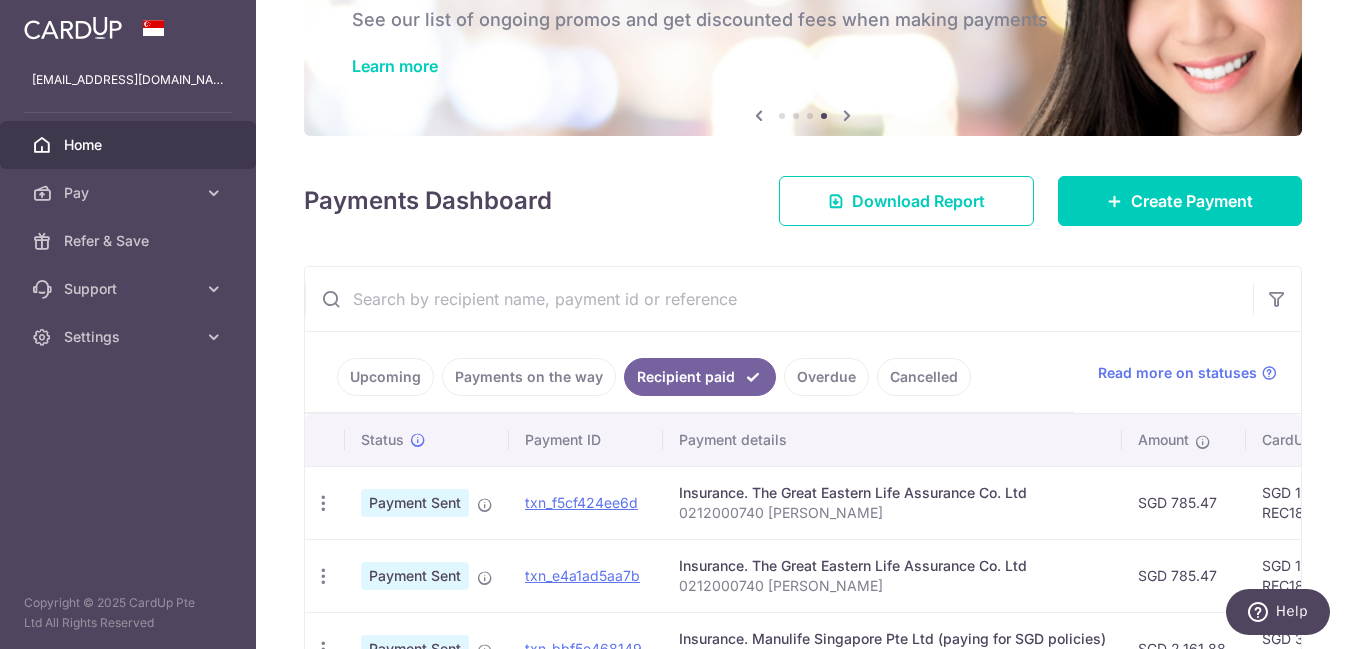 click at bounding box center (779, 299) 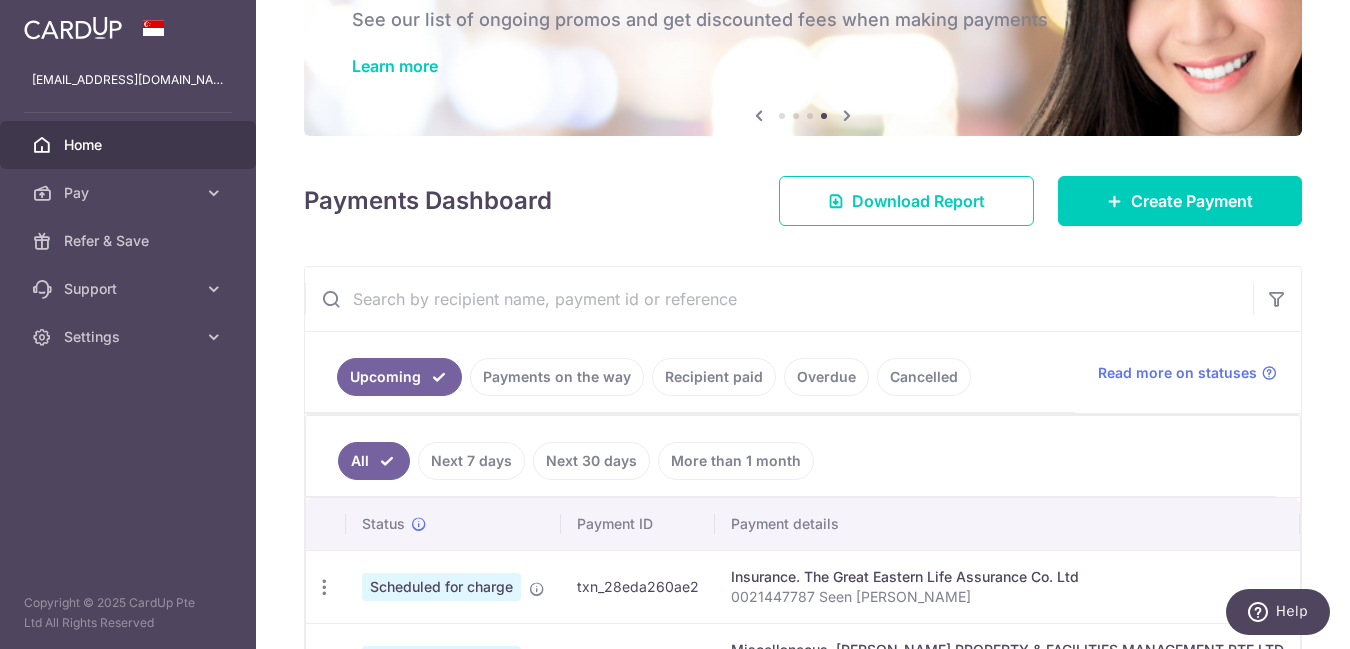 click at bounding box center (779, 299) 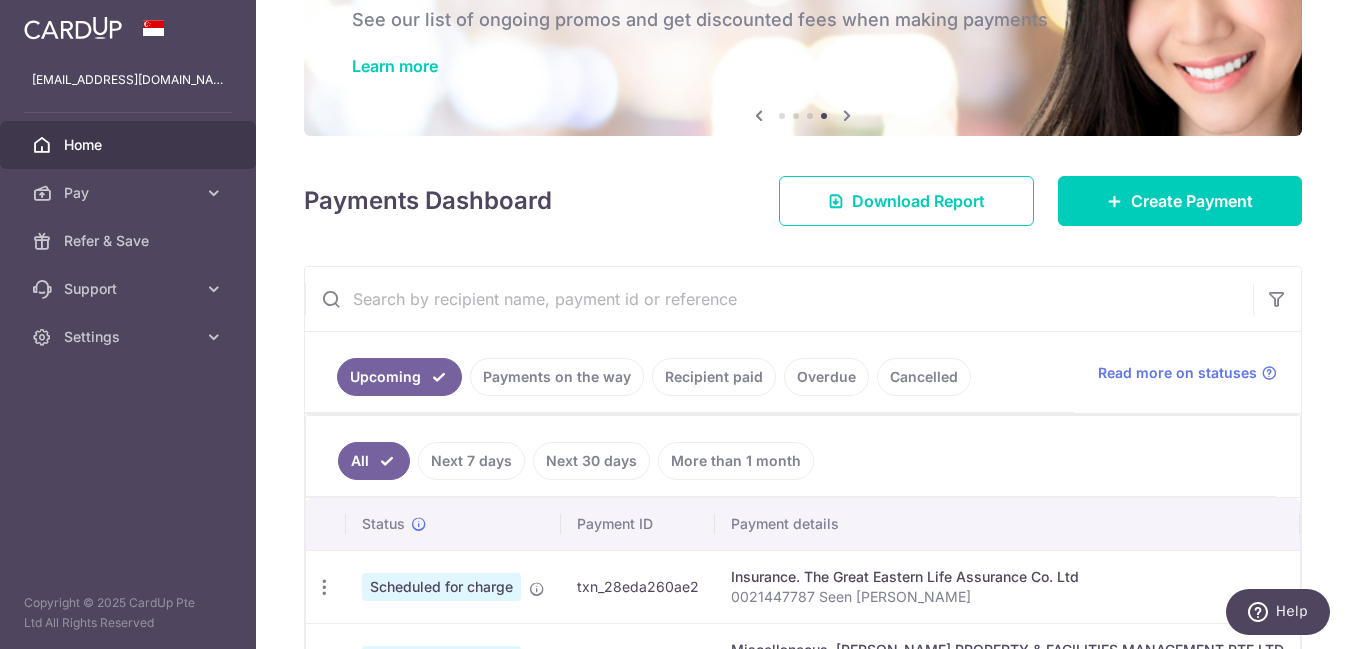 click on "Upcoming
Payments on the way
Recipient paid
Overdue
Cancelled" at bounding box center [689, 372] 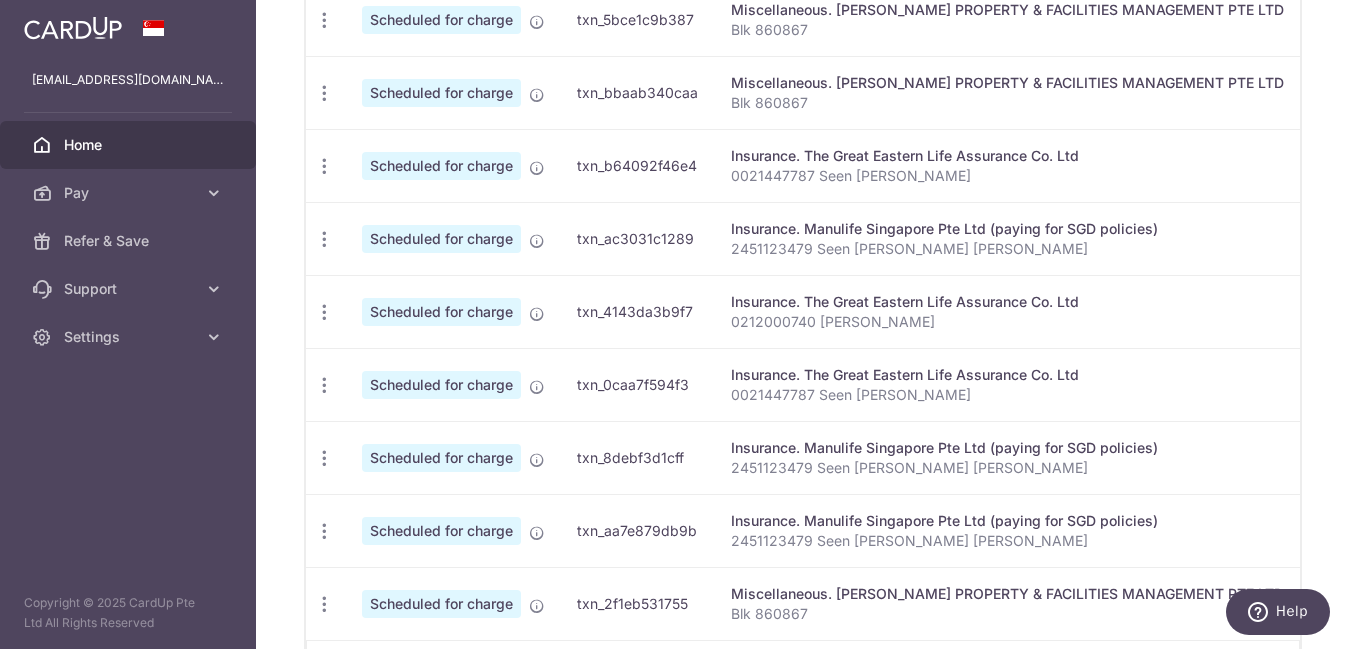 scroll, scrollTop: 800, scrollLeft: 0, axis: vertical 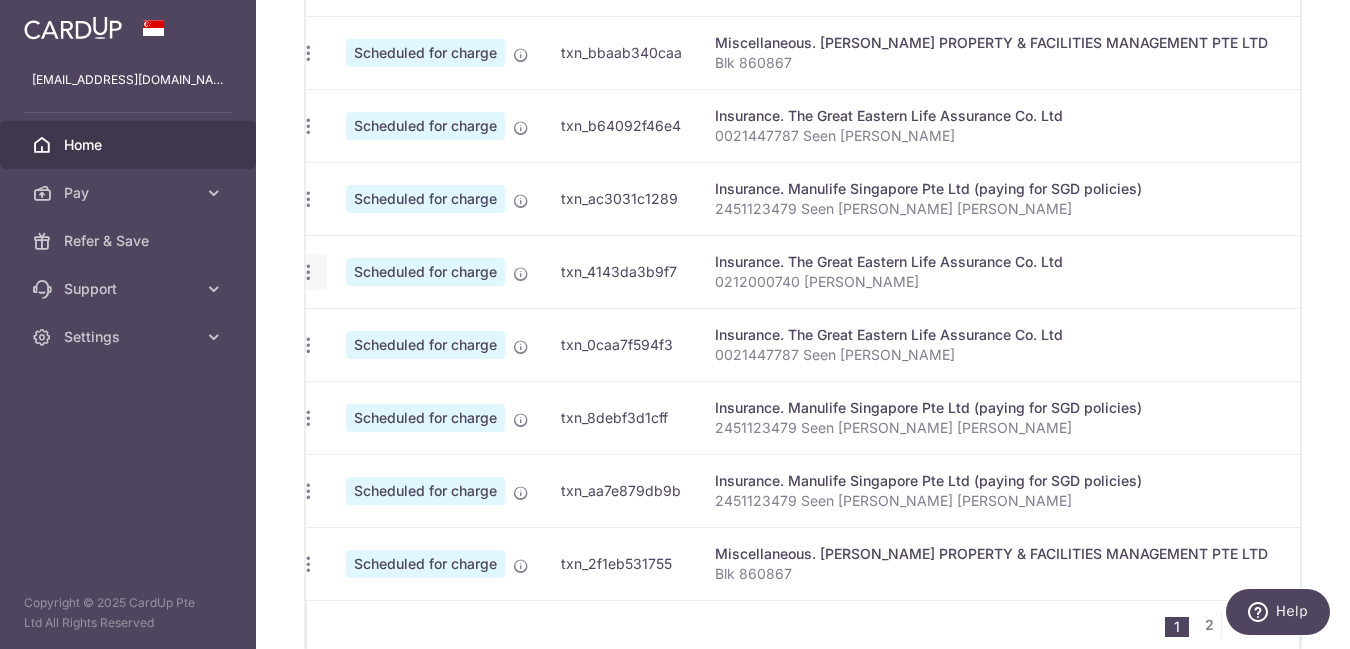 click on "Update payment
Cancel payment" at bounding box center (308, 272) 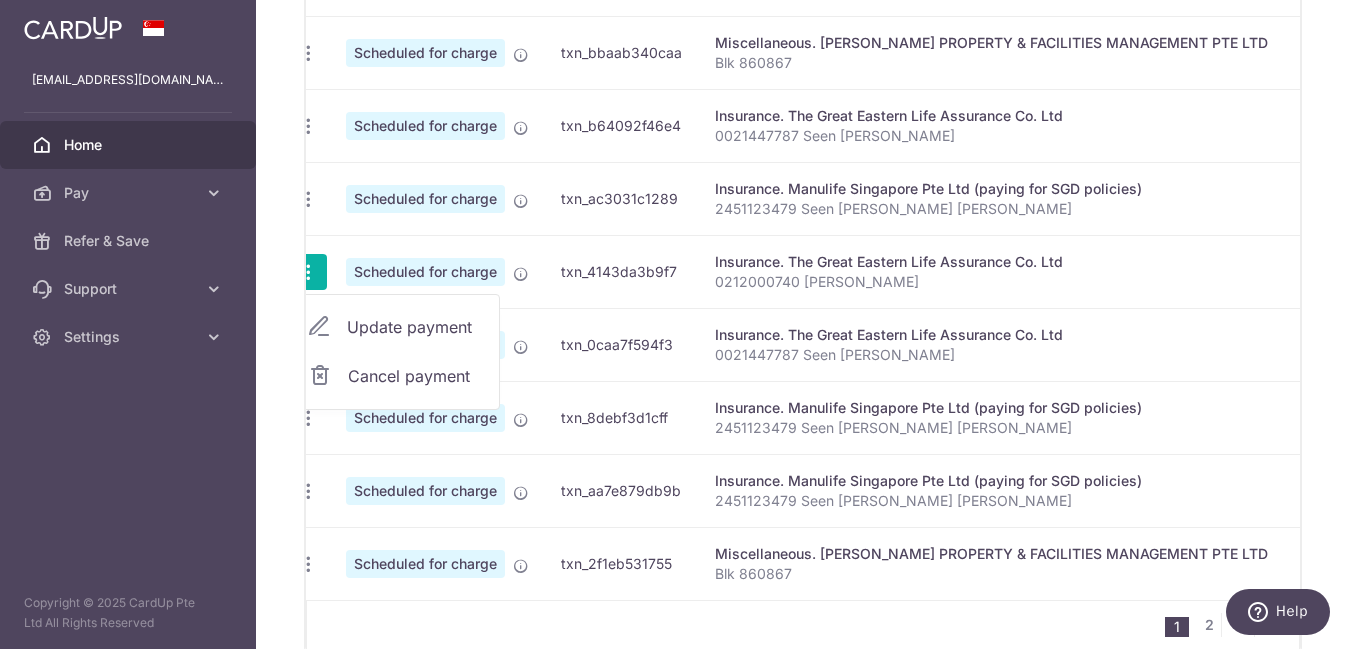 click on "Cancel payment" at bounding box center [415, 376] 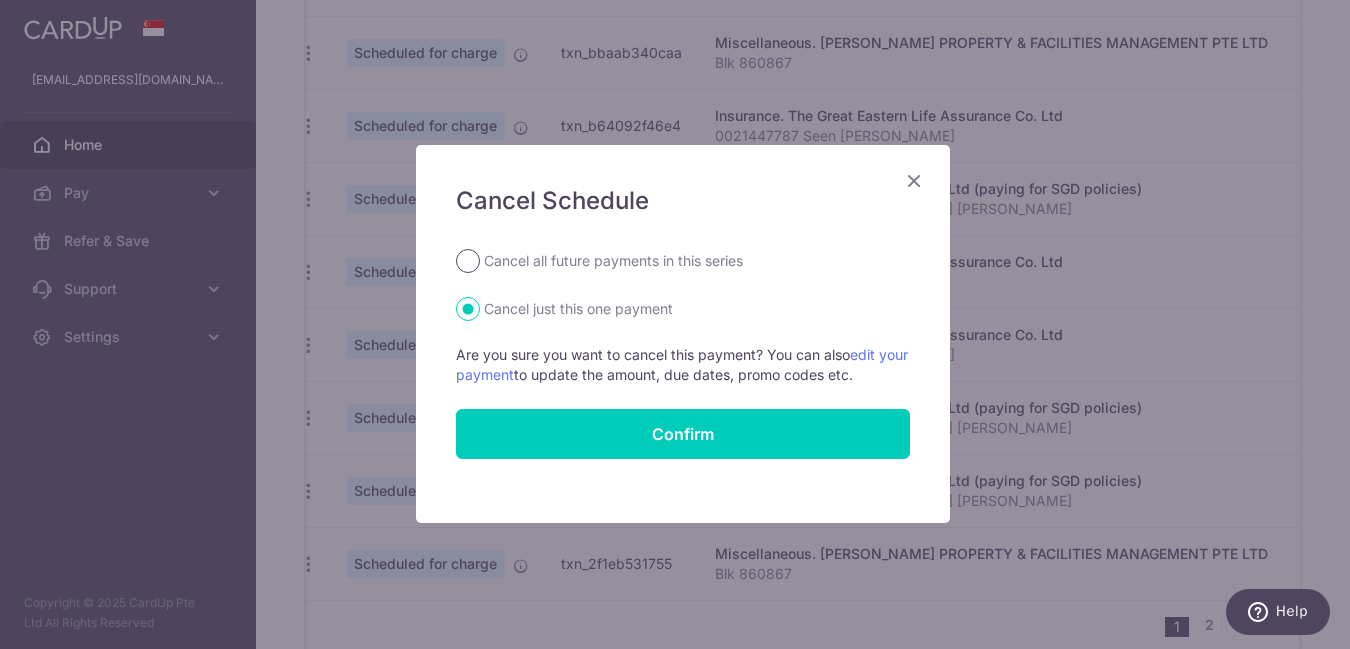 click on "Cancel all future payments in this series" at bounding box center [468, 261] 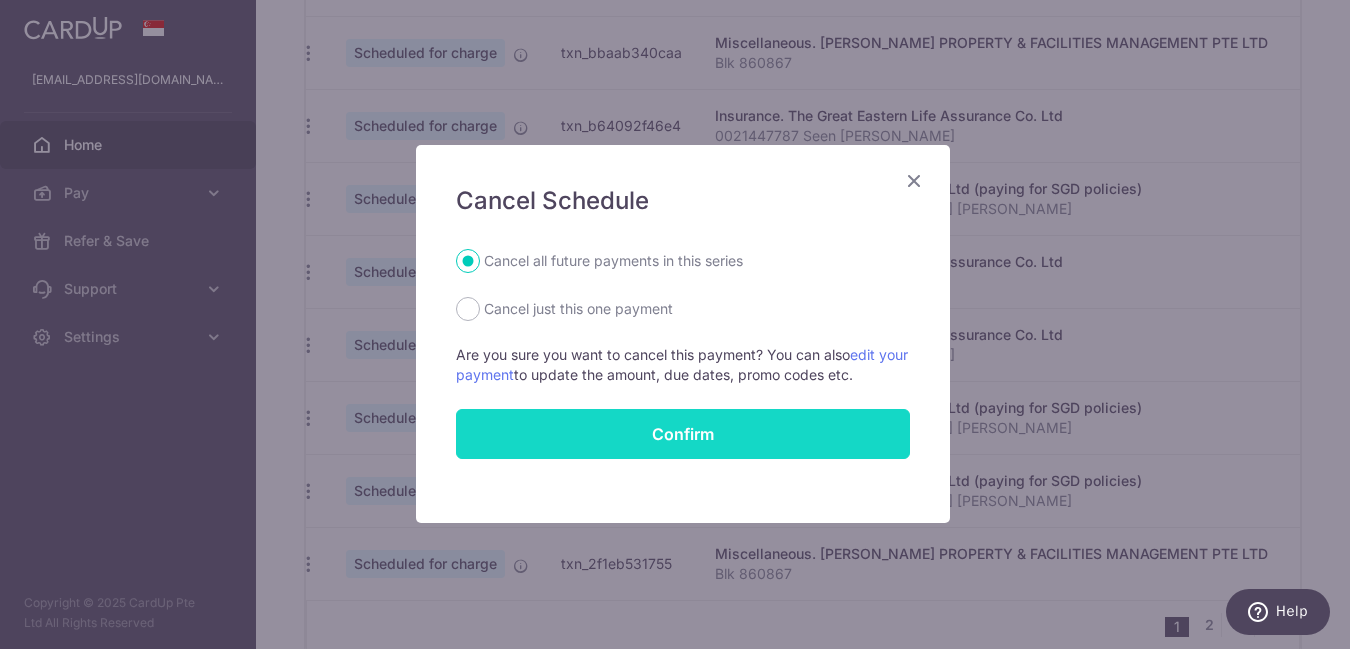 click on "Confirm" at bounding box center [683, 434] 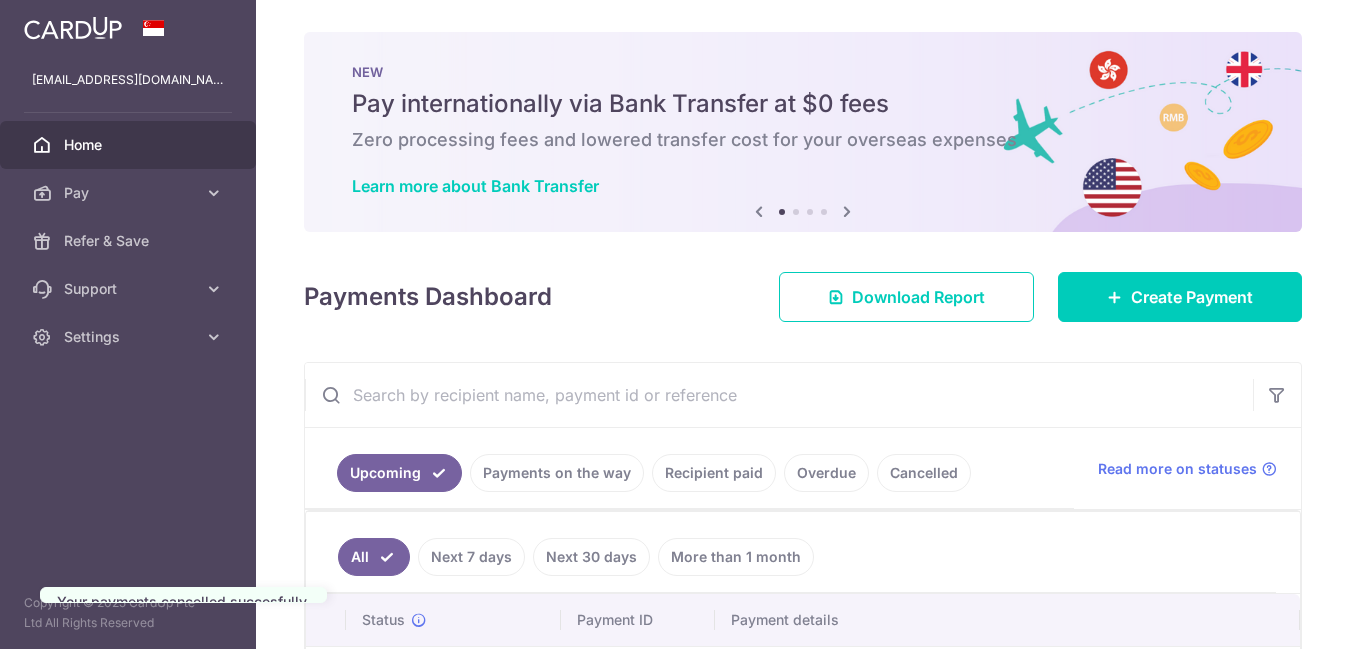 scroll, scrollTop: 0, scrollLeft: 0, axis: both 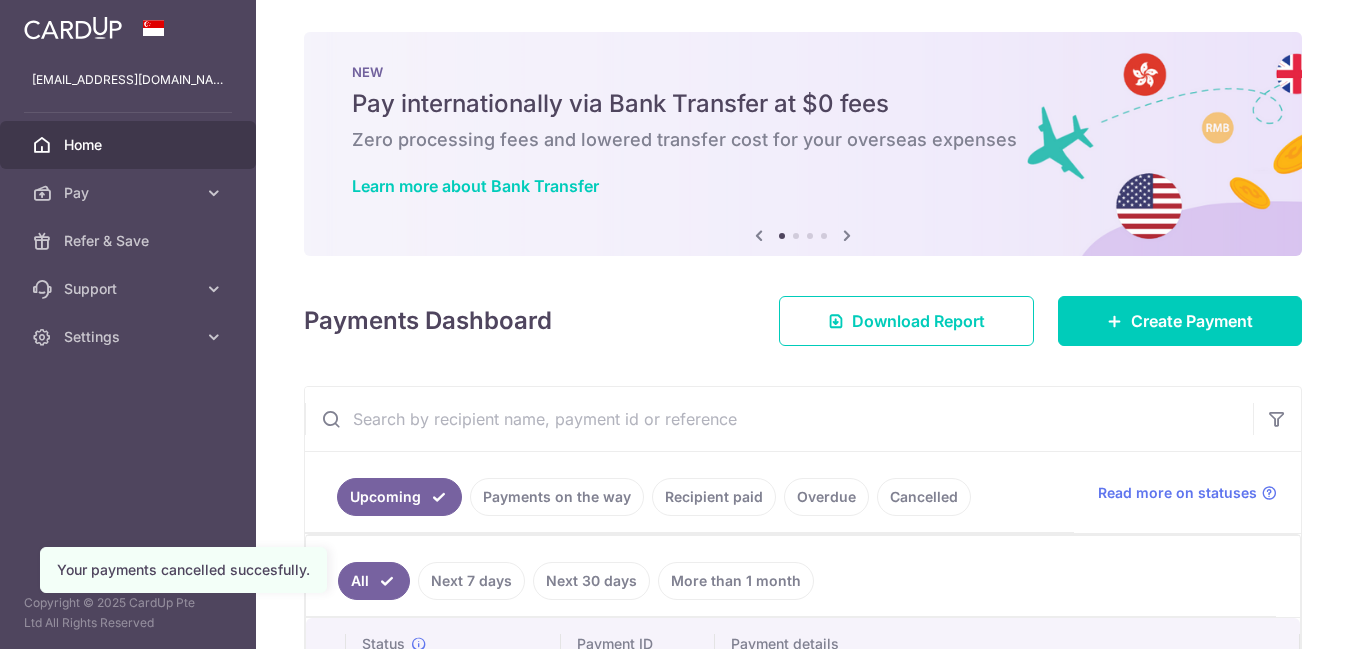 click on "Payments Dashboard
Download Report
Create Payment" at bounding box center (803, 317) 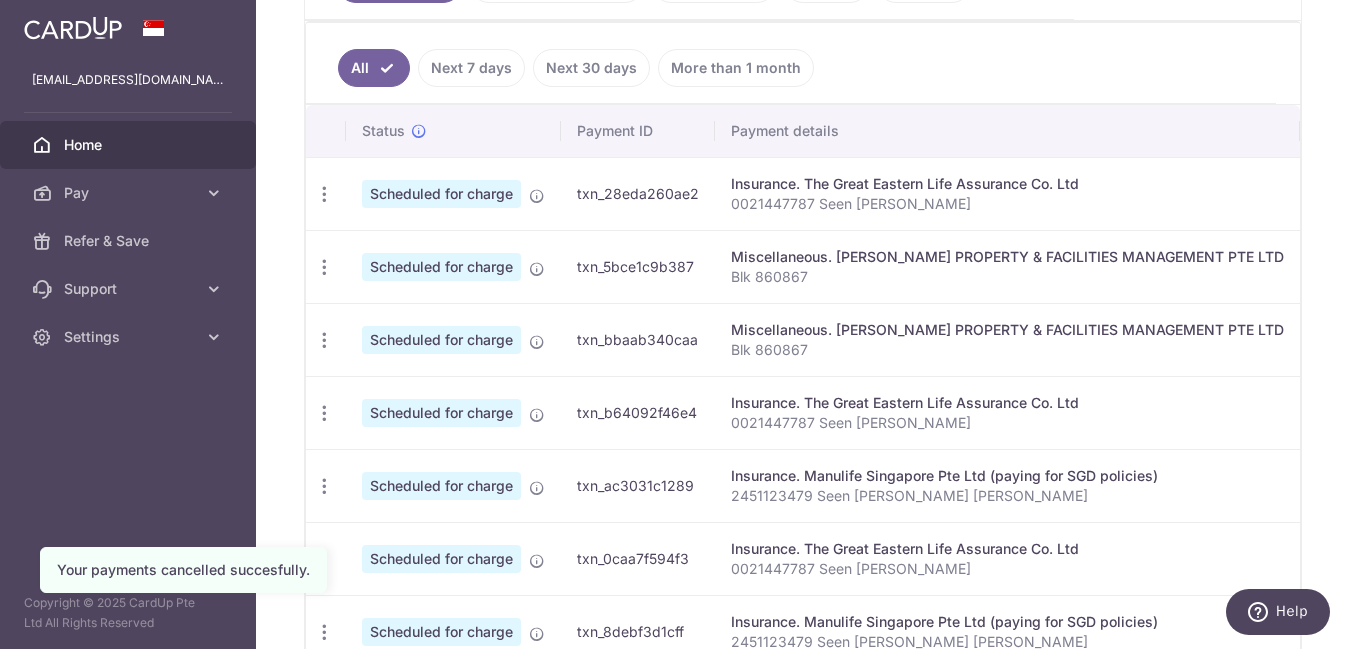 scroll, scrollTop: 520, scrollLeft: 0, axis: vertical 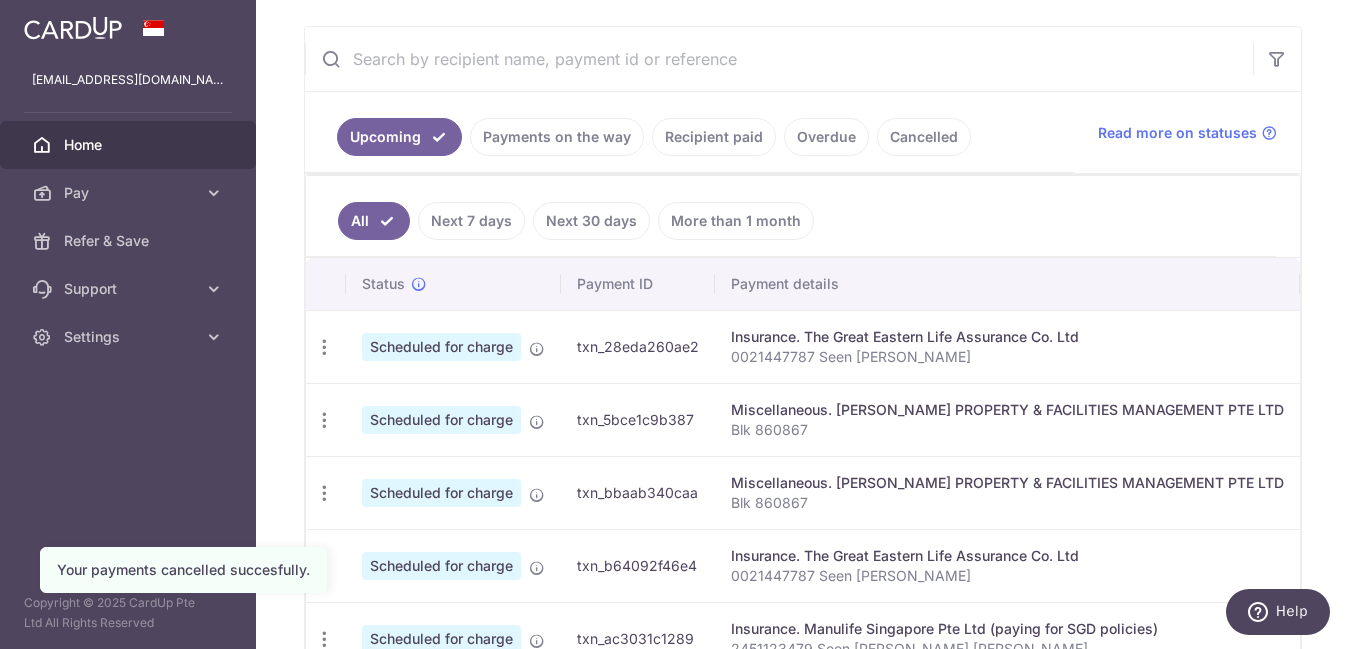 click on "All
Next 7 days
Next 30 days
More than 1 month" at bounding box center (791, 216) 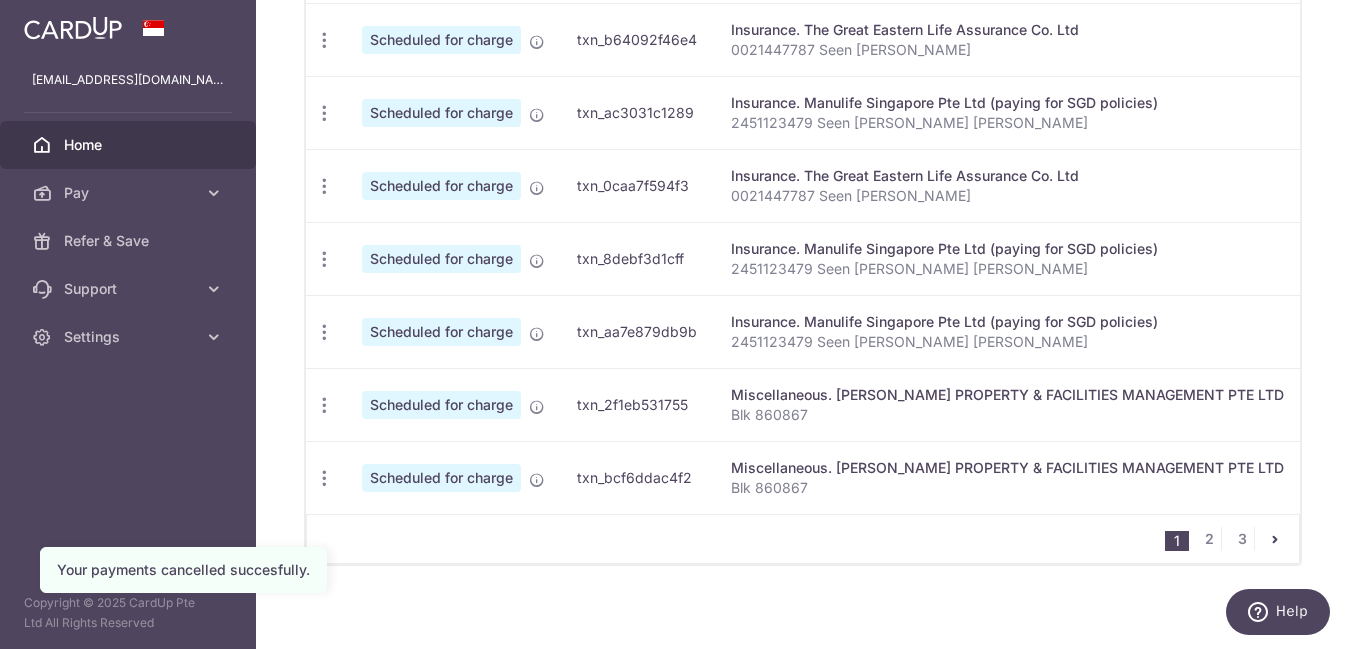 scroll, scrollTop: 907, scrollLeft: 0, axis: vertical 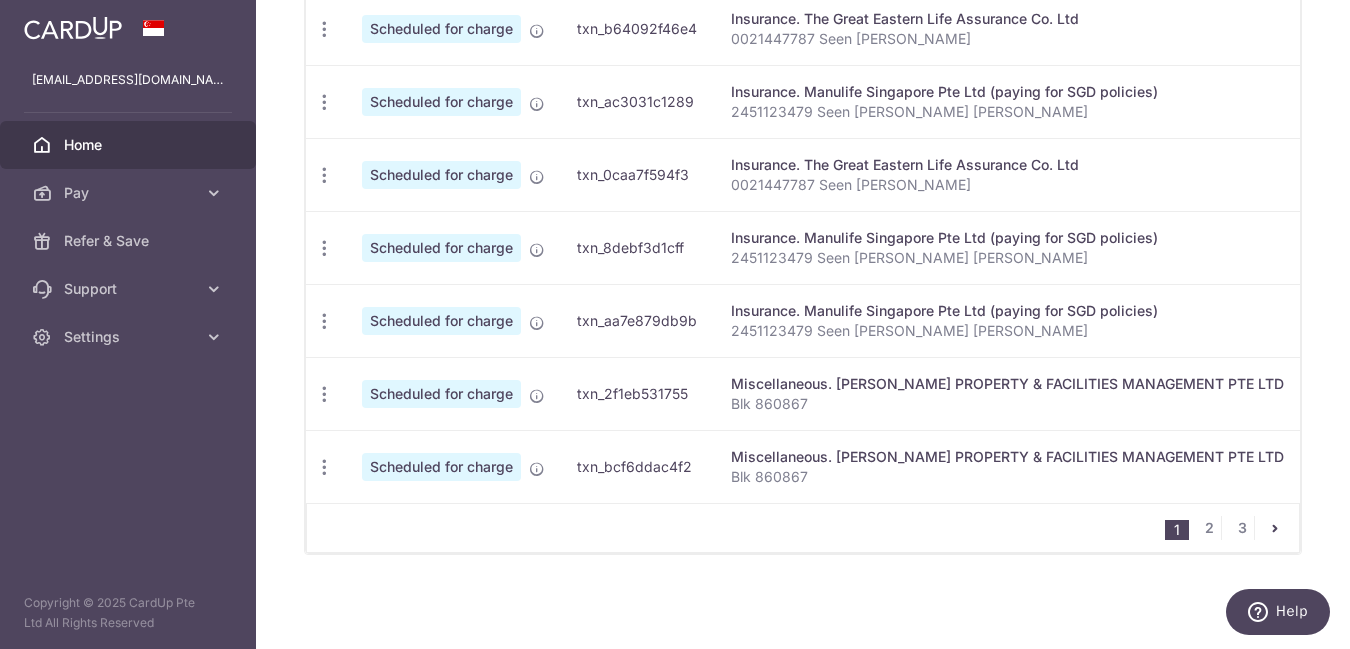 click on "Miscellaneous. KNIGHT FRANK PROPERTY & FACILITIES MANAGEMENT PTE LTD
Blk 860867" at bounding box center (1007, 466) 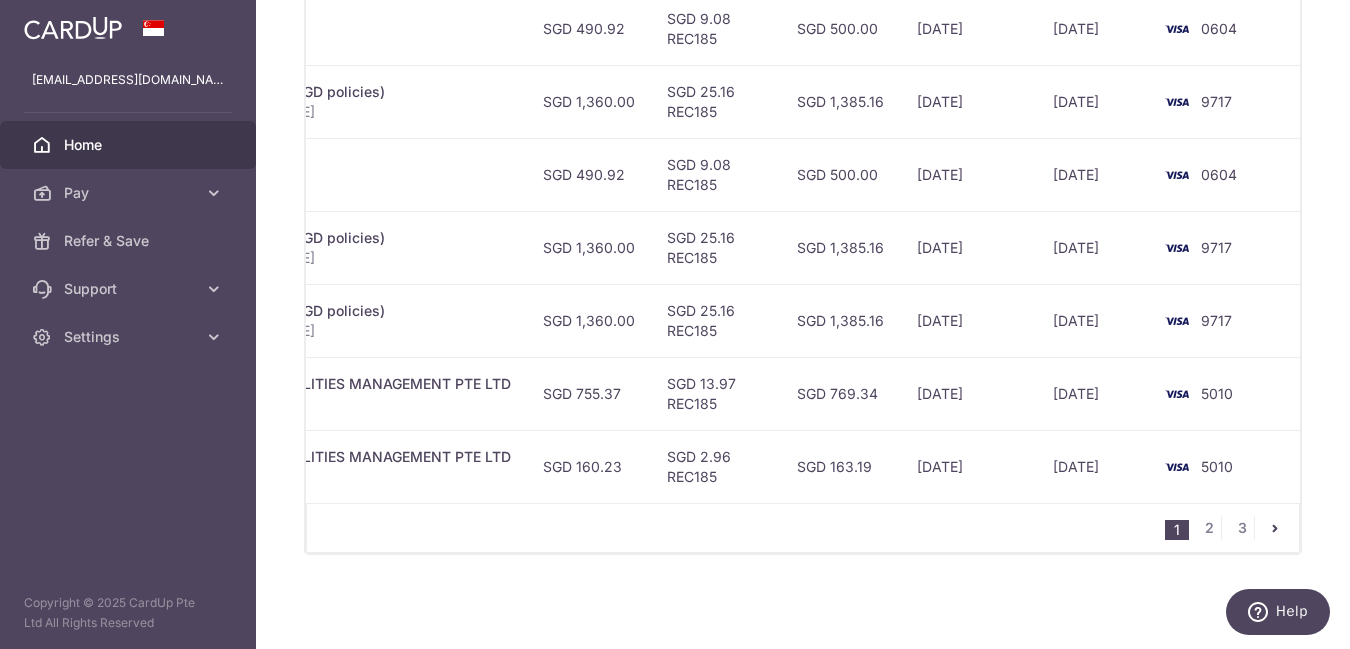 scroll, scrollTop: 0, scrollLeft: 0, axis: both 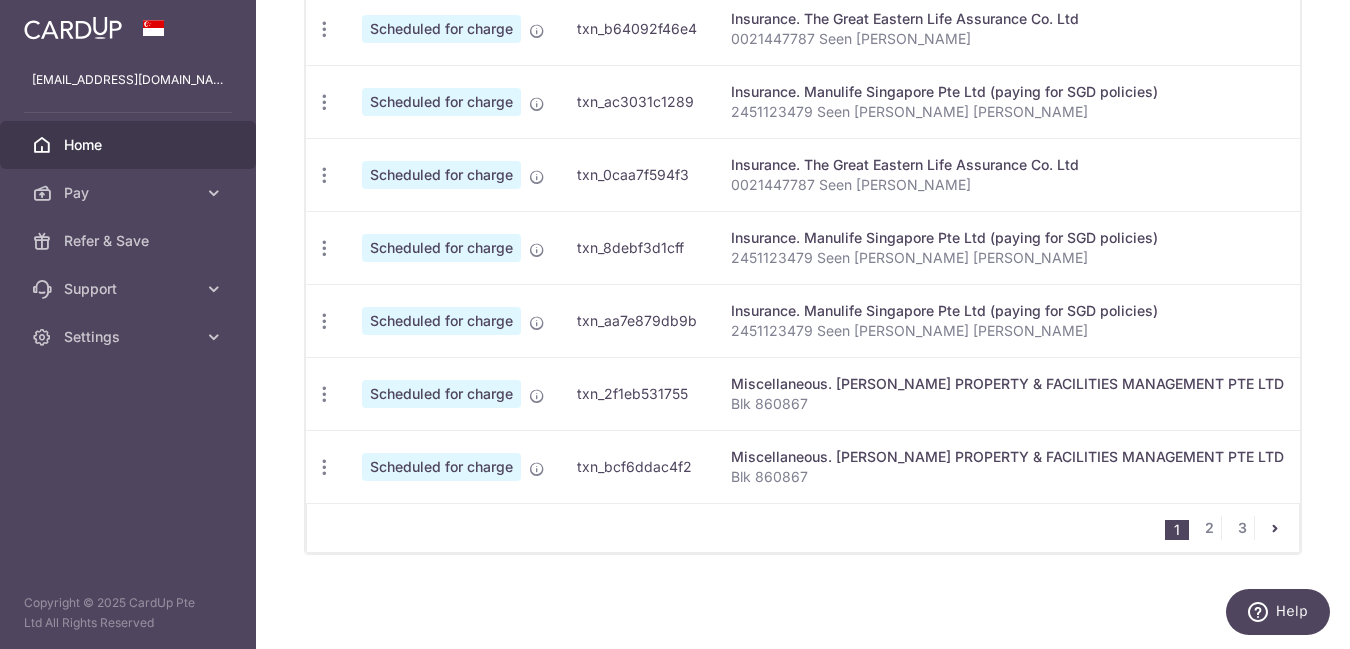 click on "Scheduled for charge" at bounding box center [453, 466] 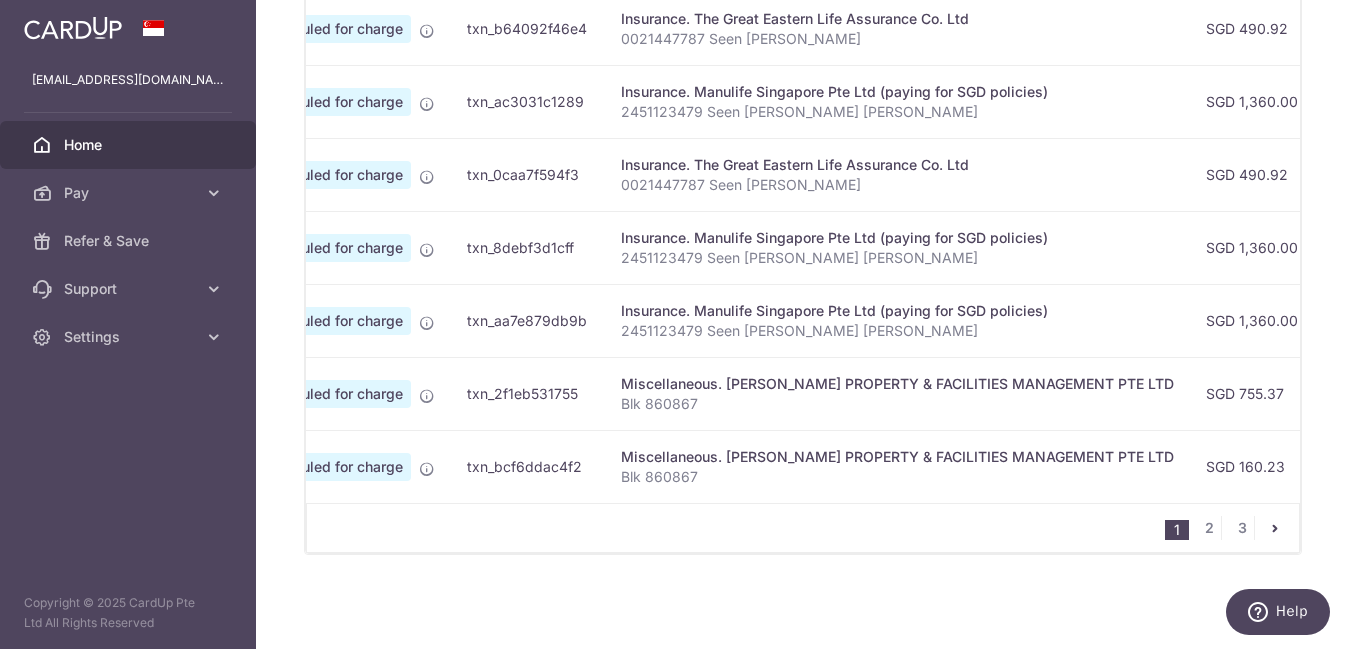 scroll, scrollTop: 0, scrollLeft: 53, axis: horizontal 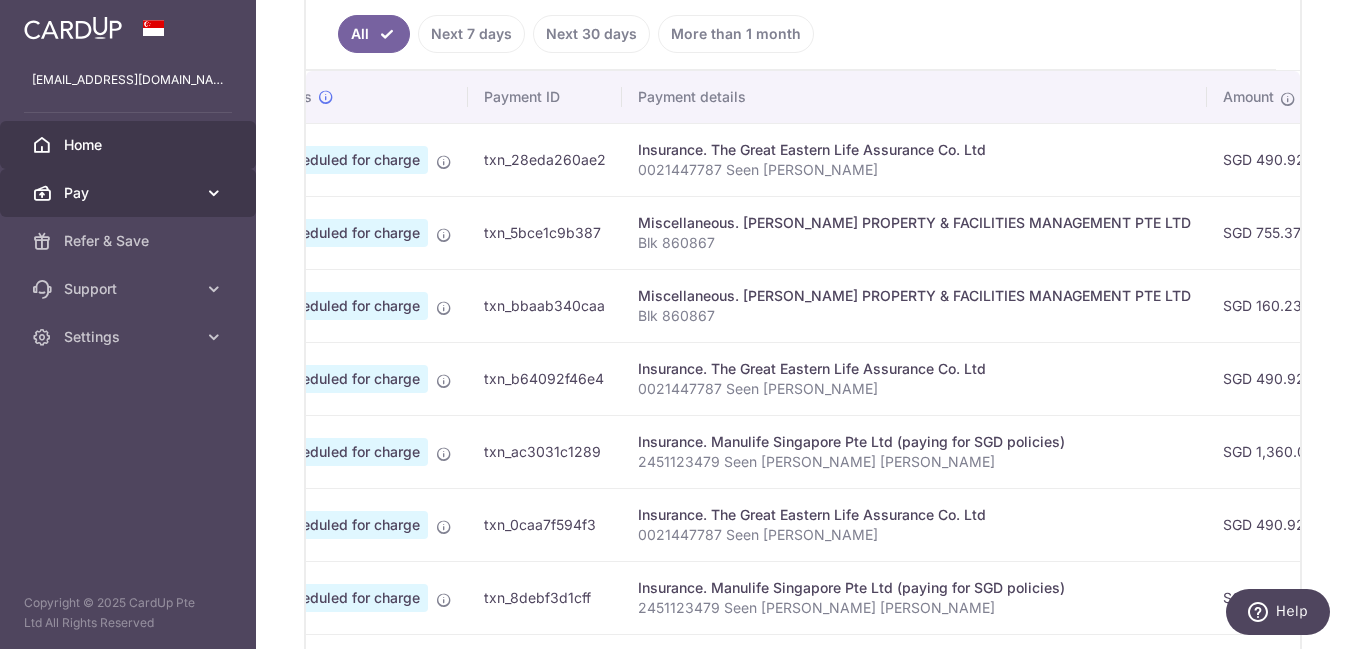 click on "Pay" at bounding box center [128, 193] 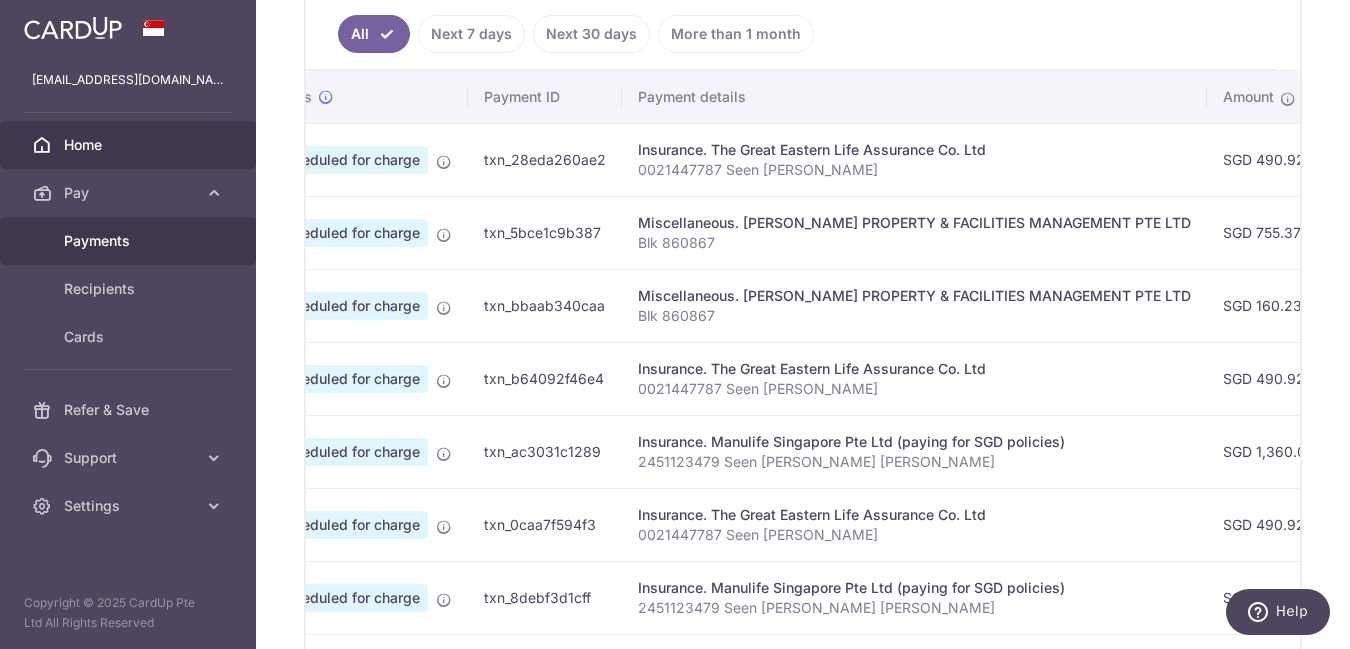 click on "Payments" at bounding box center (130, 241) 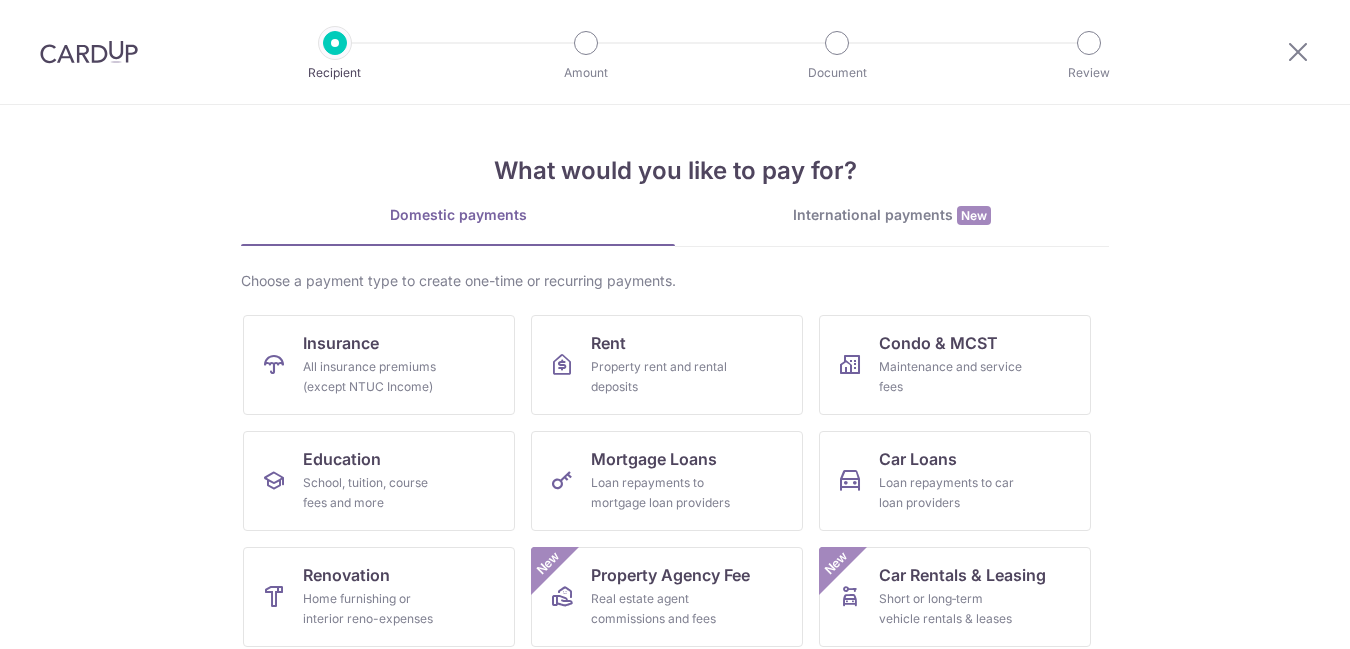 click on "All insurance premiums (except NTUC Income)" at bounding box center (375, 377) 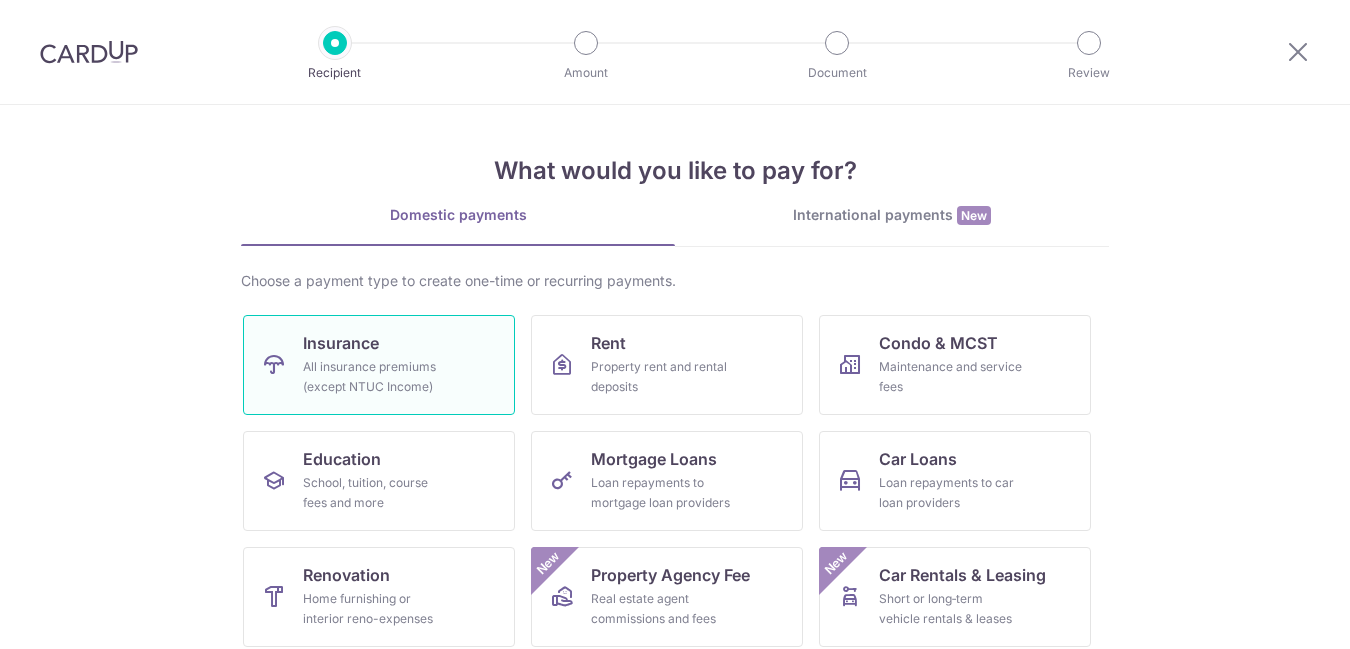 scroll, scrollTop: 0, scrollLeft: 0, axis: both 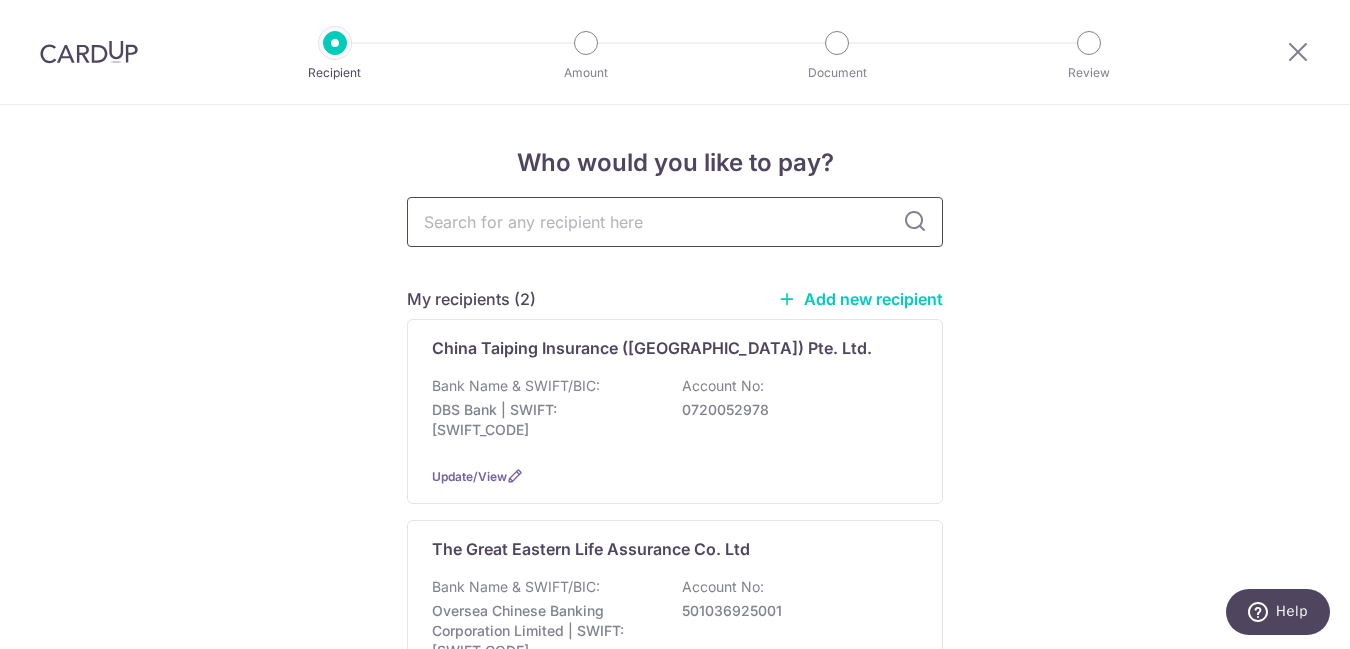 click at bounding box center [675, 222] 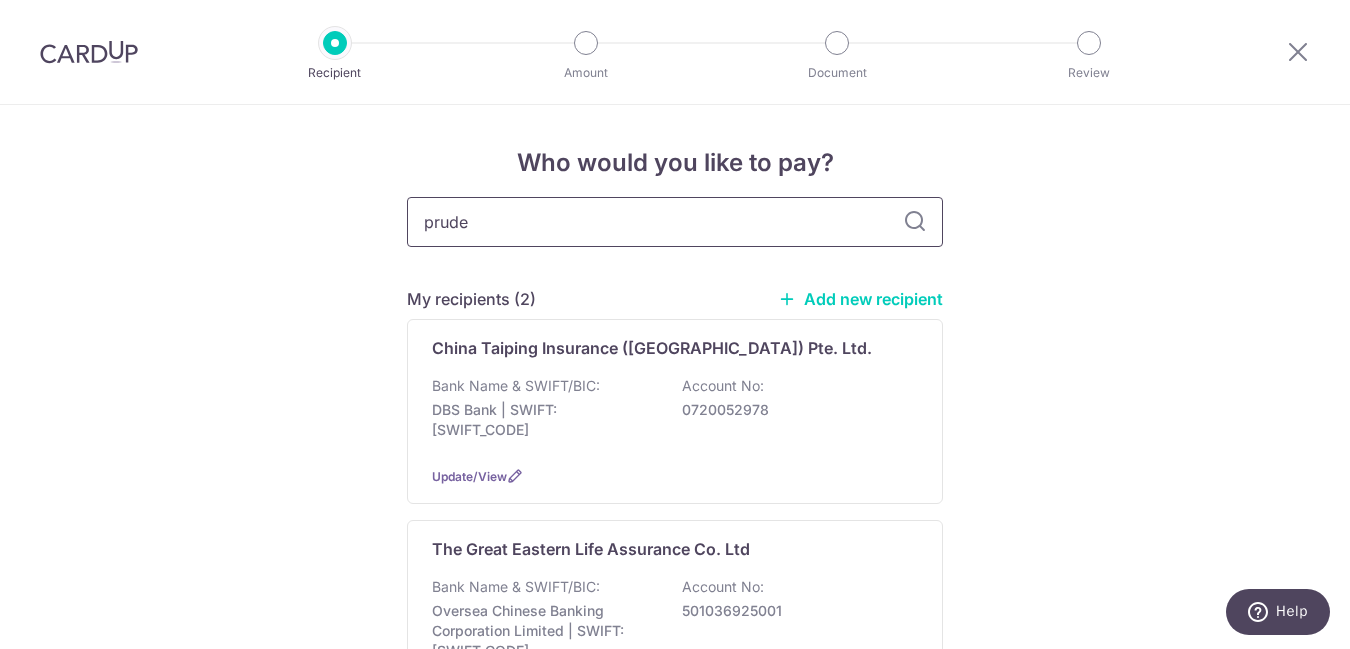 type on "prude" 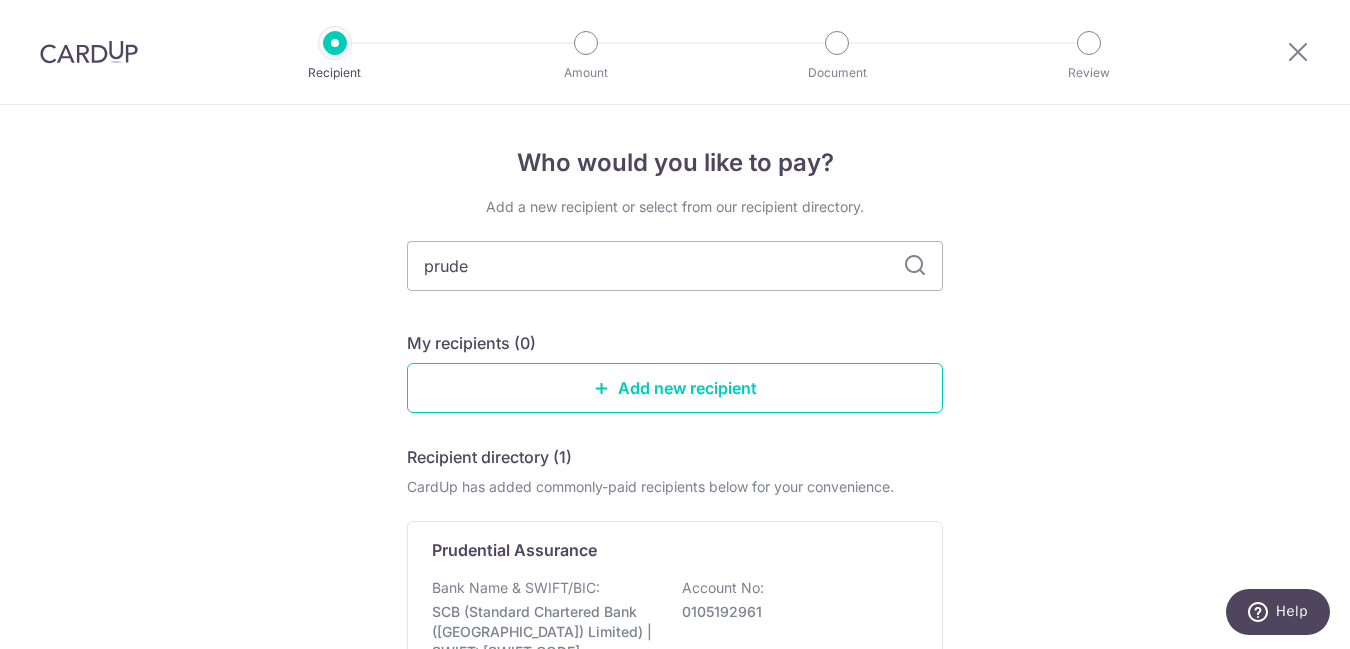 click on "Who would you like to pay?
Add a new recipient or select from our recipient directory.
prude
My recipients (0)
Add new recipient
Recipient directory (1)
CardUp has added commonly-paid recipients below for your convenience.
Prudential Assurance
Bank Name & SWIFT/BIC:
SCB (Standard Chartered Bank (Singapore) Limited) | SWIFT: SCBLSG22XXX
Account No:
0105192961
View
Can’t find a recipient? Search for a recipient  or  add a new recipient" at bounding box center [675, 497] 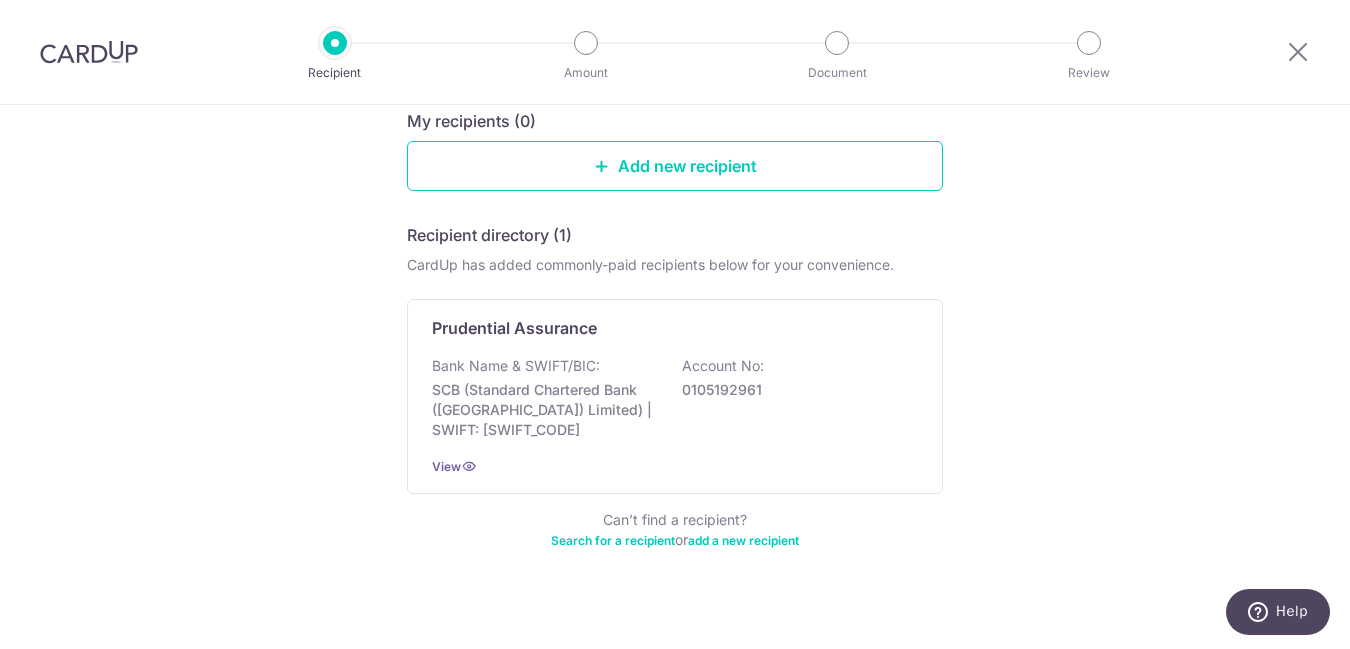 scroll, scrollTop: 240, scrollLeft: 0, axis: vertical 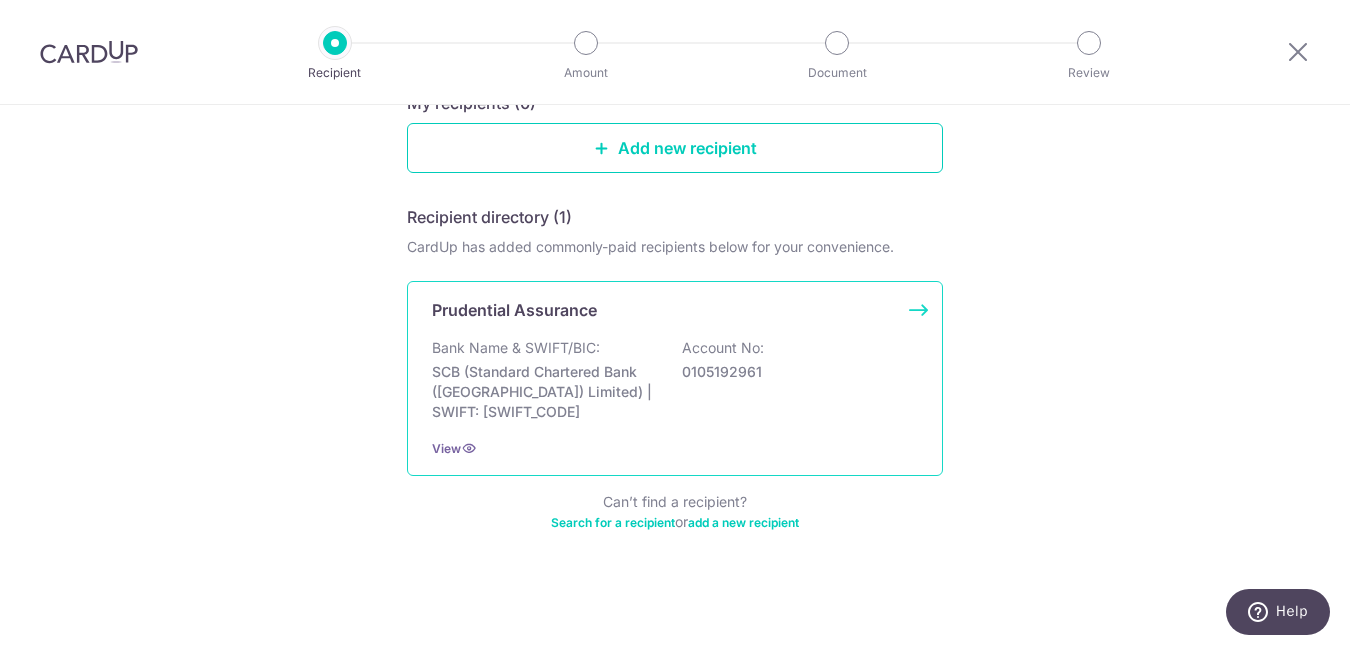 click on "Bank Name & SWIFT/BIC:" at bounding box center (516, 348) 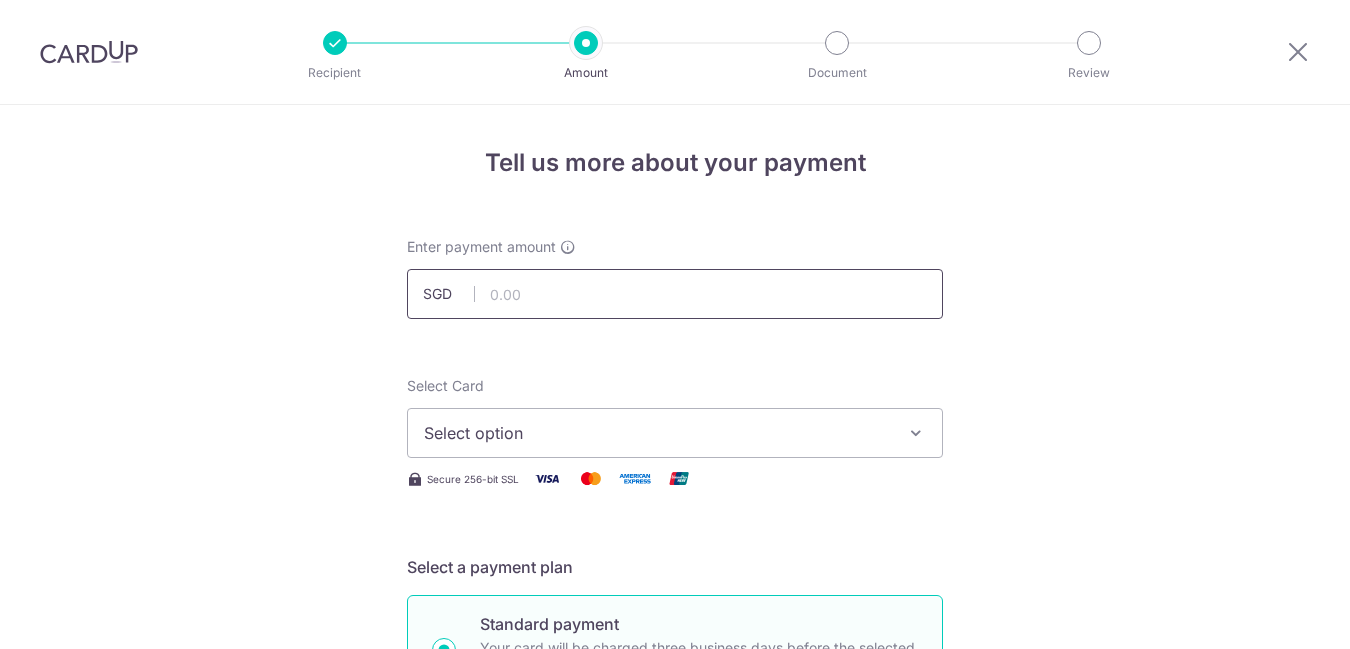scroll, scrollTop: 0, scrollLeft: 0, axis: both 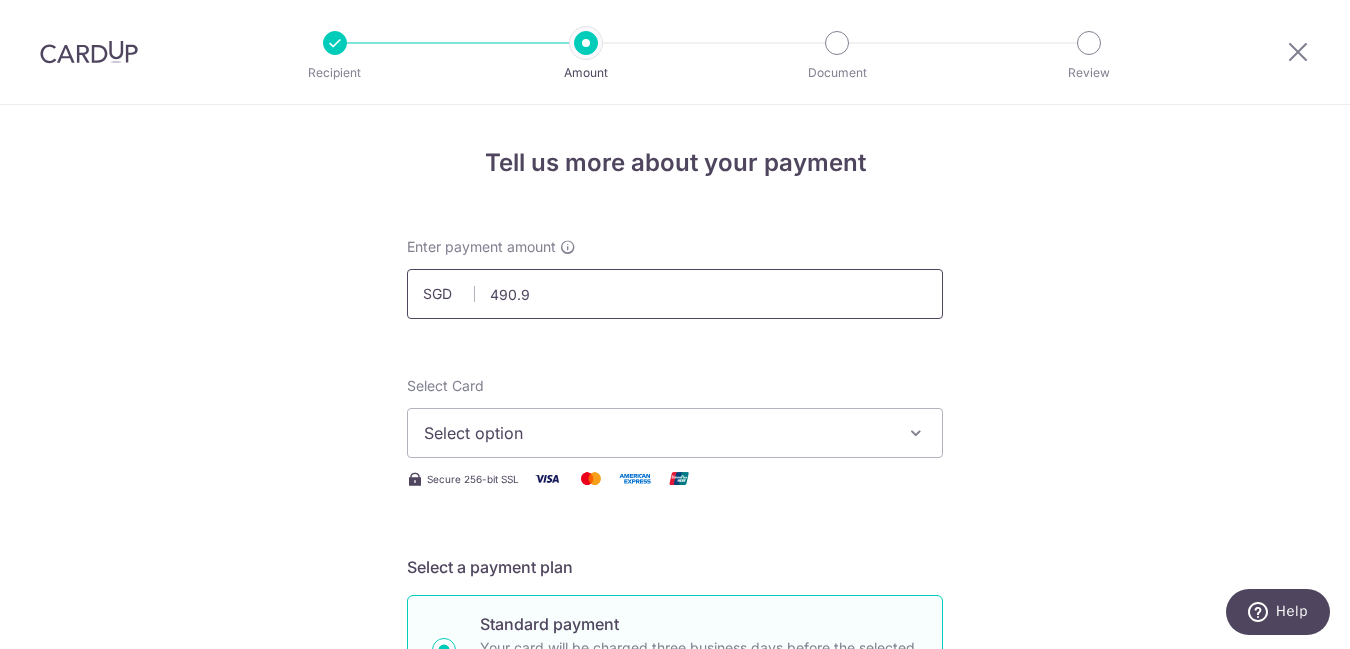 type on "490.92" 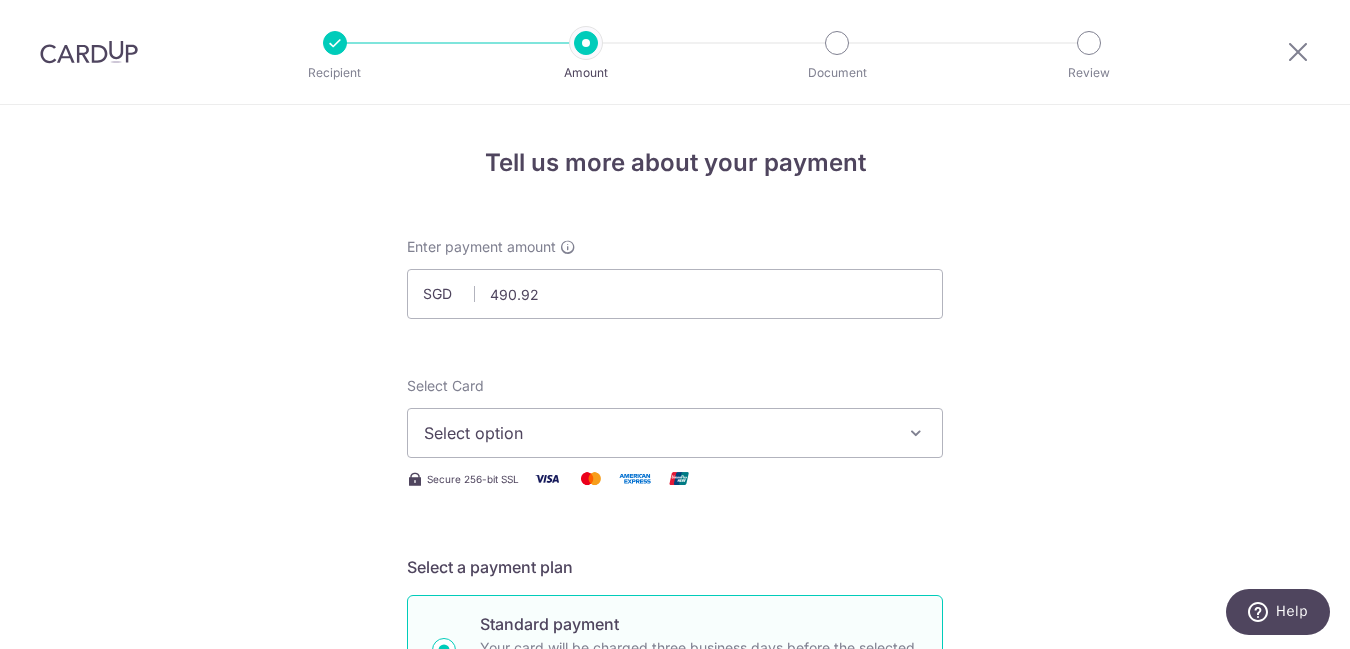 click on "Tell us more about your payment
Enter payment amount
SGD
490.92
490.92
Select Card
Select option
Add credit card
Your Cards
**** 8241
**** 7007
**** 1086
**** 0014
**** 5010
**** 9282
**** 3078
**** 4672
**** 2352
**** 0604
**** 9717" at bounding box center [675, 1009] 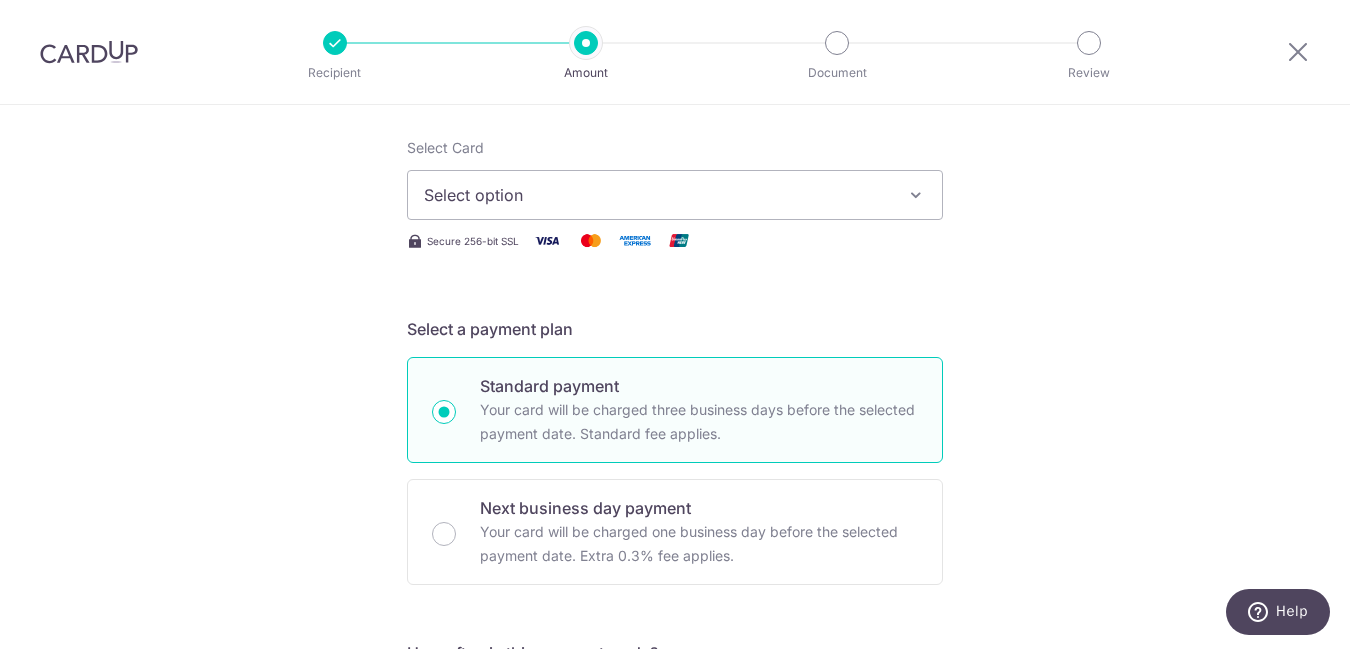 scroll, scrollTop: 240, scrollLeft: 0, axis: vertical 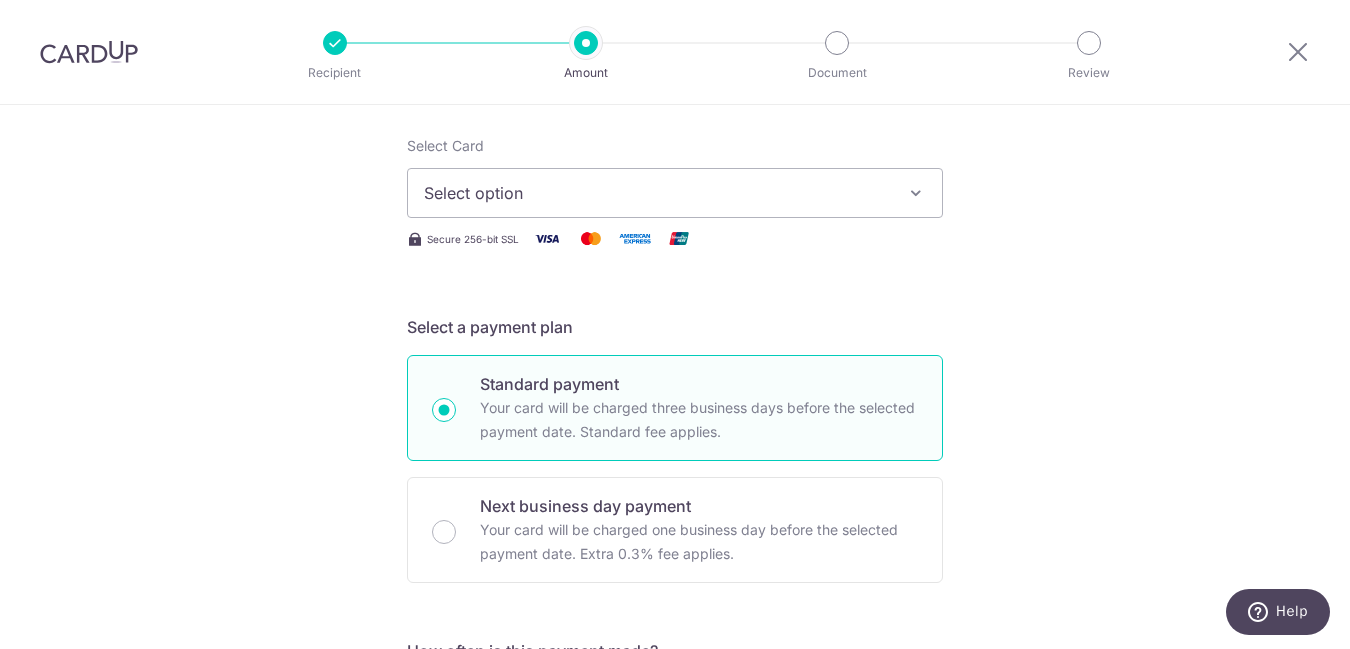 click on "Select option" at bounding box center [657, 193] 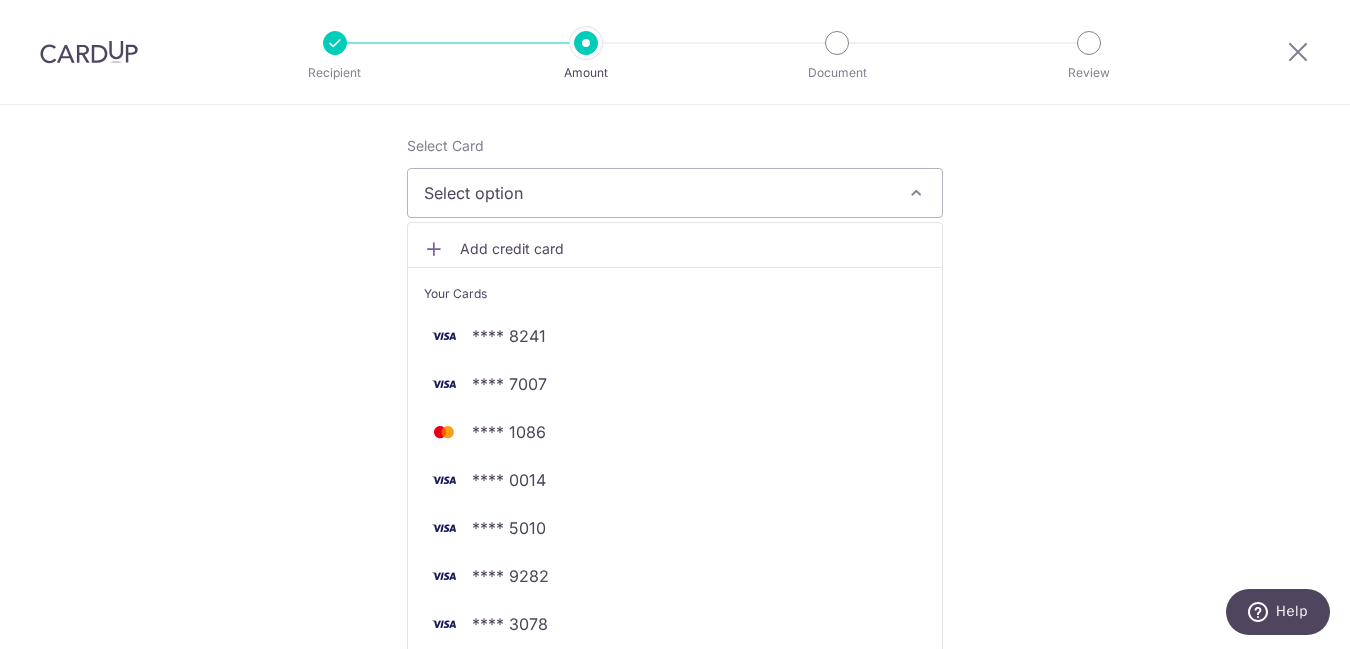 type 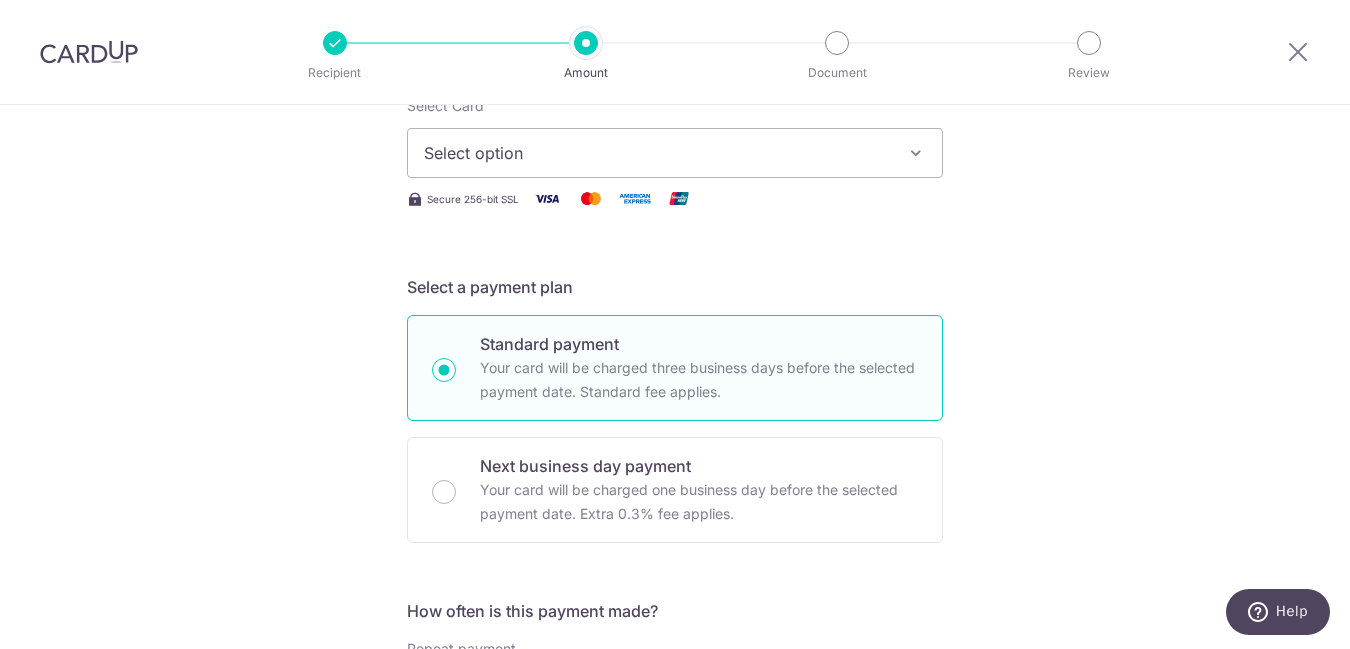 scroll, scrollTop: 320, scrollLeft: 0, axis: vertical 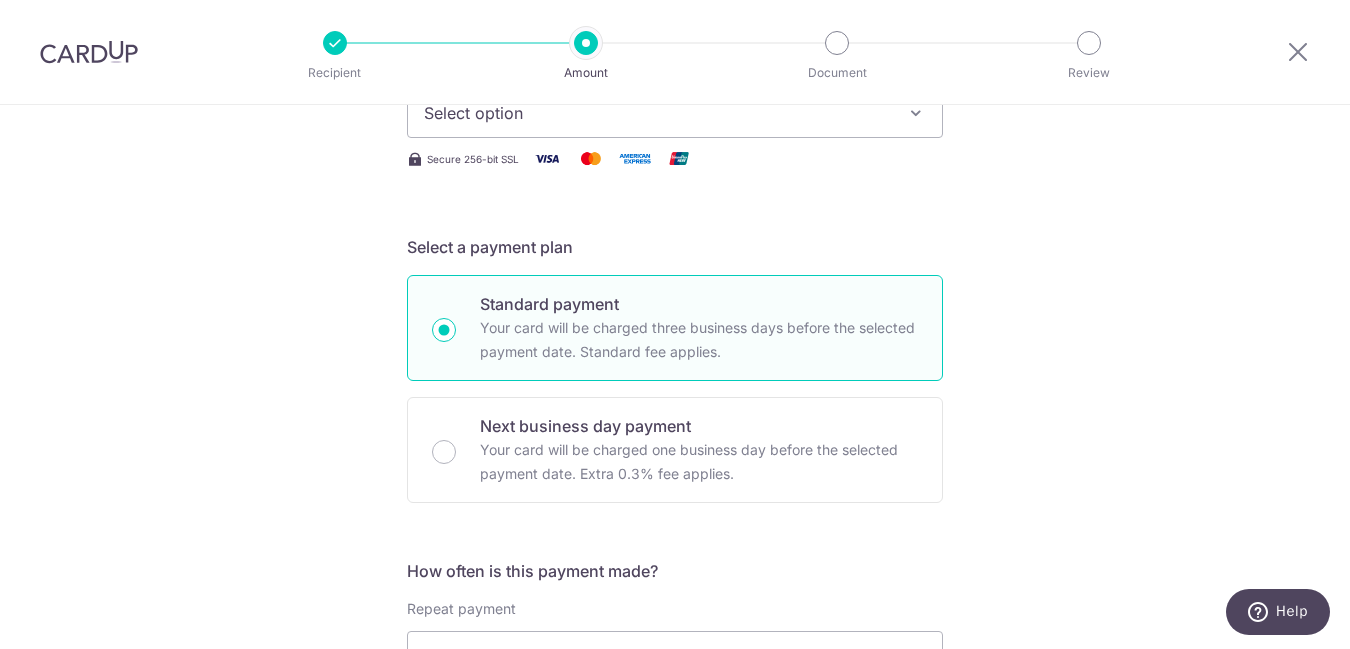 click on "Select option" at bounding box center (675, 113) 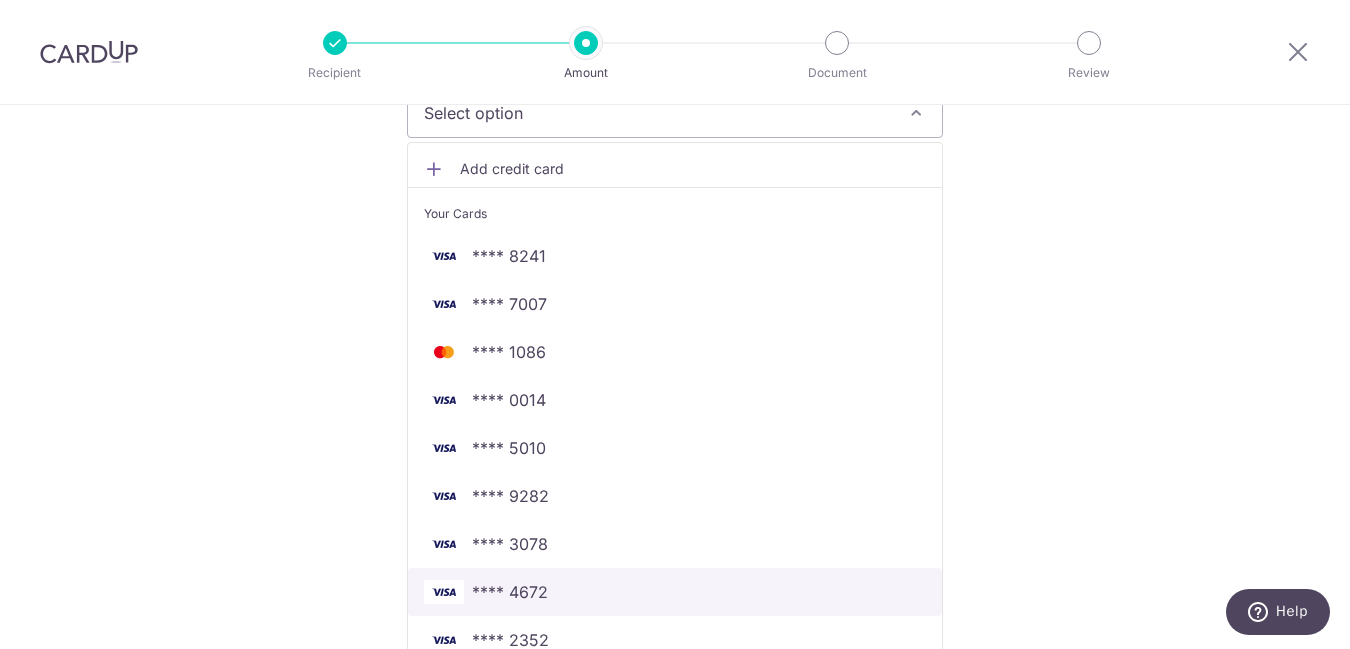 click on "**** 4672" at bounding box center (510, 592) 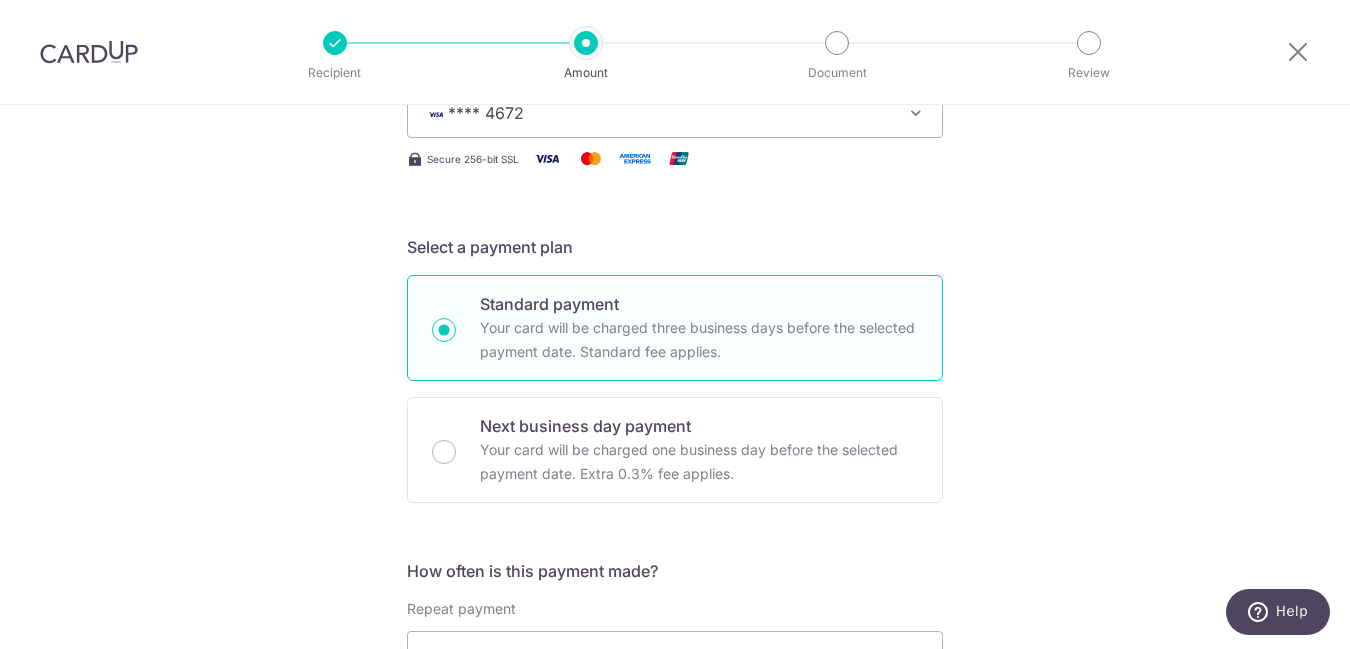 click on "Tell us more about your payment
Enter payment amount
SGD
490.92
490.92
Select Card
**** 4672
Add credit card
Your Cards
**** 8241
**** 7007
**** 1086
**** 0014
**** 5010
**** 9282
**** 3078
**** 4672
**** 2352
**** 0604
**** 9717" at bounding box center [675, 689] 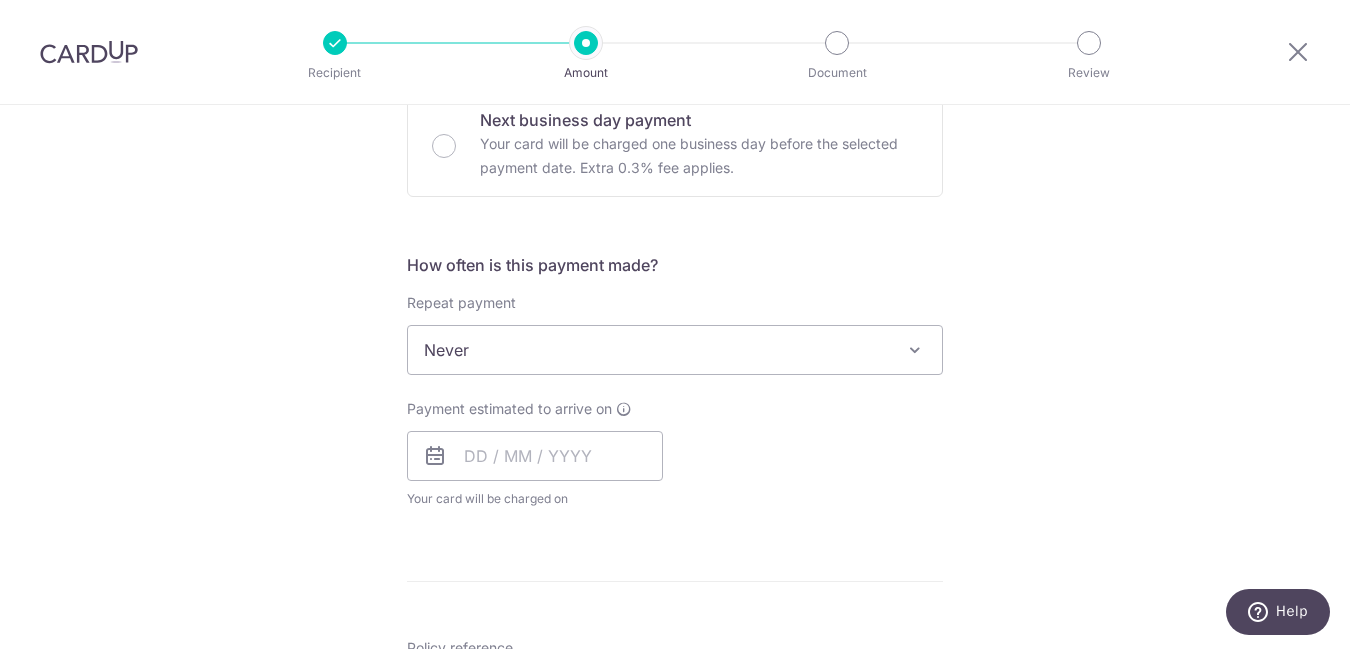 scroll, scrollTop: 720, scrollLeft: 0, axis: vertical 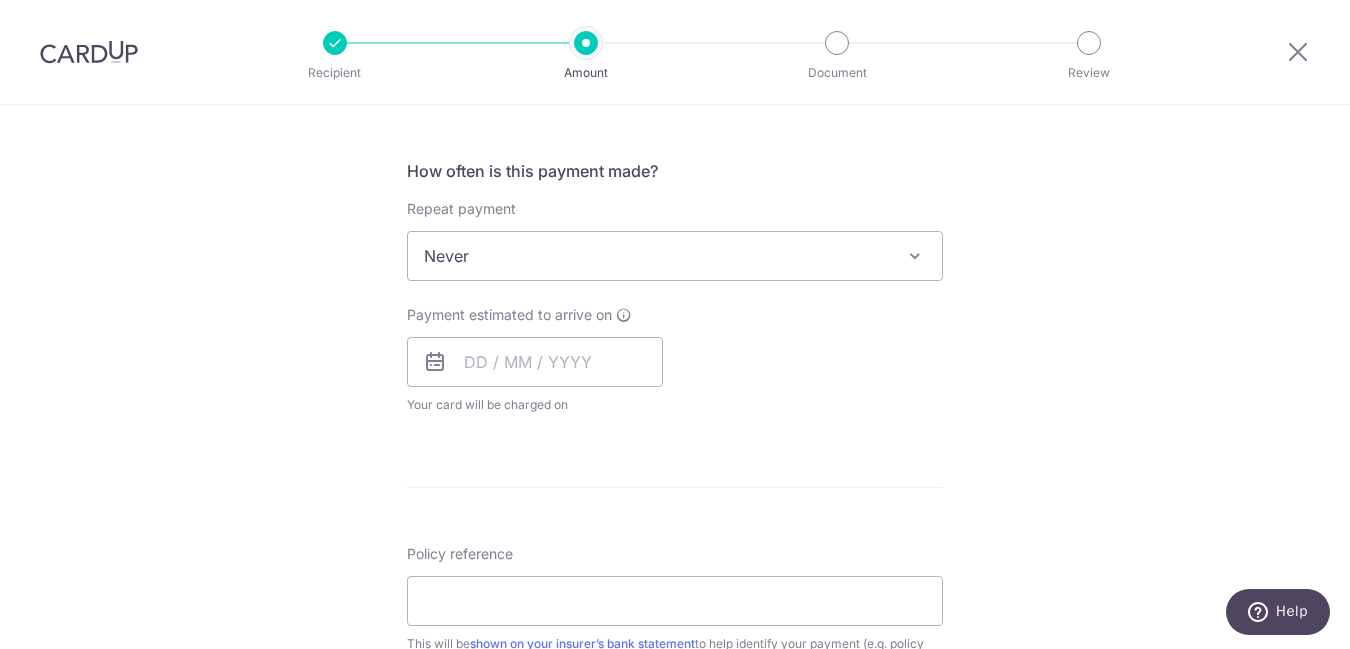 click on "Never" at bounding box center (675, 256) 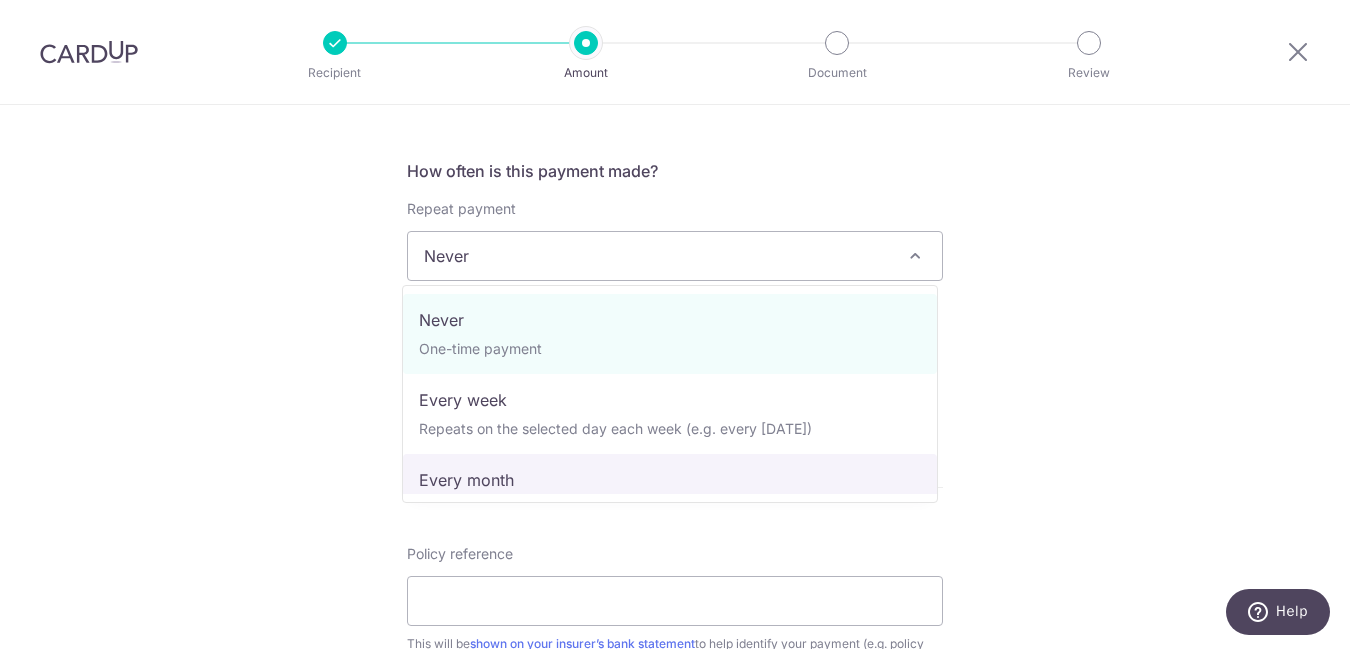 select on "3" 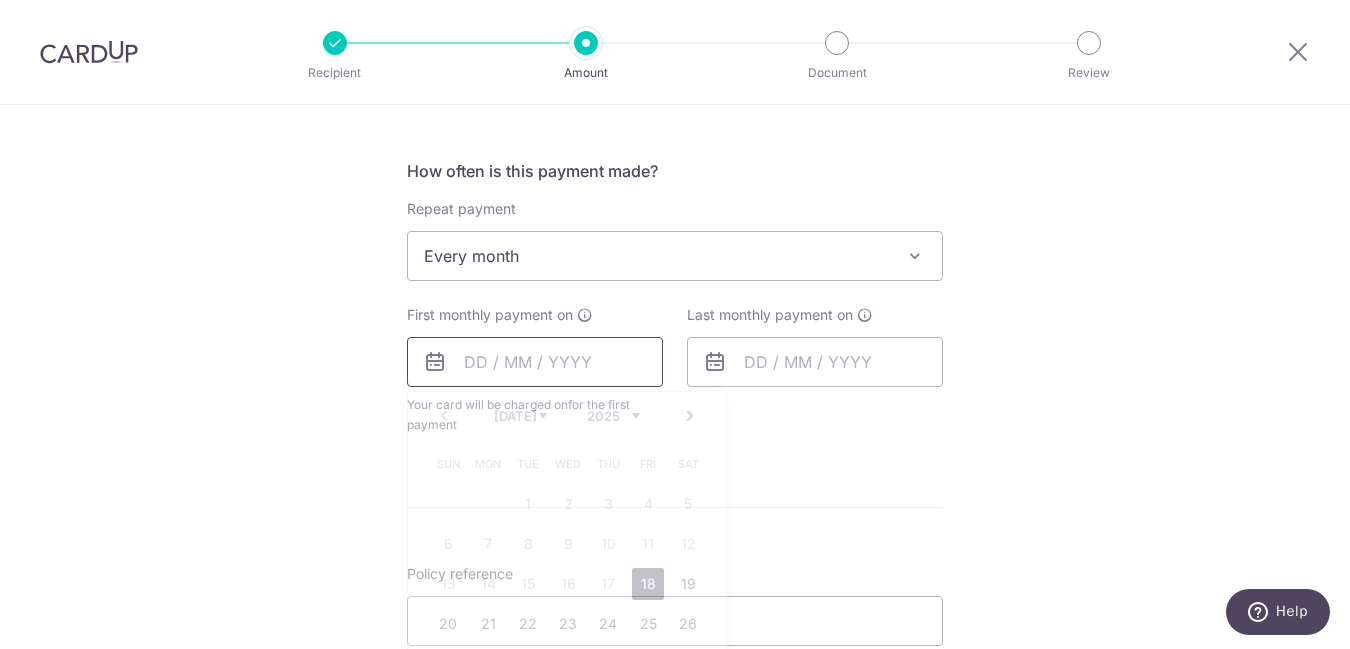 click at bounding box center [535, 362] 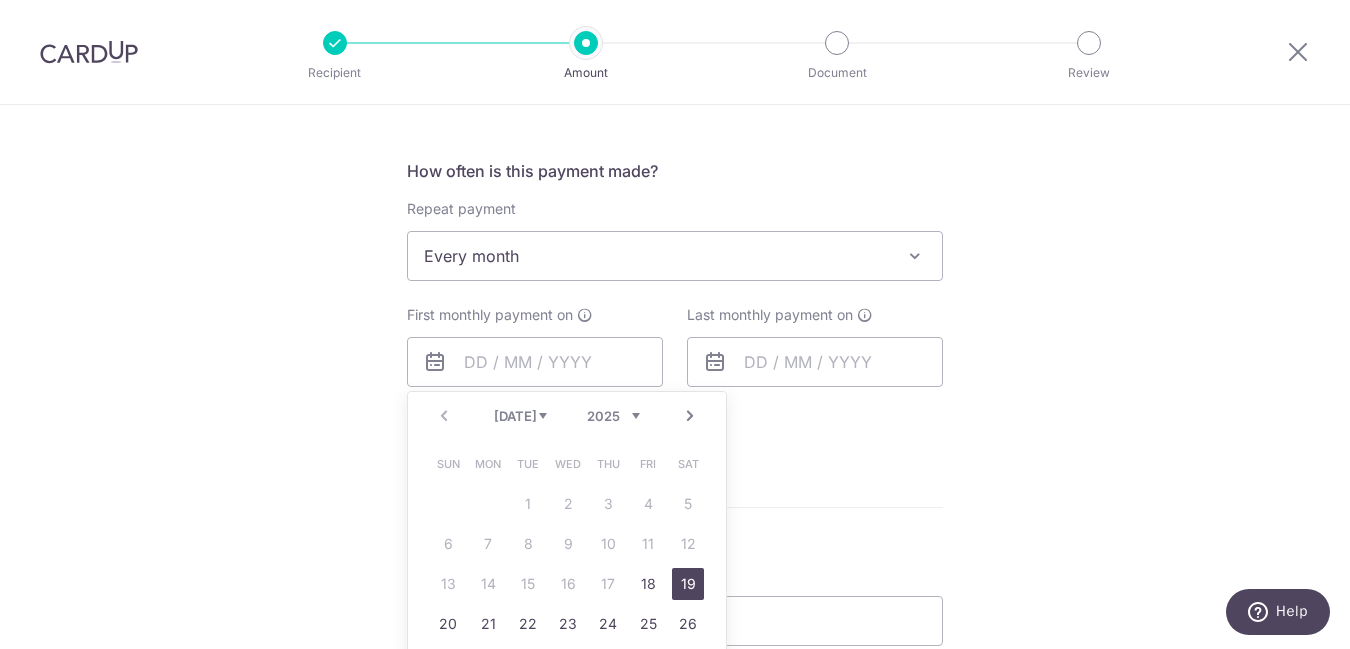 click on "19" at bounding box center [688, 584] 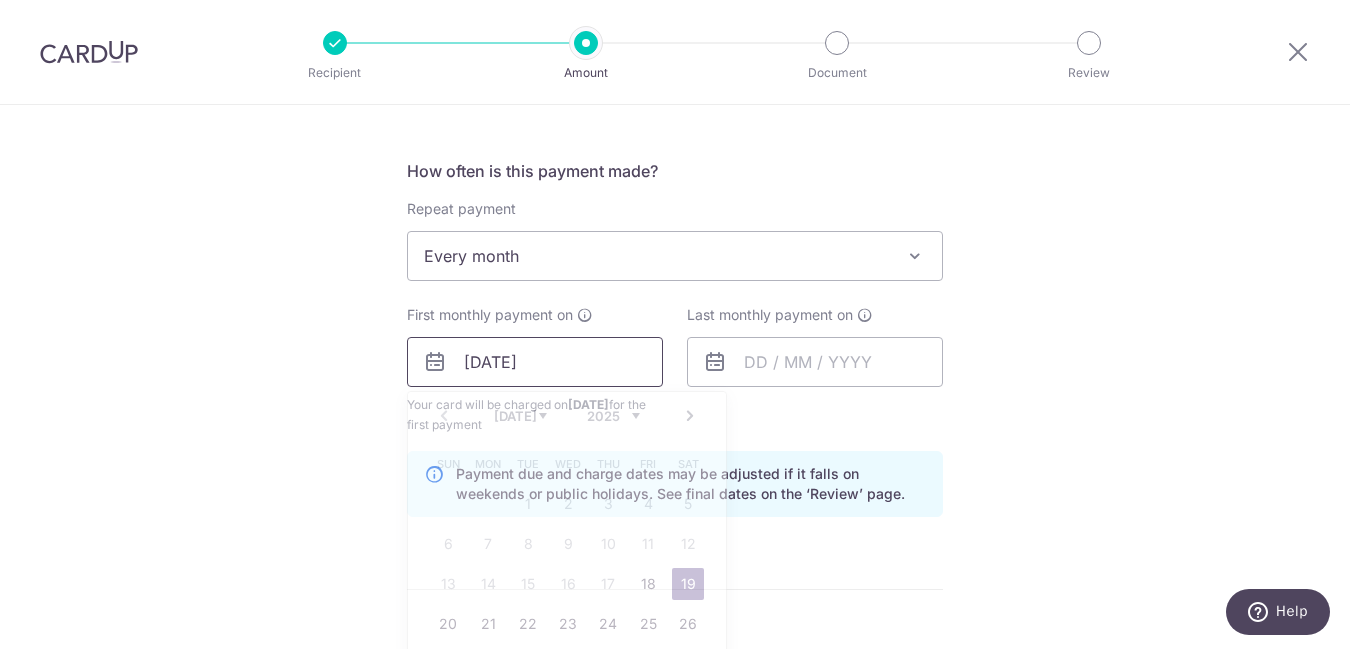 click on "19/07/2025" at bounding box center [535, 362] 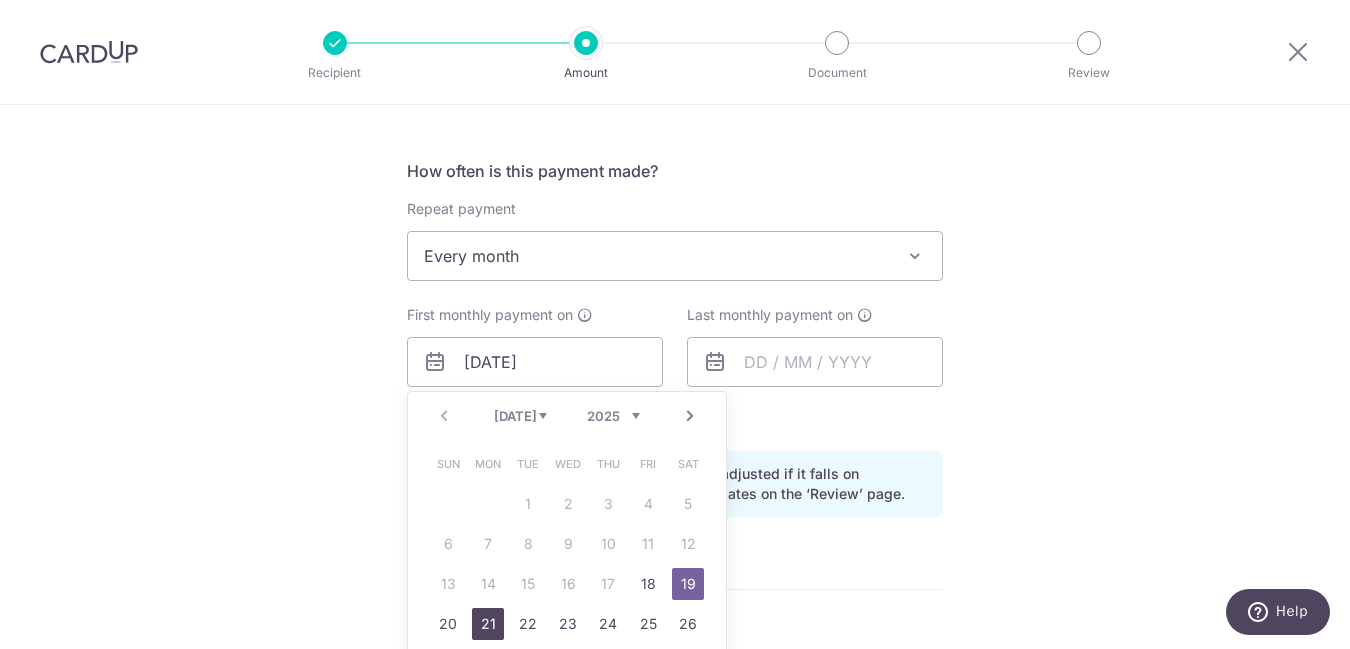 click on "21" at bounding box center [488, 624] 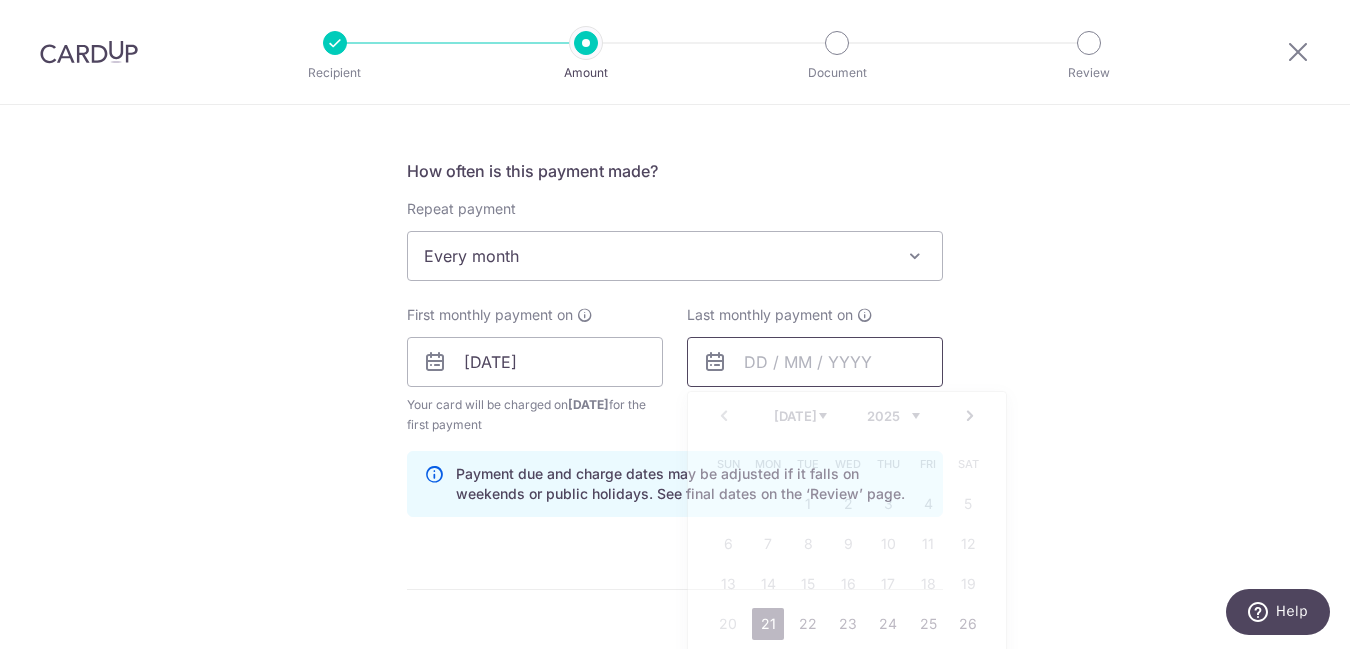 click at bounding box center (815, 362) 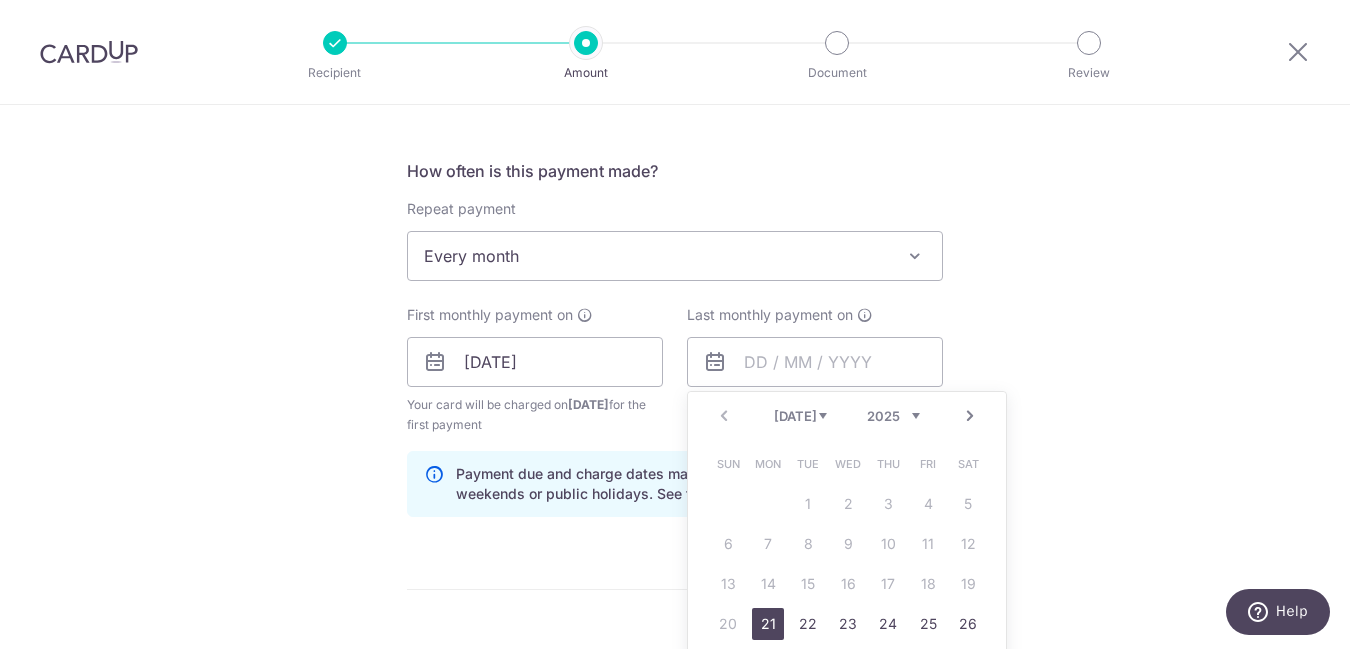 click on "Next" at bounding box center (970, 416) 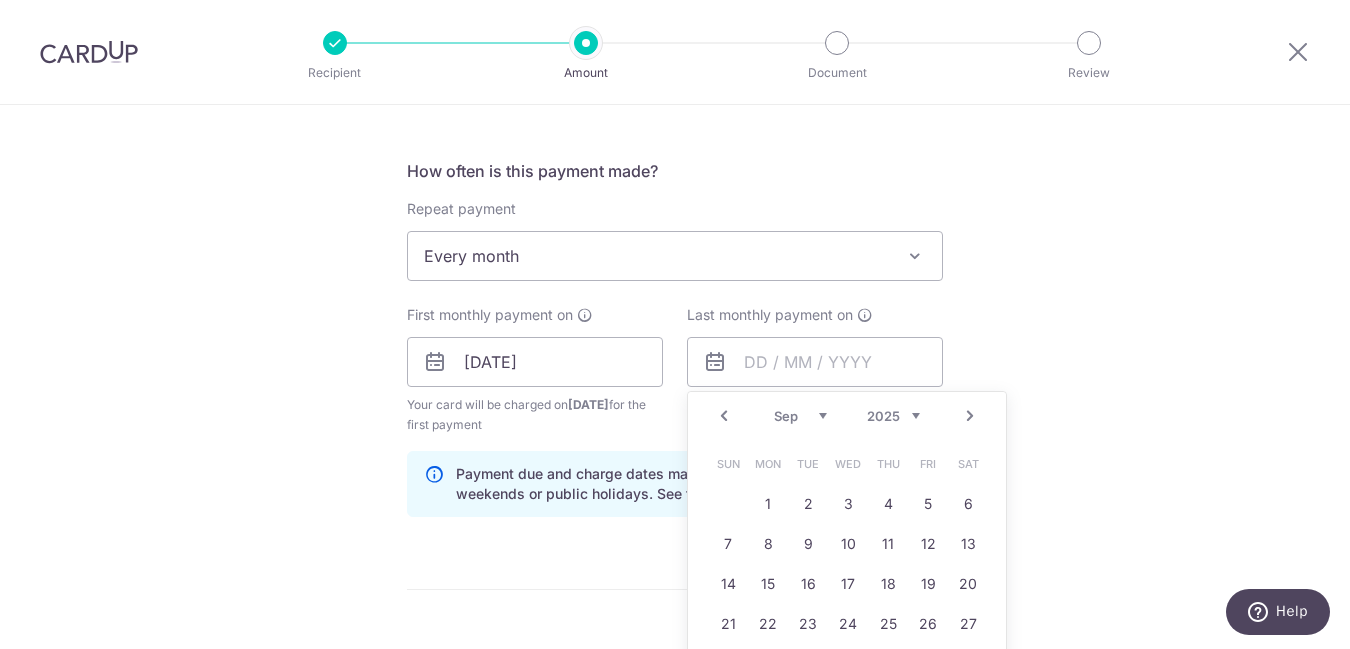 click on "Next" at bounding box center (970, 416) 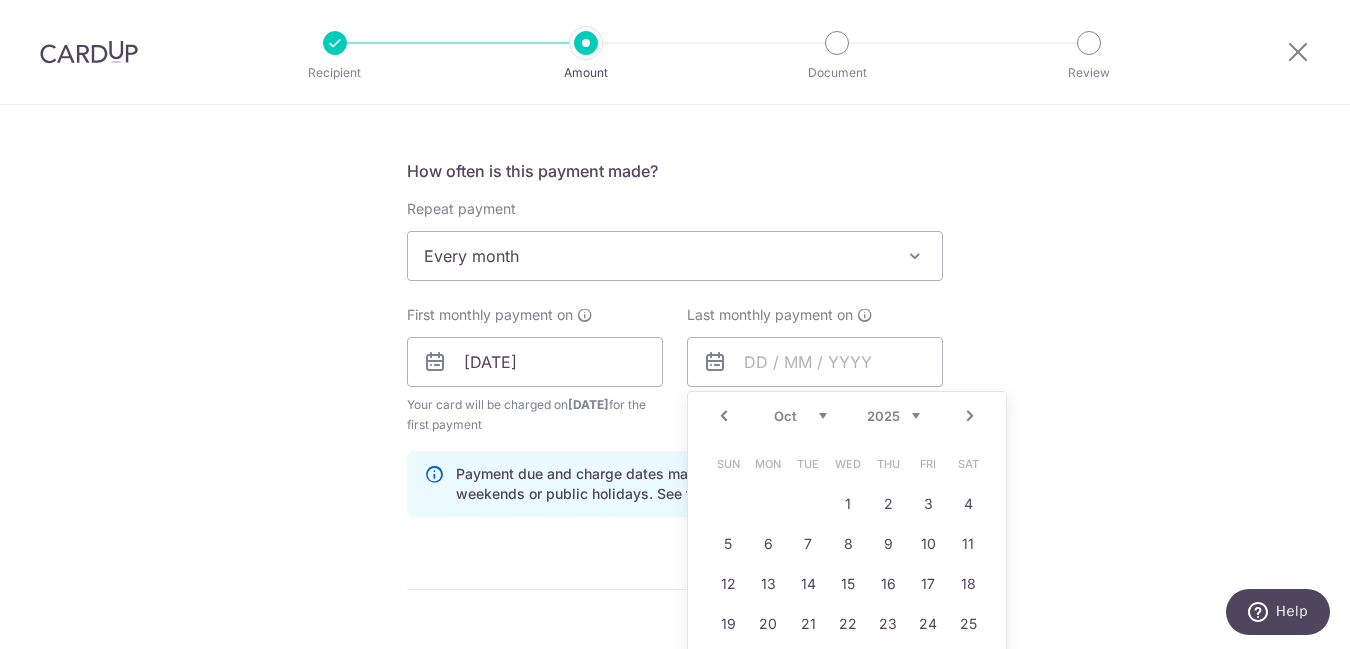 click on "Next" at bounding box center [970, 416] 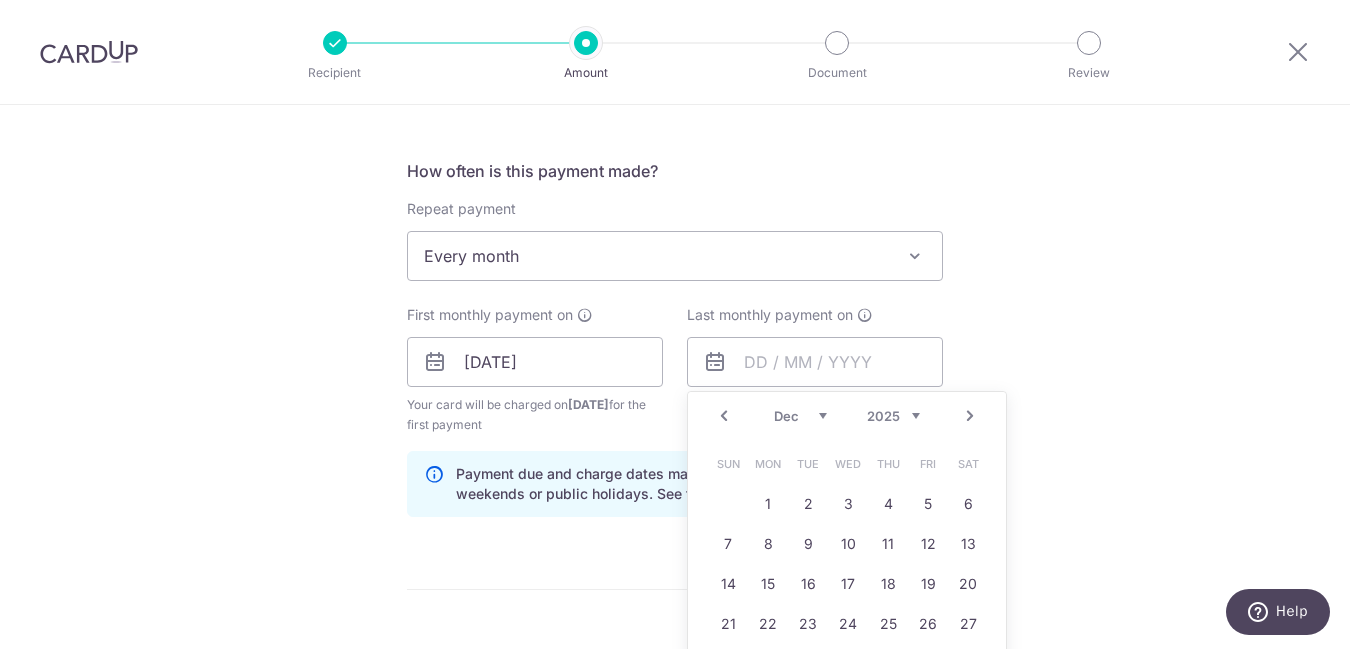 click on "Next" at bounding box center [970, 416] 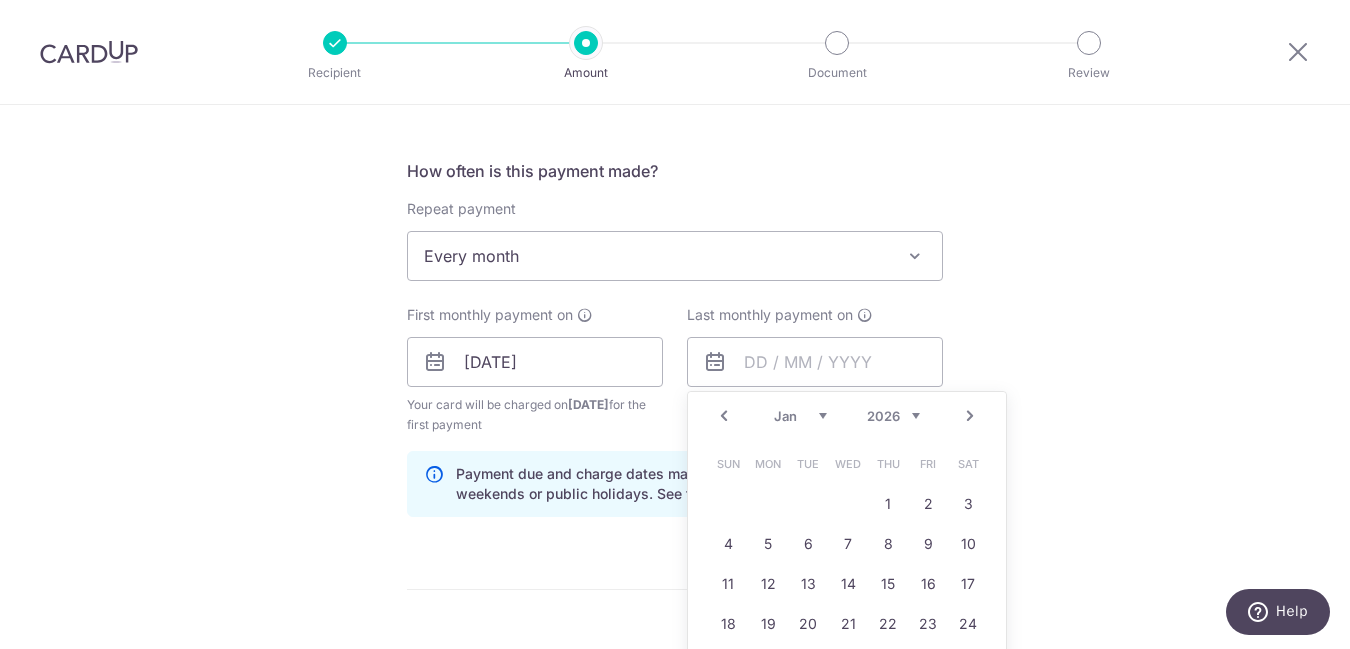 click on "Next" at bounding box center [970, 416] 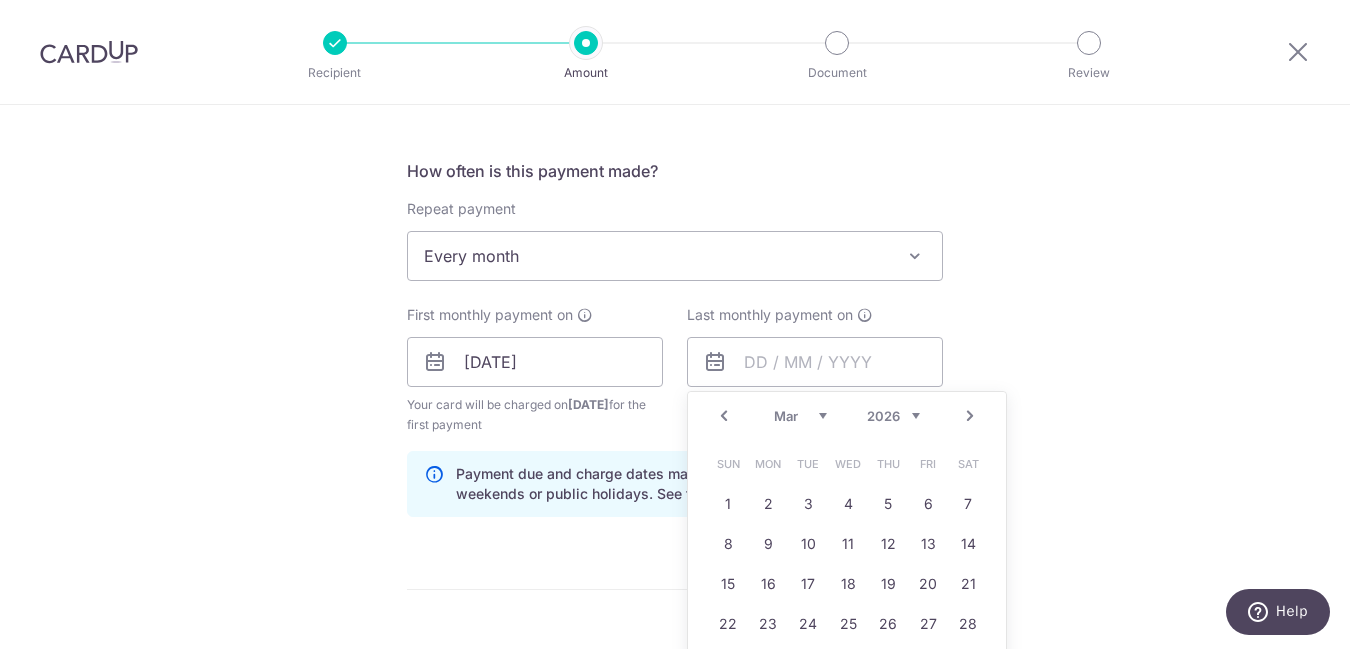 click on "Next" at bounding box center (970, 416) 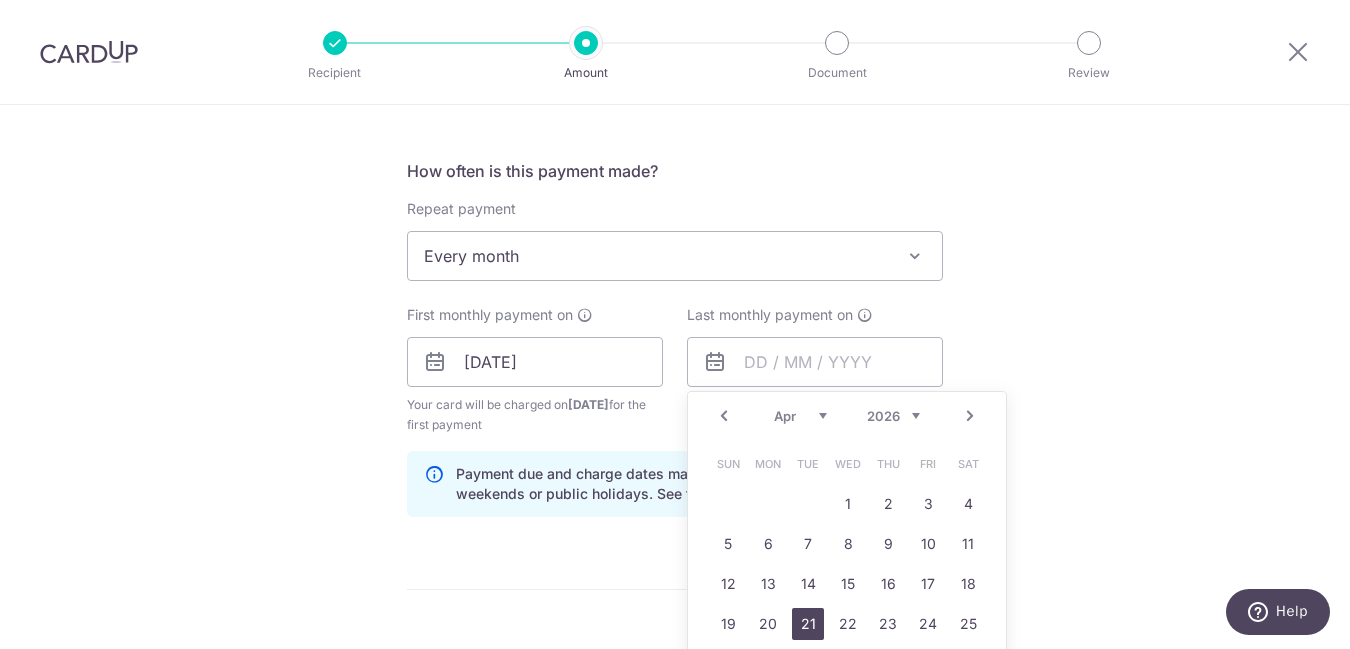 click on "21" at bounding box center [808, 624] 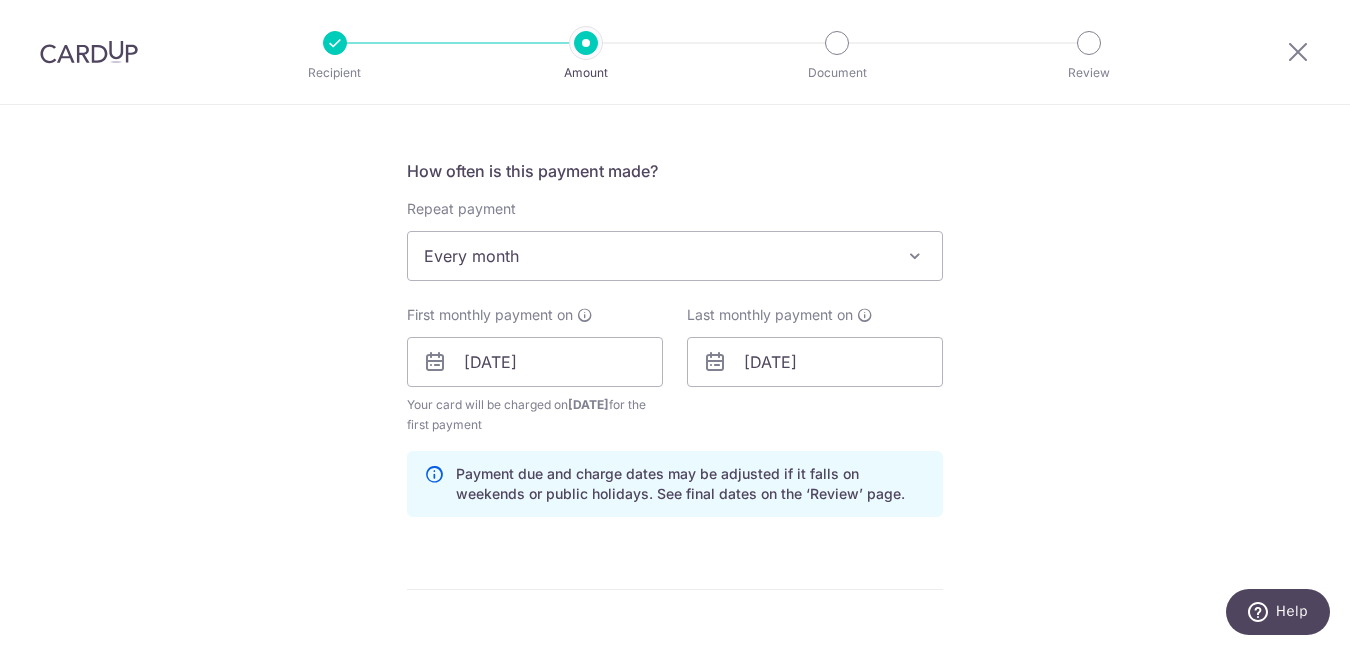 click on "Tell us more about your payment
Enter payment amount
SGD
490.92
490.92
Select Card
**** 4672
Add credit card
Your Cards
**** 8241
**** 7007
**** 1086
**** 0014
**** 5010
**** 9282
**** 3078
**** 4672
**** 2352
**** 0604
**** 9717" at bounding box center [675, 340] 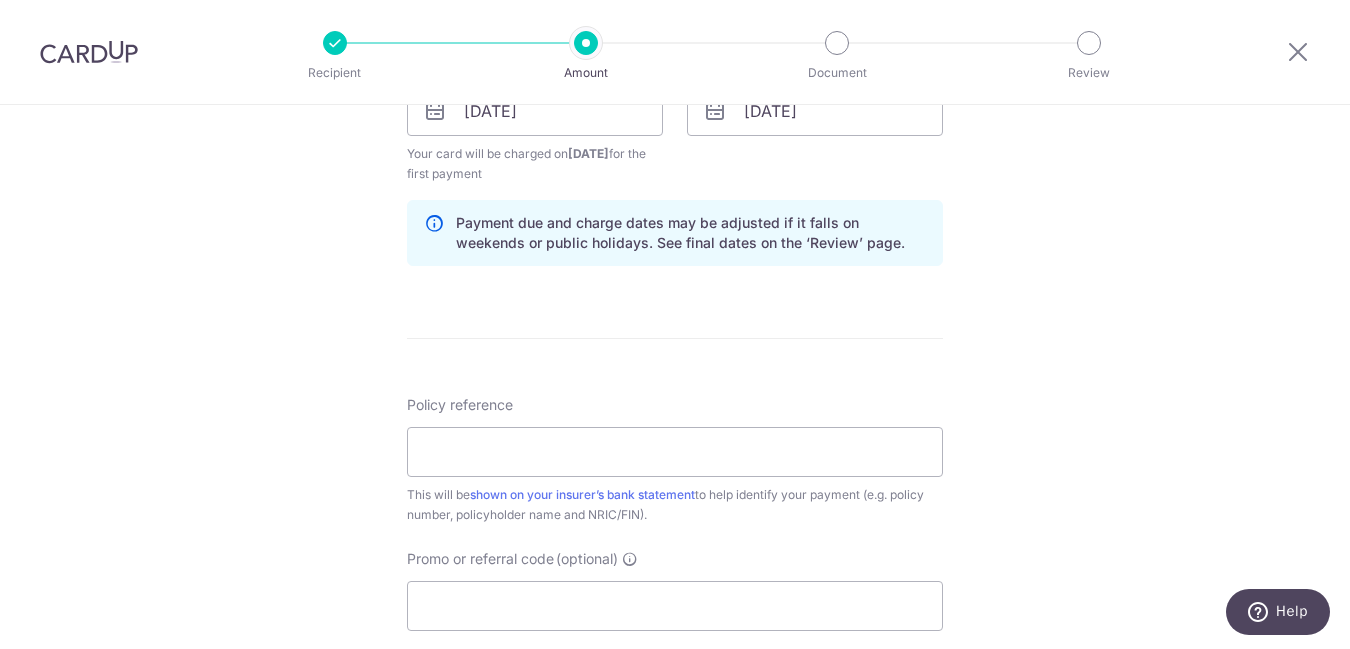 scroll, scrollTop: 1040, scrollLeft: 0, axis: vertical 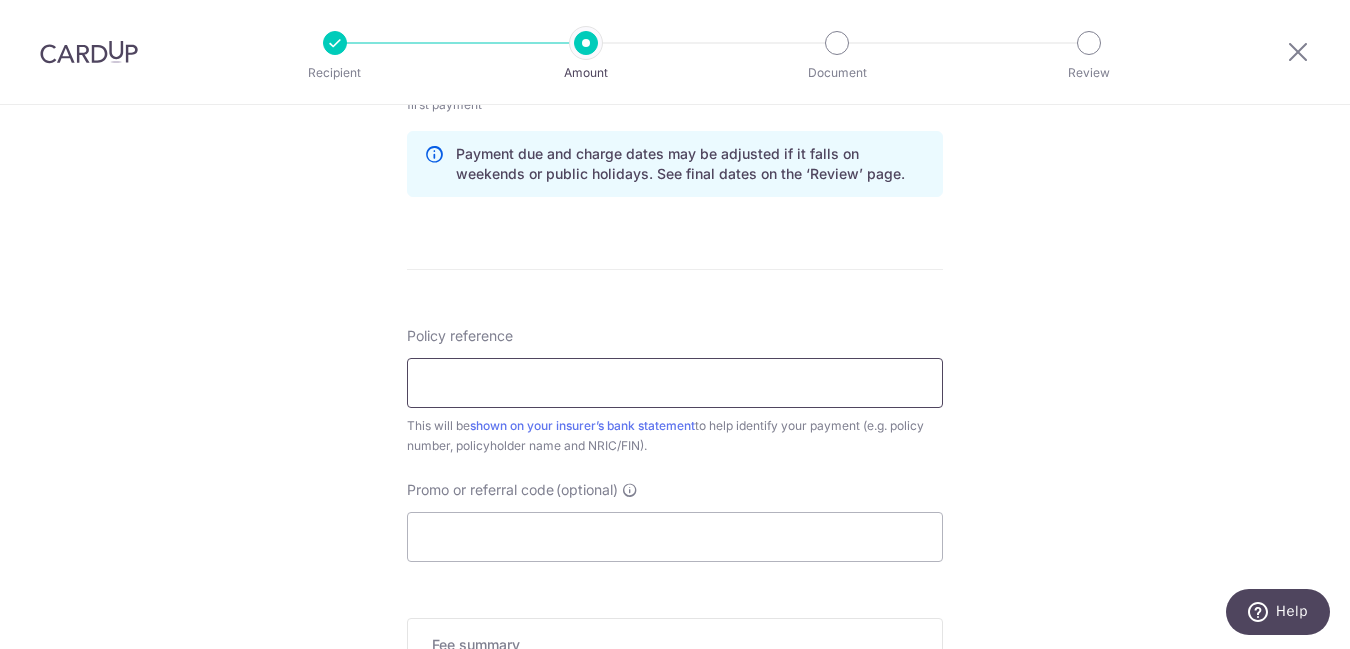 click on "Policy reference" at bounding box center [675, 383] 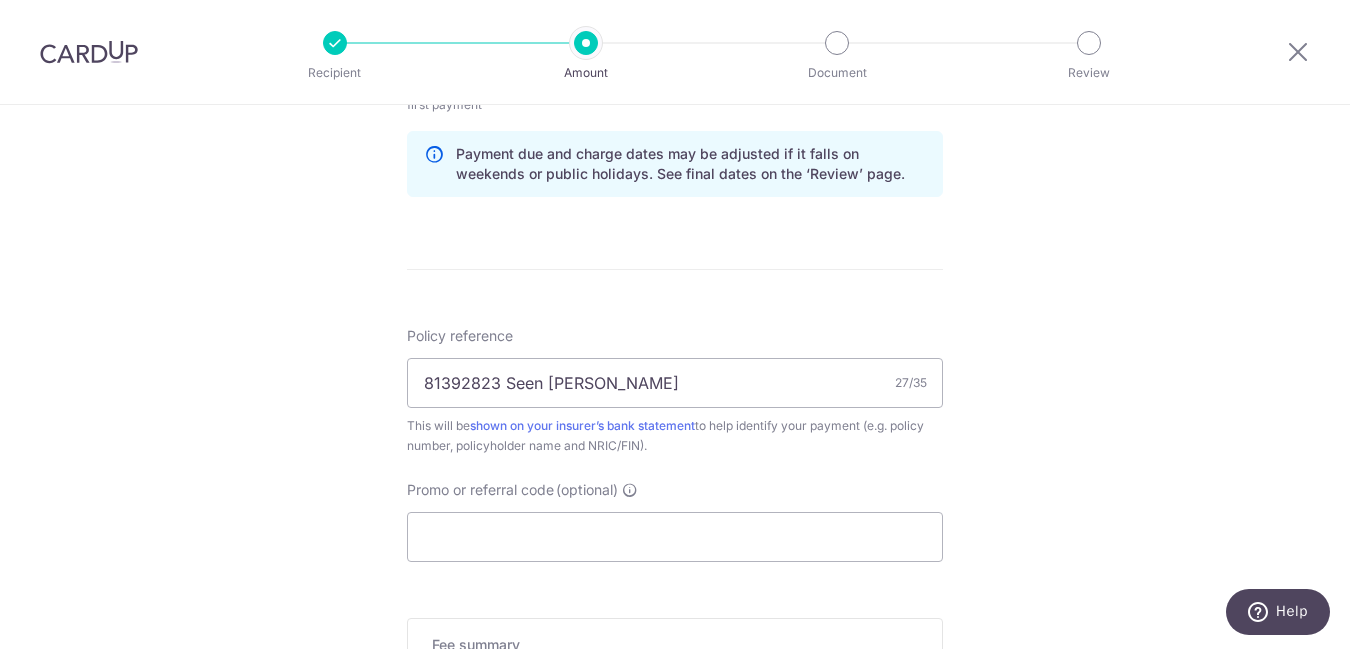 click on "Tell us more about your payment
Enter payment amount
SGD
490.92
490.92
Select Card
**** 4672
Add credit card
Your Cards
**** 8241
**** 7007
**** 1086
**** 0014
**** 5010
**** 9282
**** 3078
**** 4672
**** 2352
**** 0604
**** 9717" at bounding box center [675, 20] 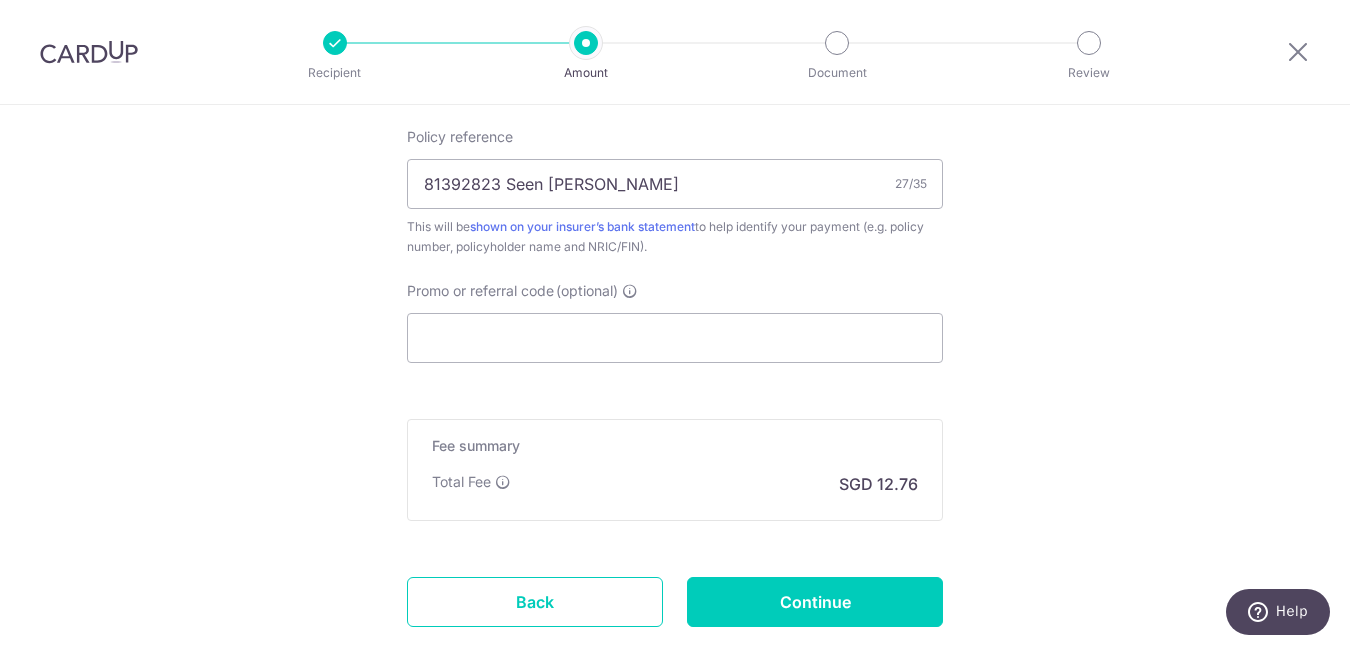 scroll, scrollTop: 1240, scrollLeft: 0, axis: vertical 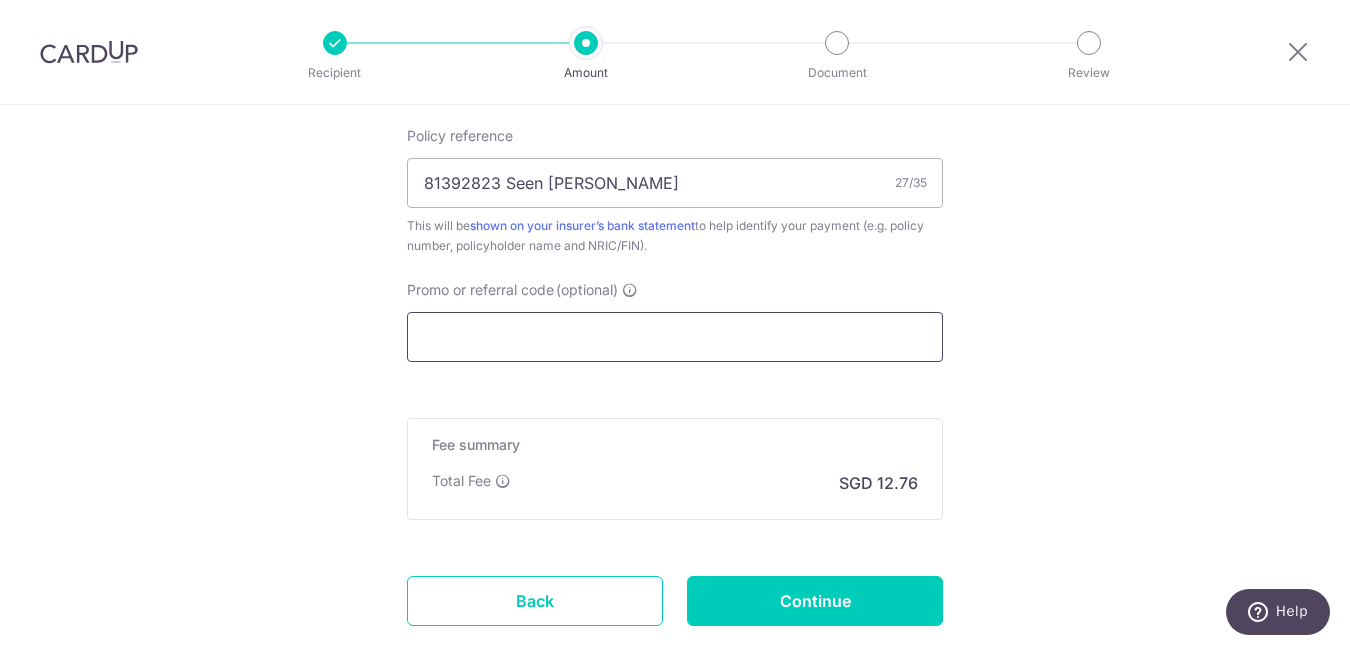 click on "Promo or referral code
(optional)" at bounding box center [675, 337] 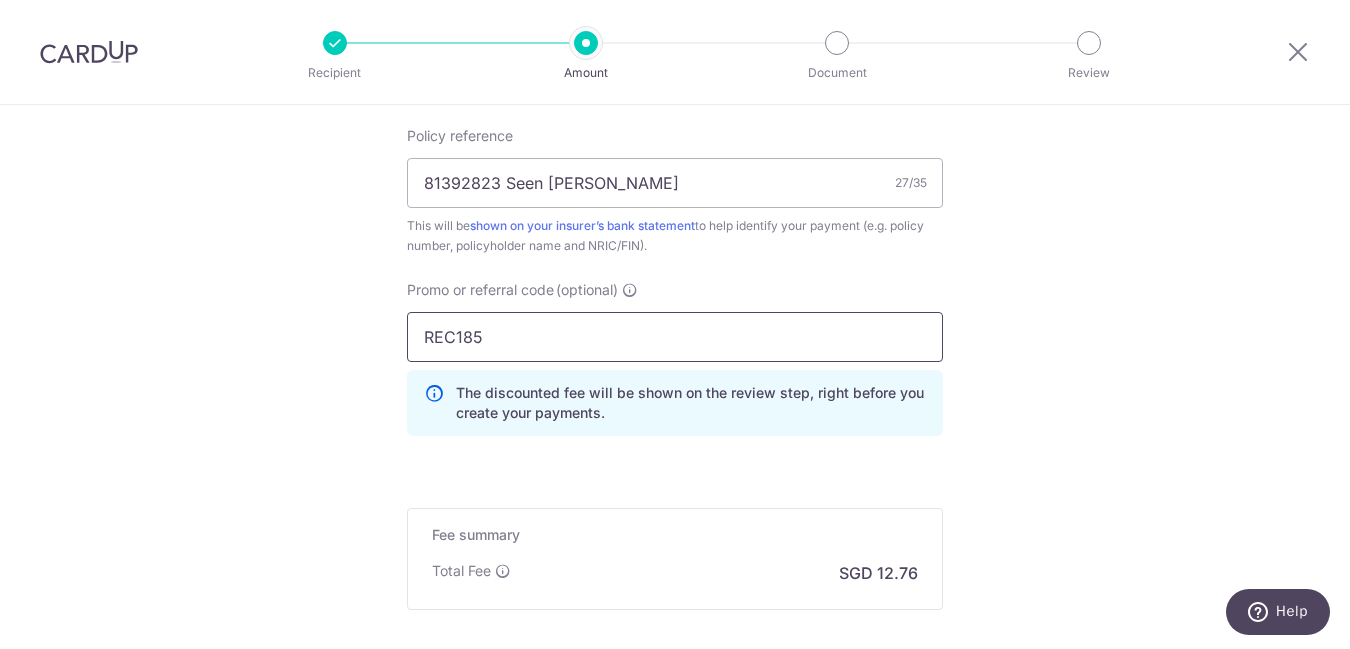 type on "REC185" 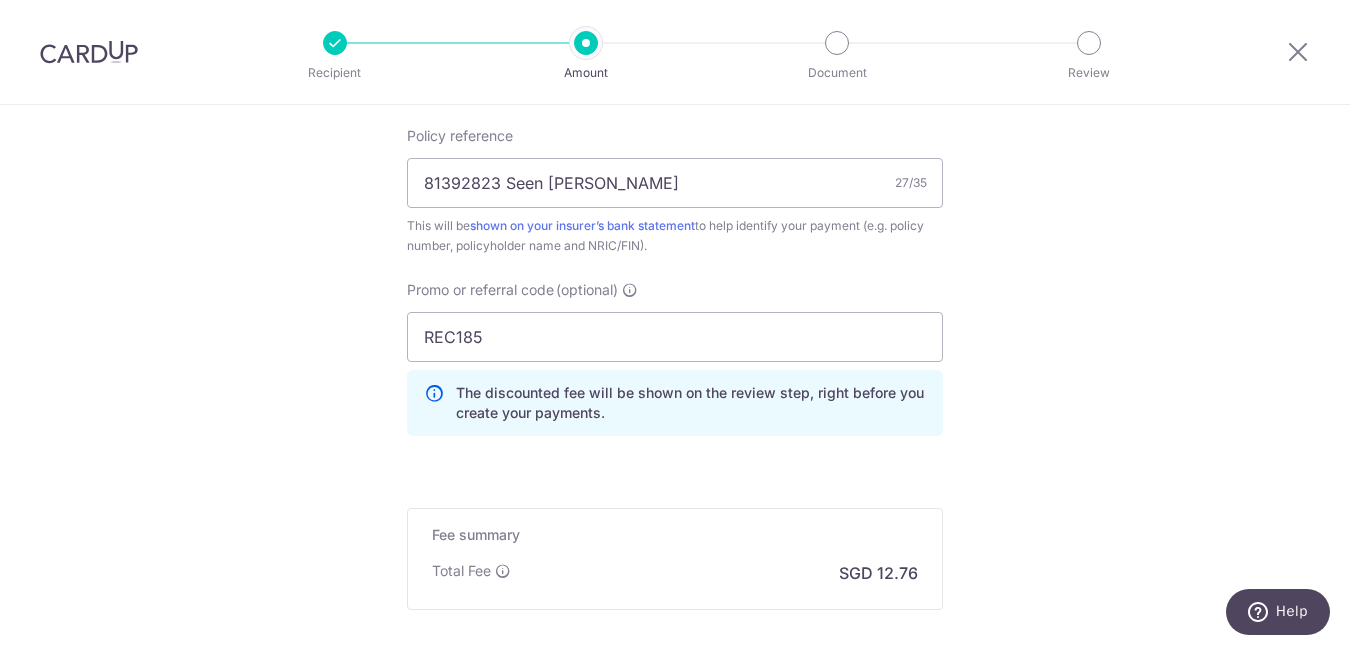 click on "Tell us more about your payment
Enter payment amount
SGD
490.92
490.92
Select Card
**** 4672
Add credit card
Your Cards
**** 8241
**** 7007
**** 1086
**** 0014
**** 5010
**** 9282
**** 3078
**** 4672
**** 2352
**** 0604
**** 9717" at bounding box center (675, -135) 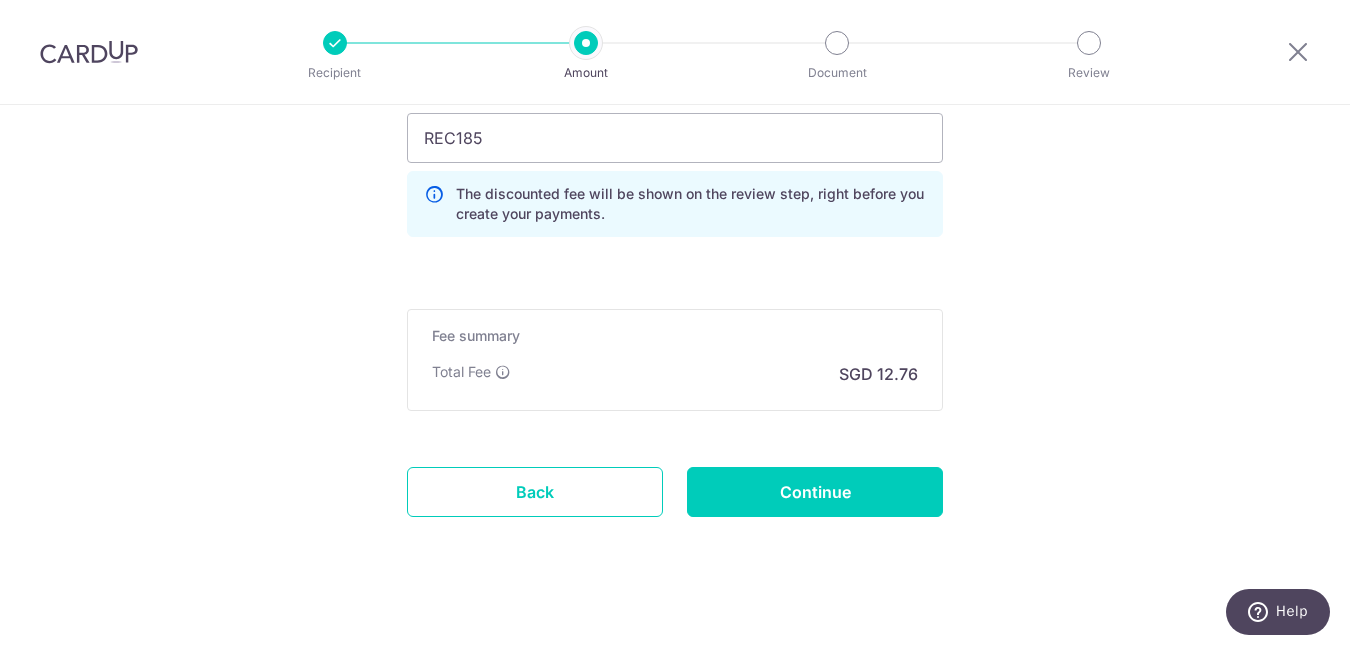 scroll, scrollTop: 1440, scrollLeft: 0, axis: vertical 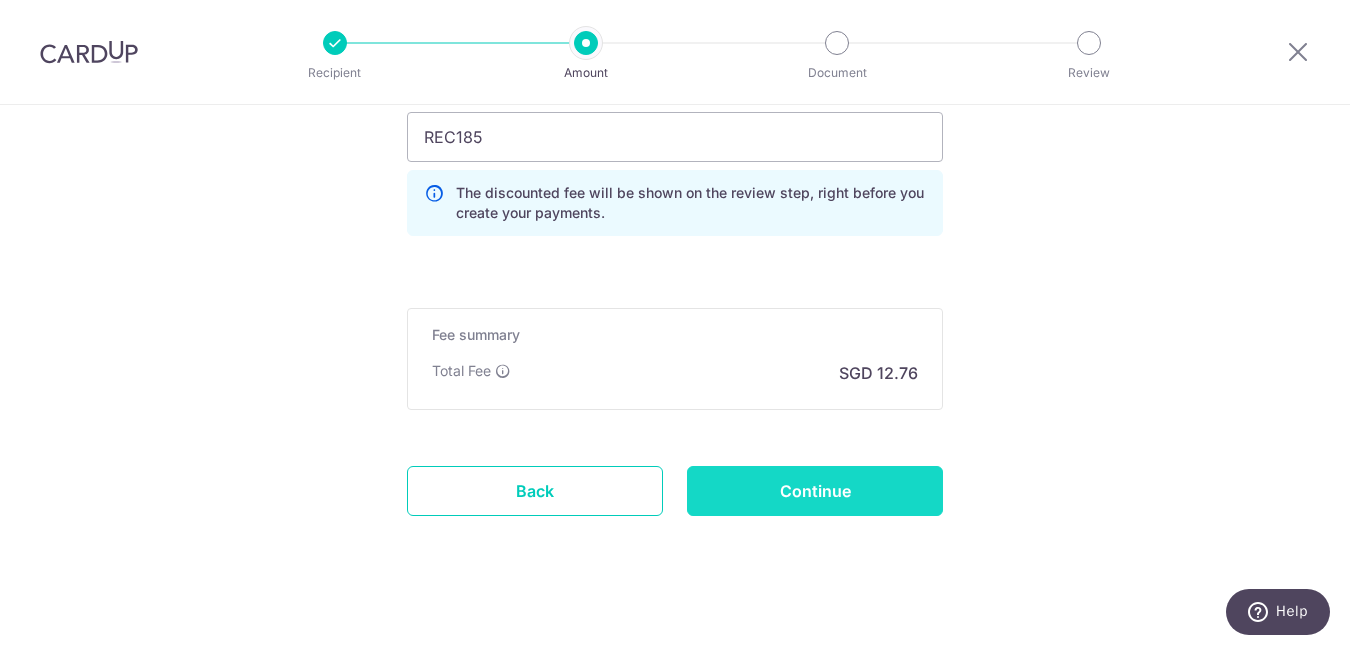 click on "Continue" at bounding box center [815, 491] 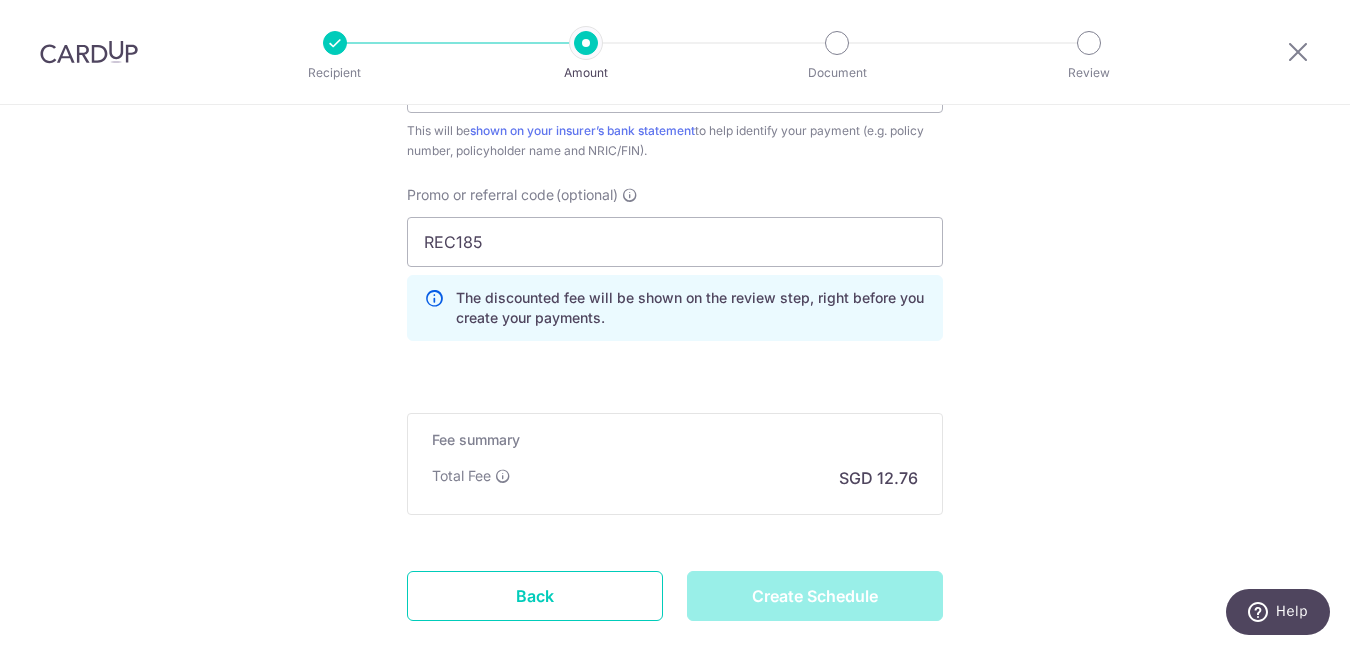 scroll, scrollTop: 1190, scrollLeft: 0, axis: vertical 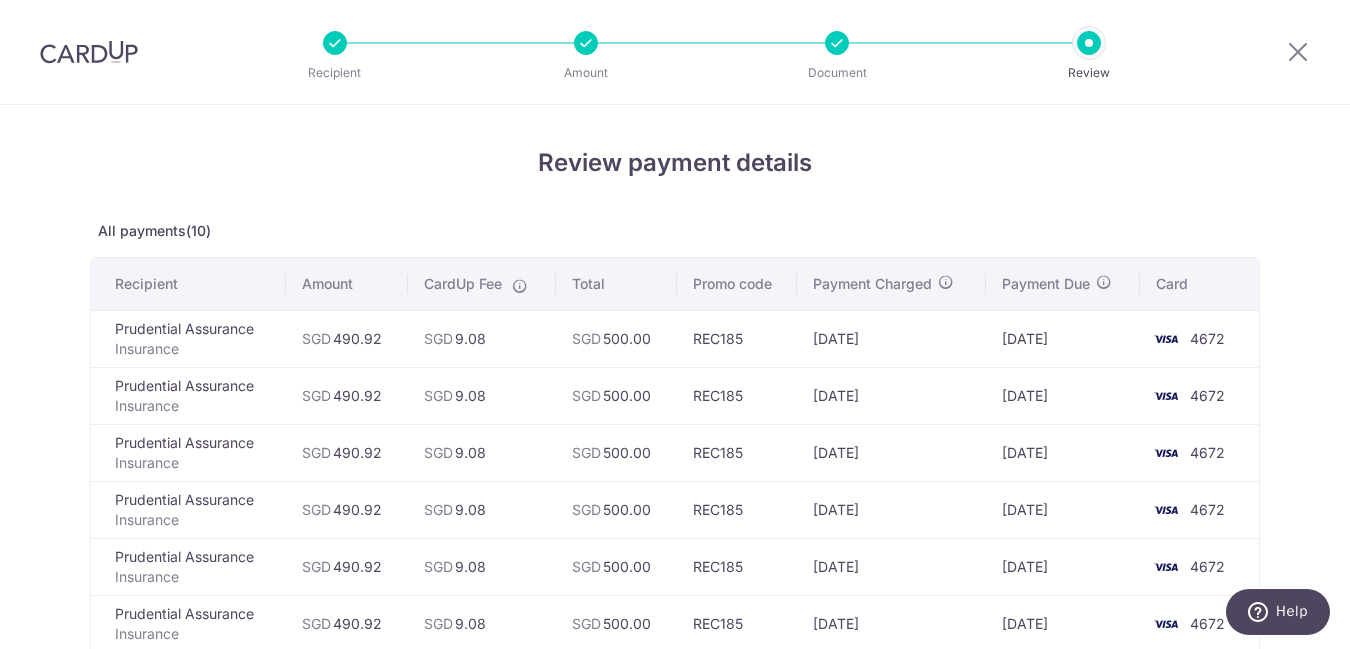 click on "REC185" at bounding box center [737, 338] 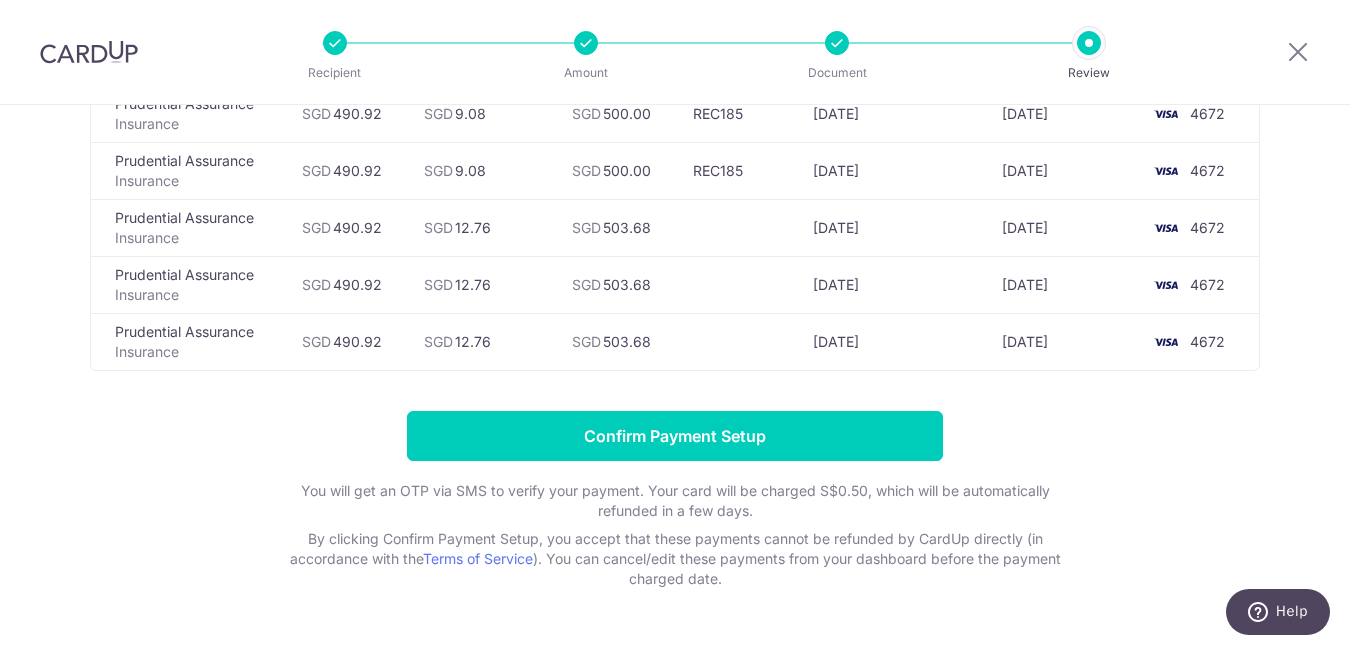scroll, scrollTop: 520, scrollLeft: 0, axis: vertical 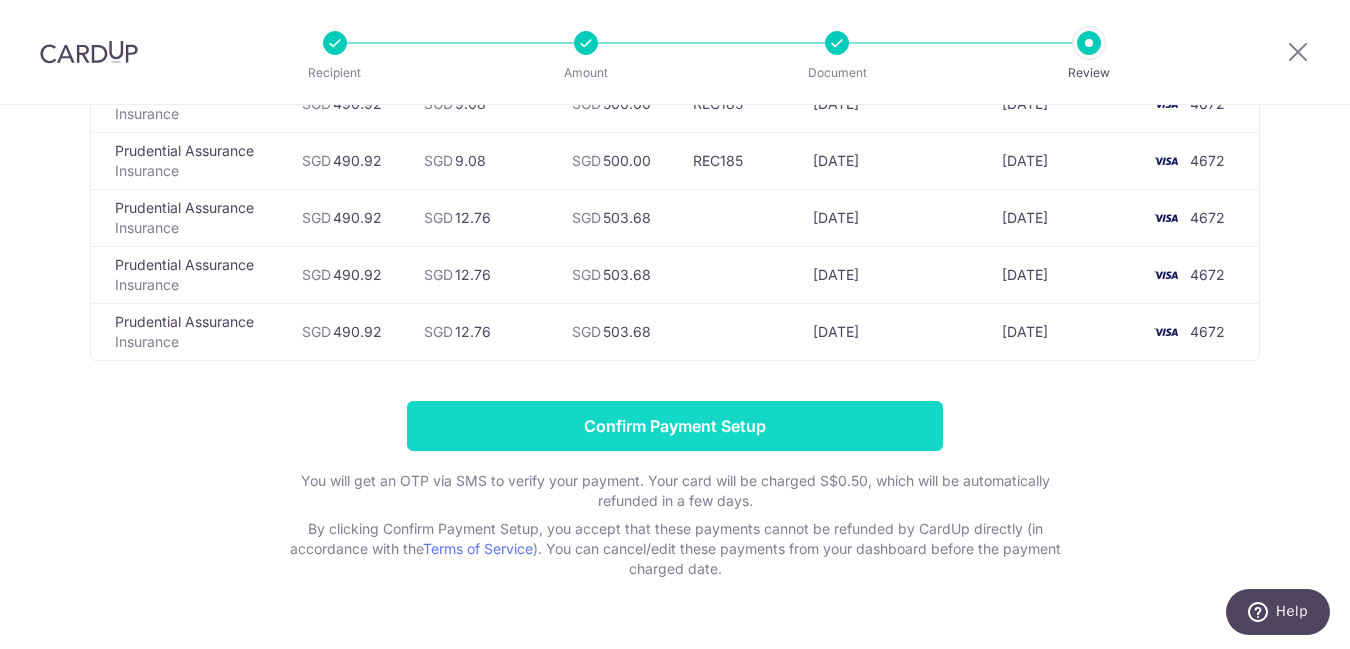 click on "Confirm Payment Setup" at bounding box center [675, 426] 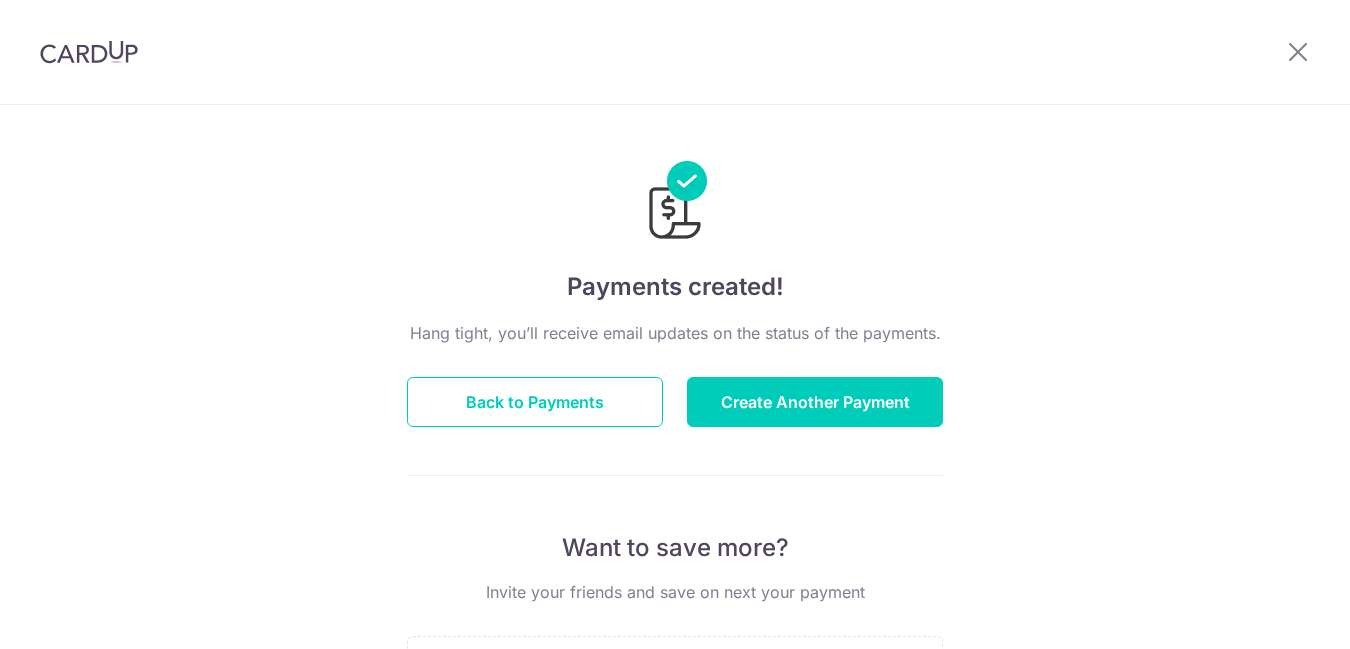 scroll, scrollTop: 0, scrollLeft: 0, axis: both 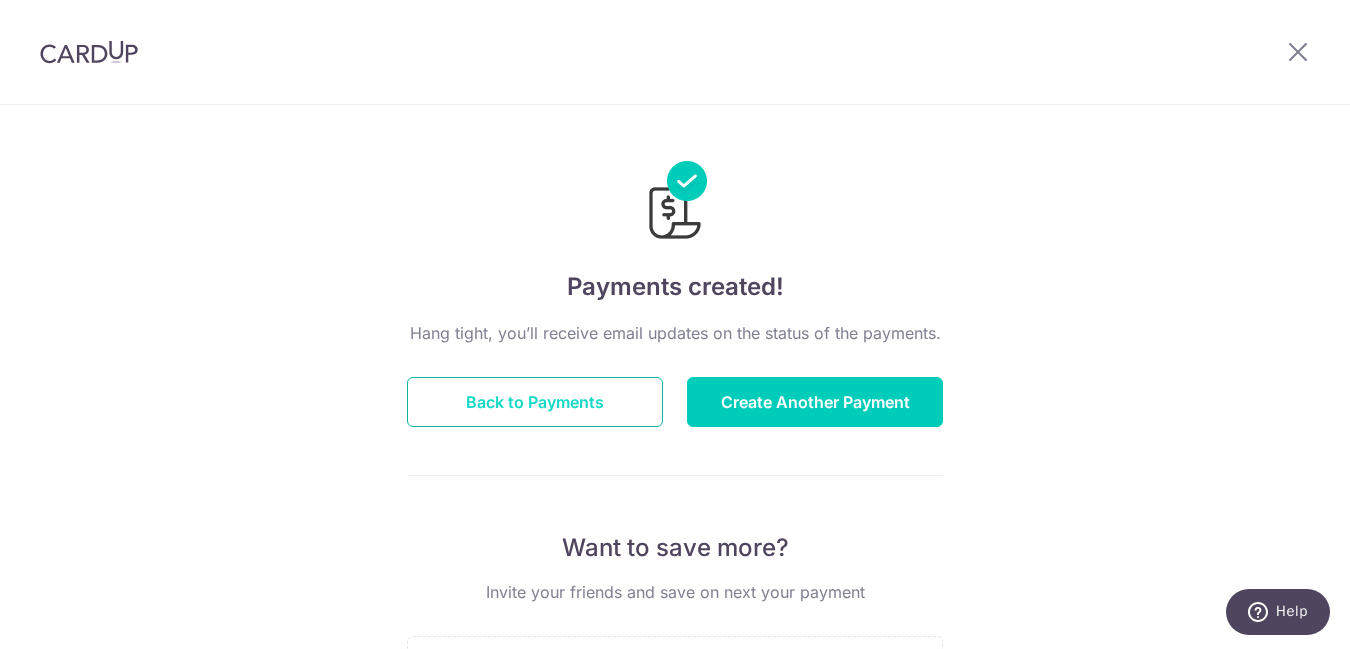 click on "Back to Payments" at bounding box center (535, 402) 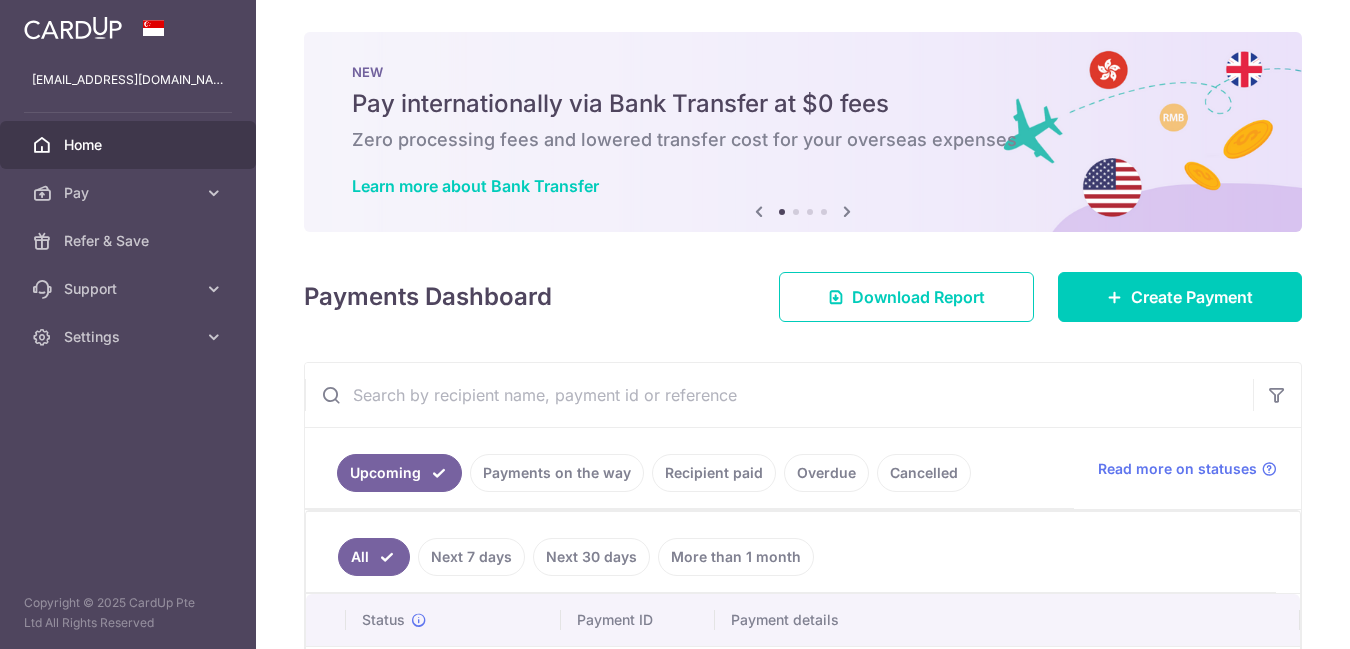 scroll, scrollTop: 0, scrollLeft: 0, axis: both 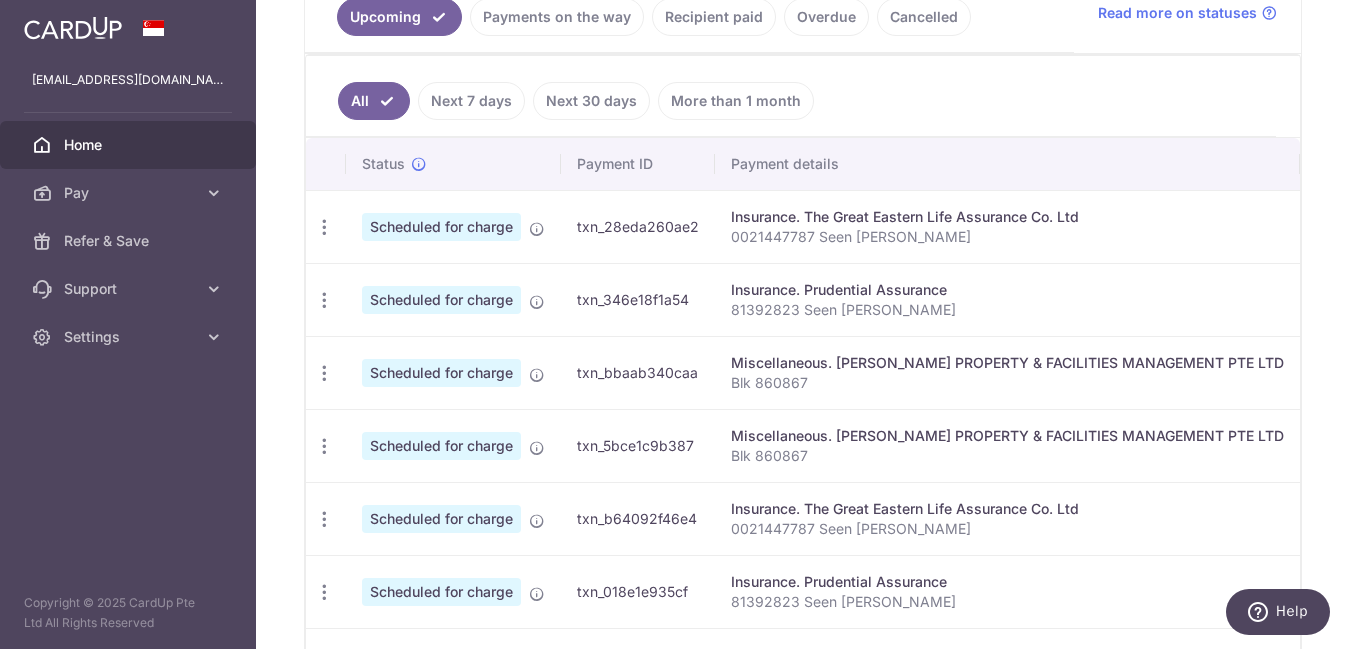 click on "txn_346e18f1a54" at bounding box center [638, 299] 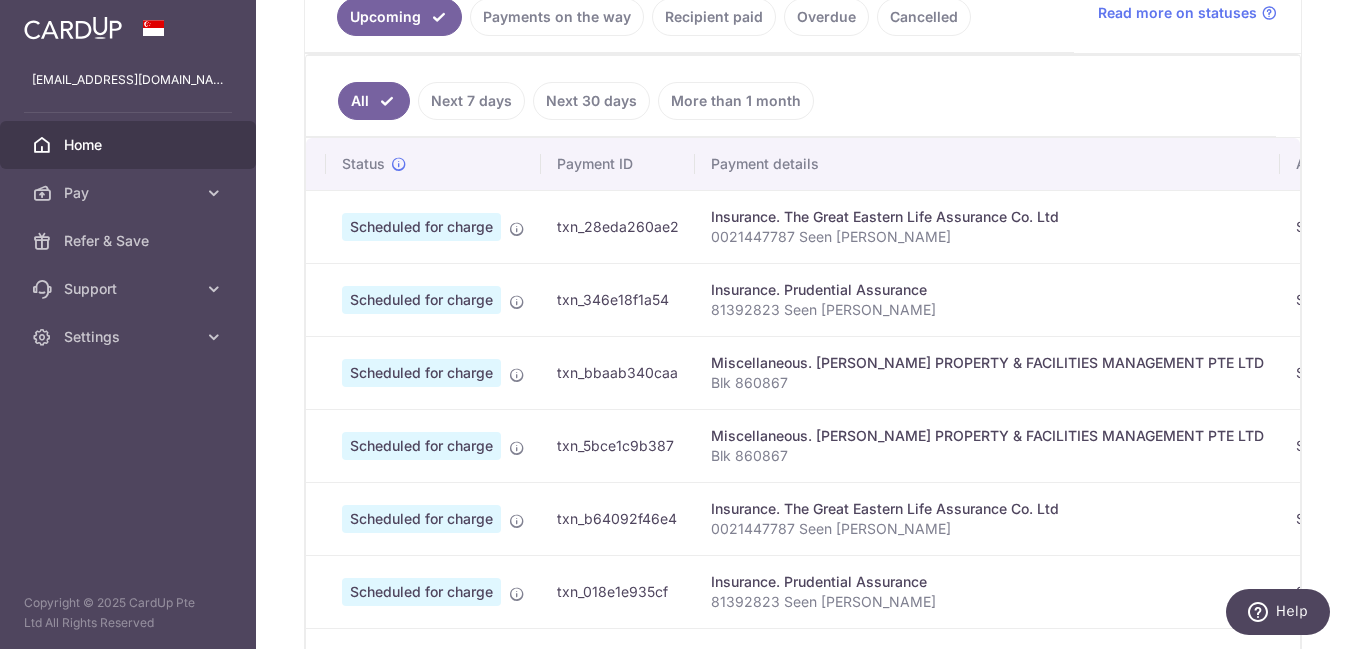 scroll, scrollTop: 0, scrollLeft: 0, axis: both 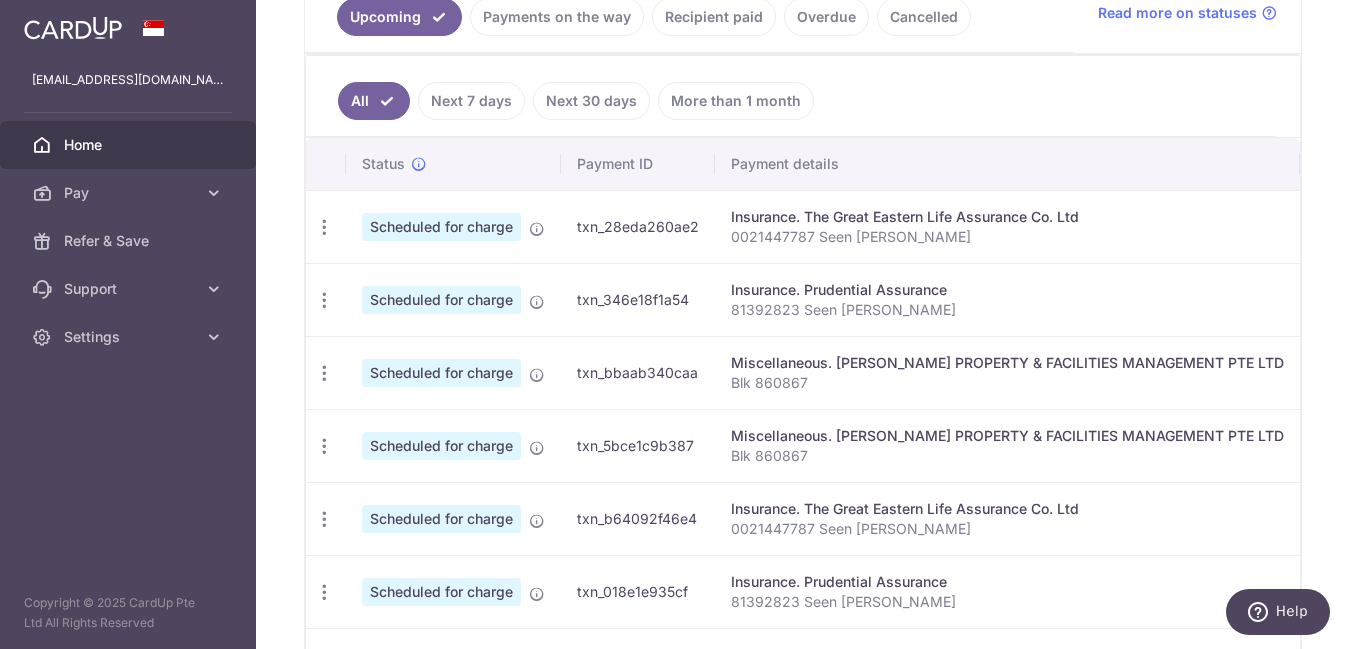 click on "Insurance. Prudential Assurance" at bounding box center [1007, 290] 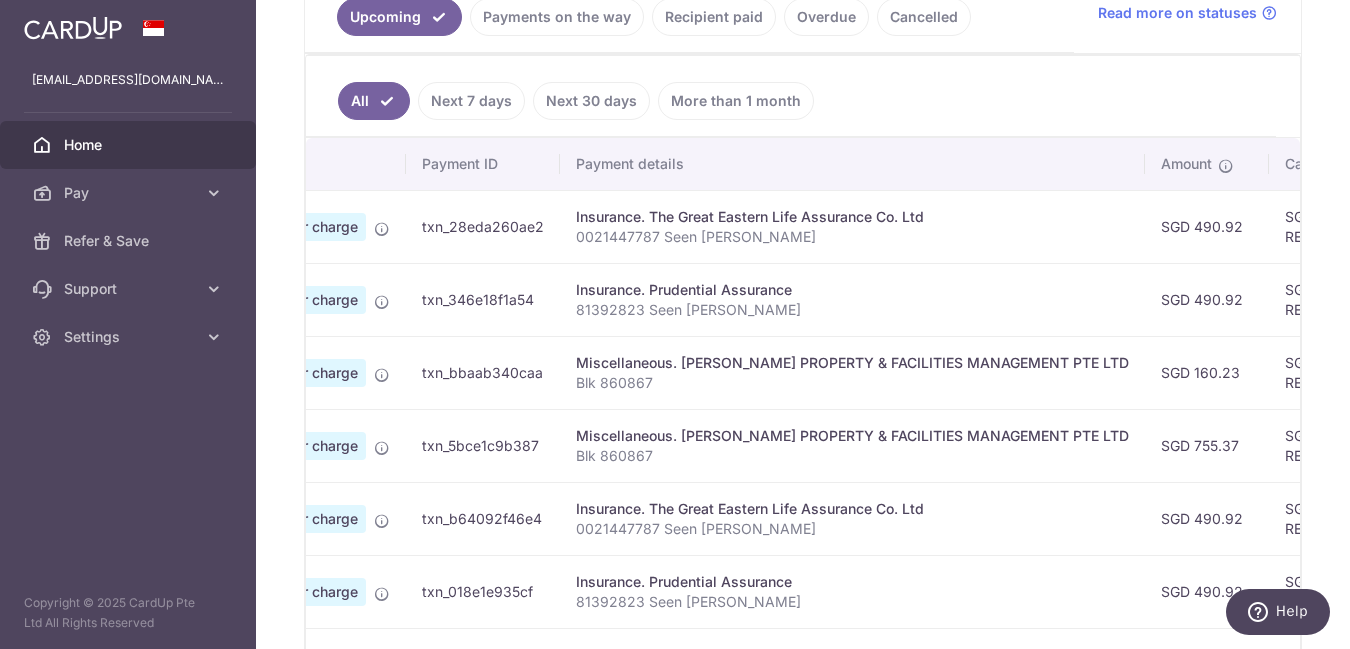 scroll, scrollTop: 0, scrollLeft: 0, axis: both 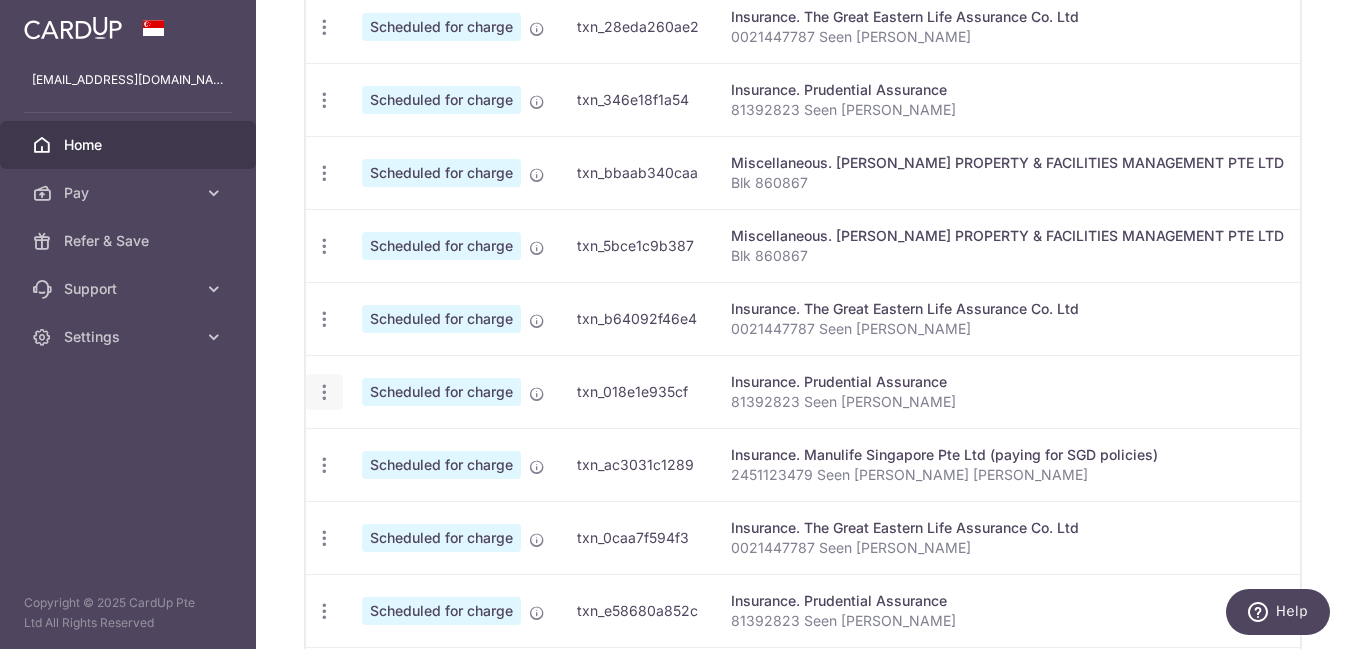 click at bounding box center (324, 27) 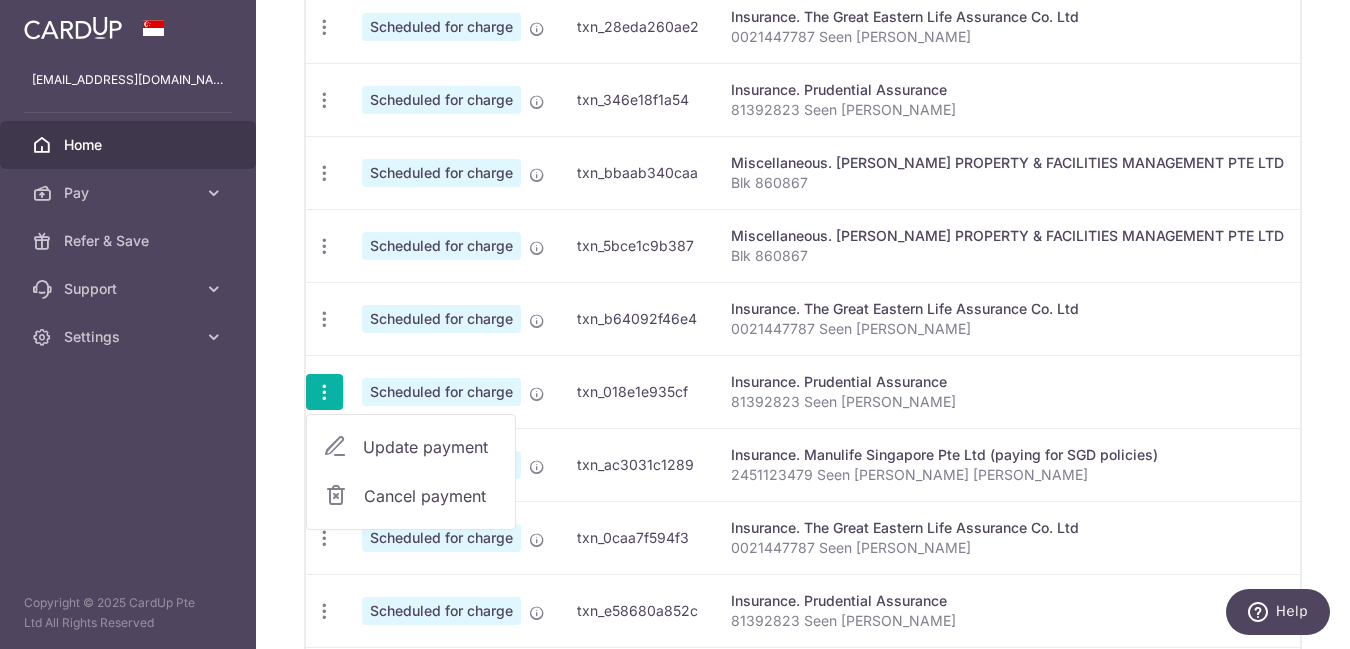 click on "Update payment" at bounding box center [431, 447] 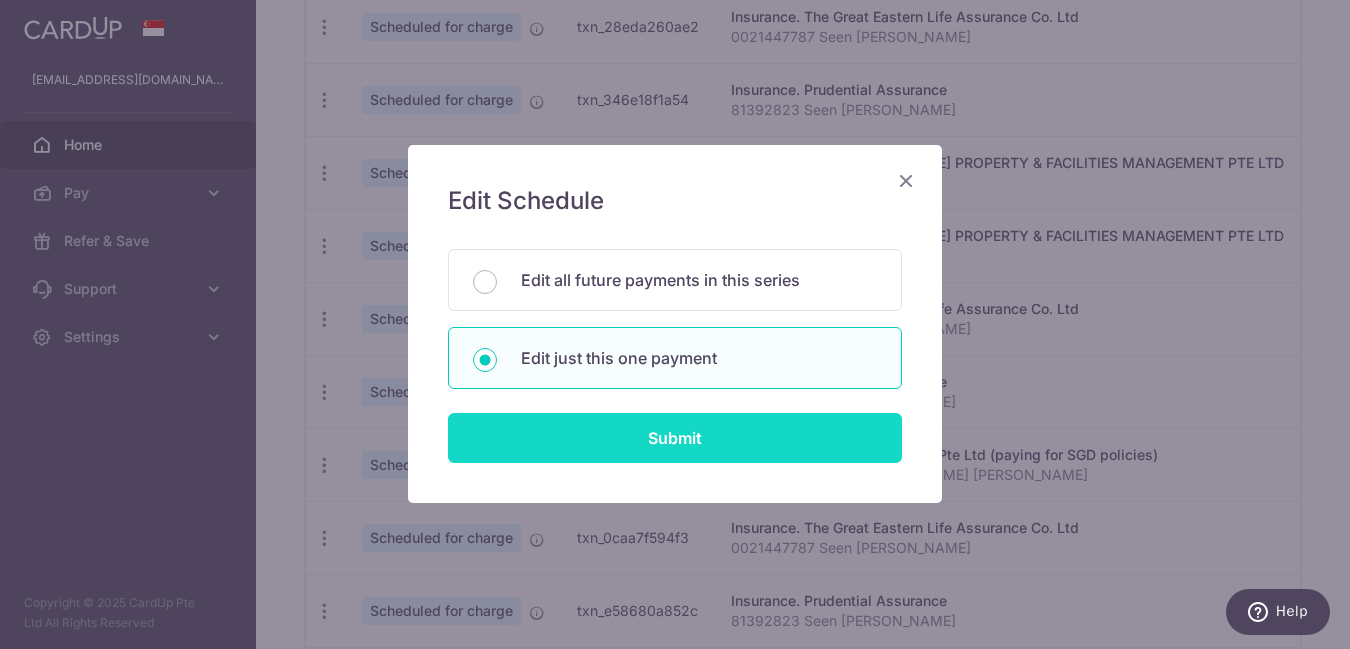 click on "Submit" at bounding box center (675, 438) 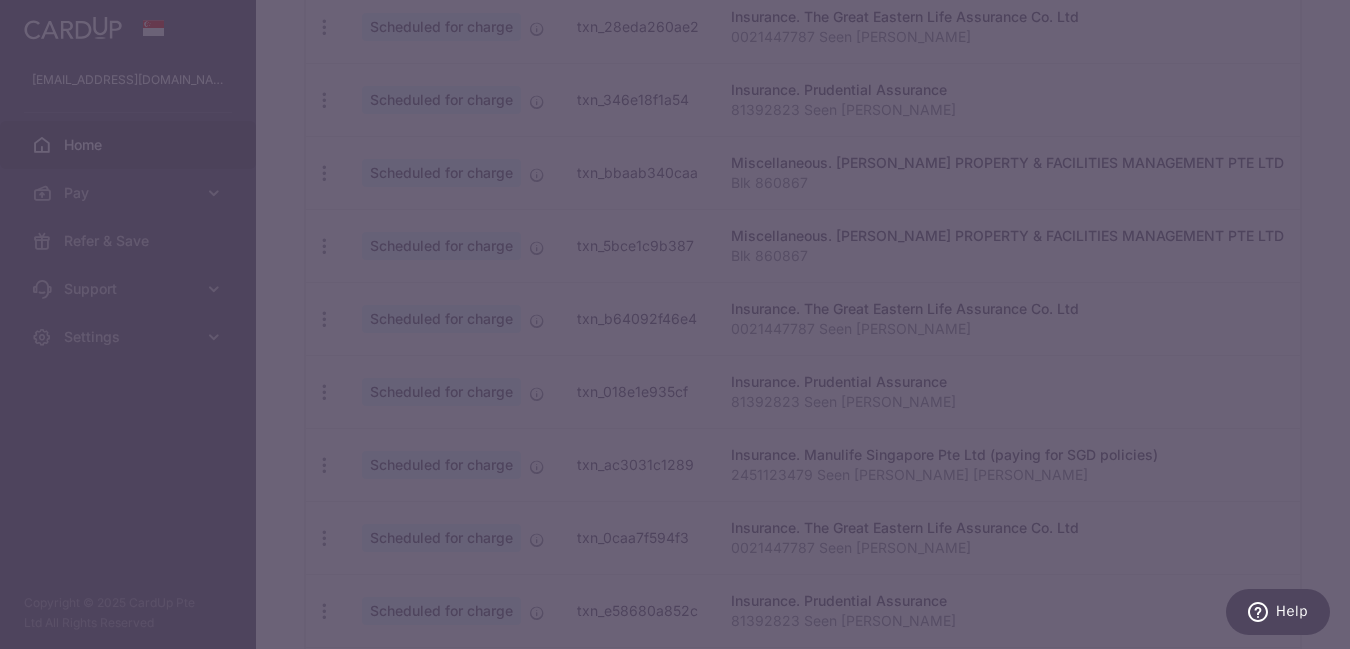 type on "REC185" 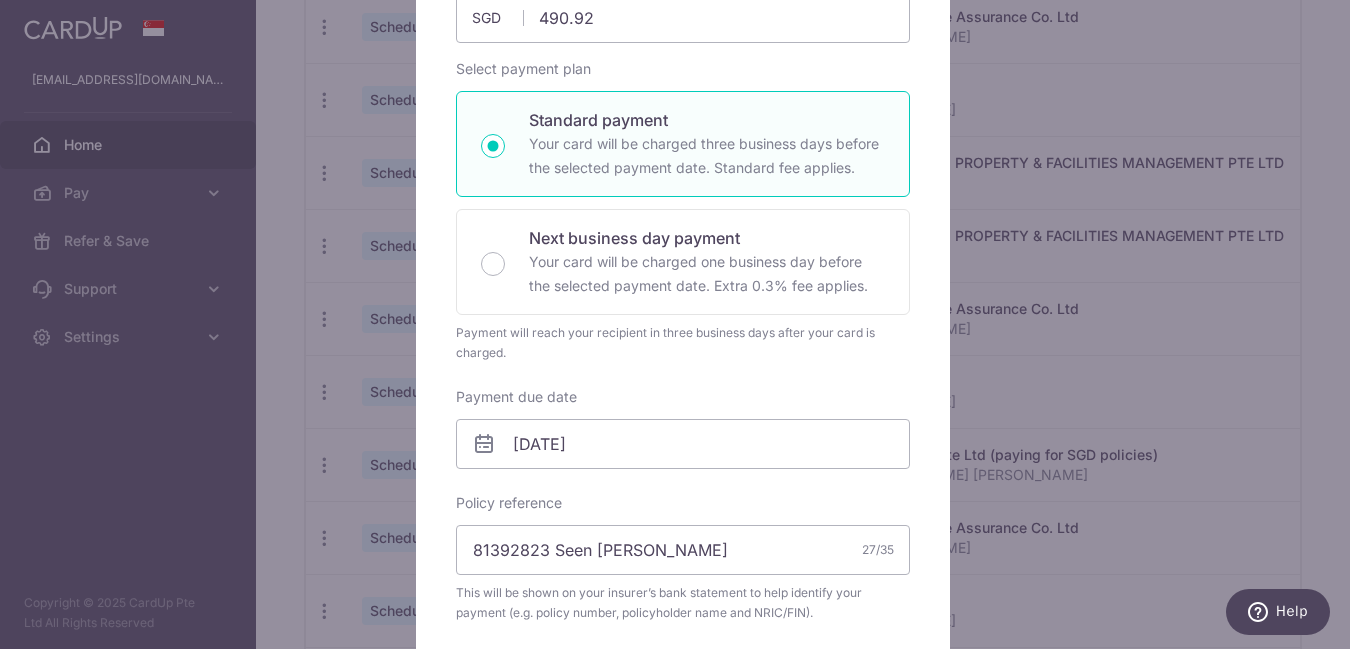scroll, scrollTop: 164, scrollLeft: 0, axis: vertical 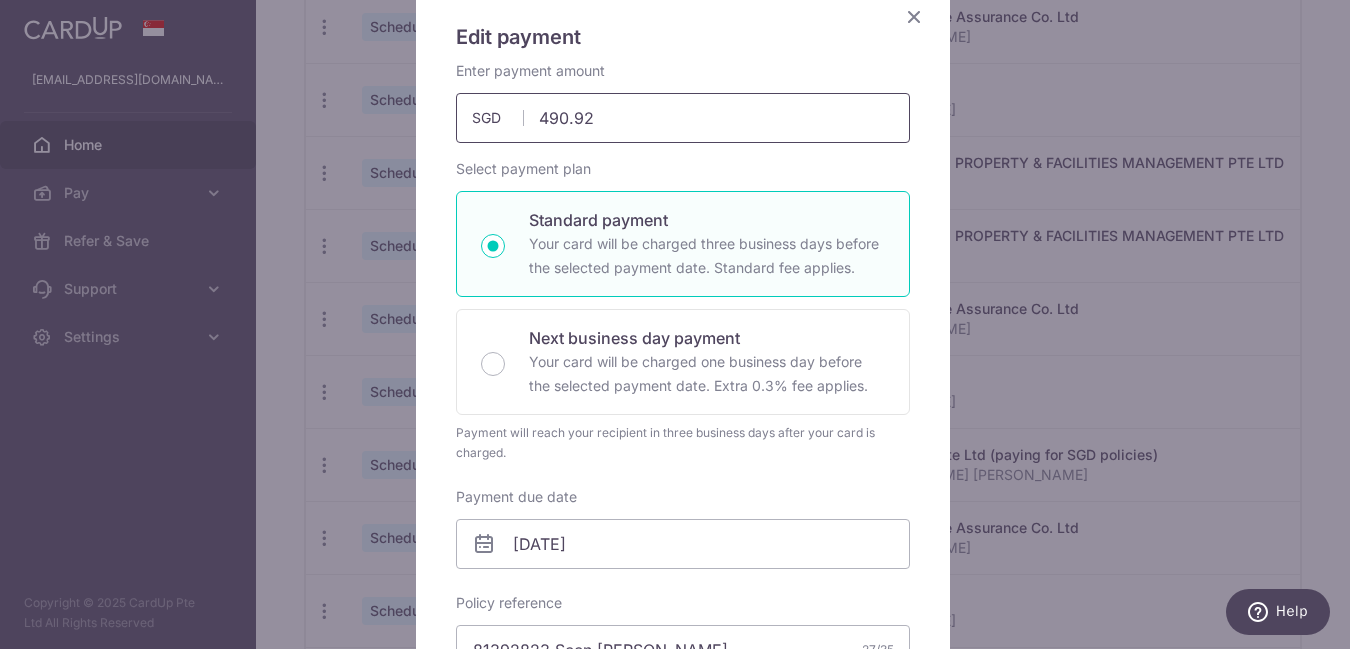 click on "490.92" at bounding box center [683, 118] 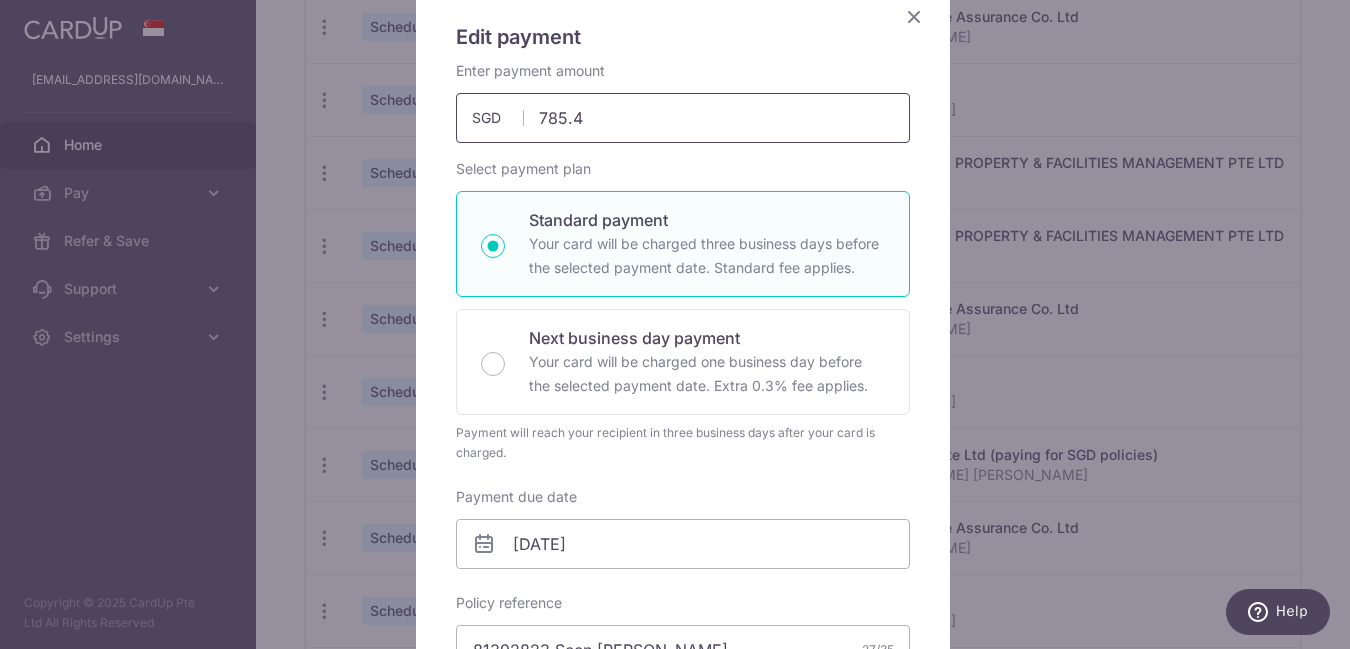 type on "785.47" 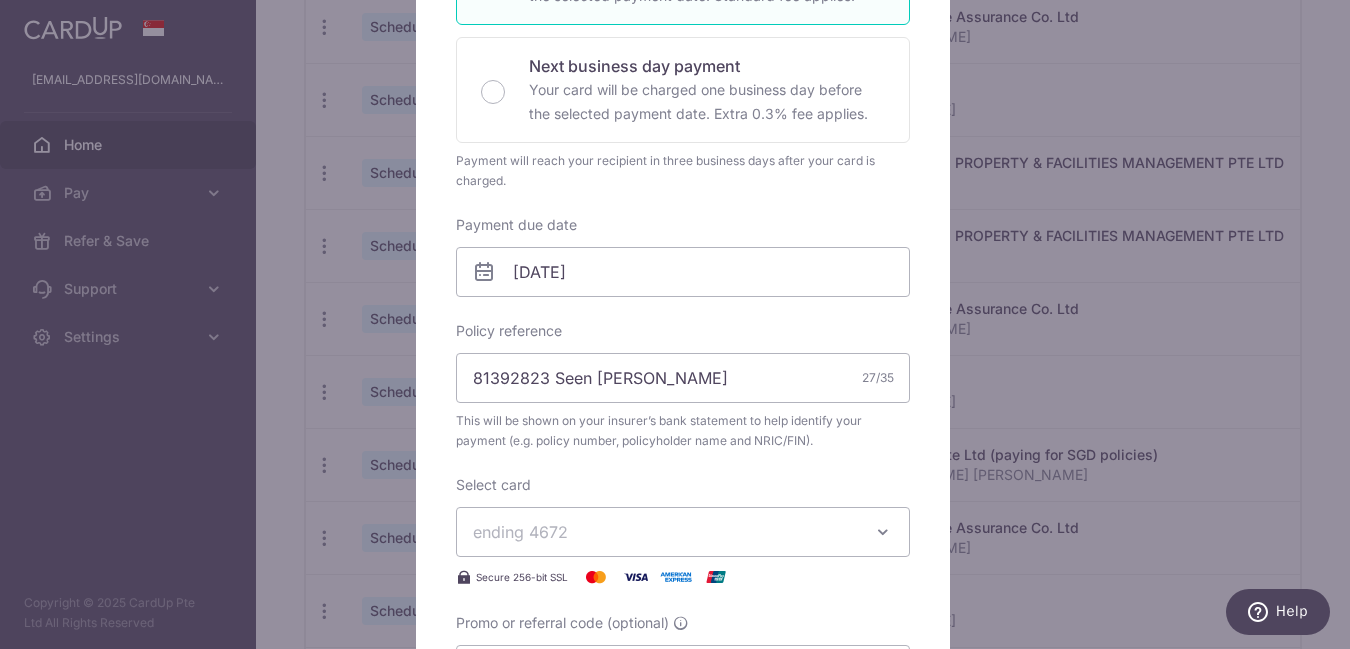 scroll, scrollTop: 478, scrollLeft: 0, axis: vertical 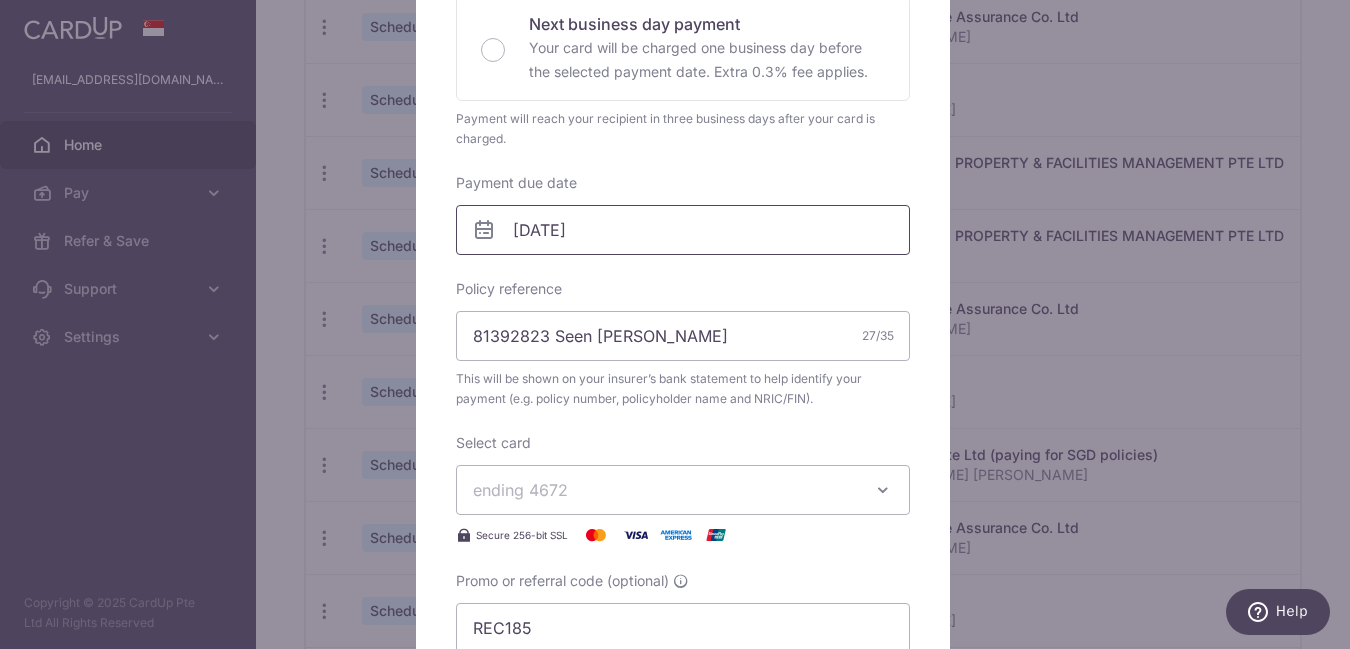 click on "21/08/2025" at bounding box center [683, 230] 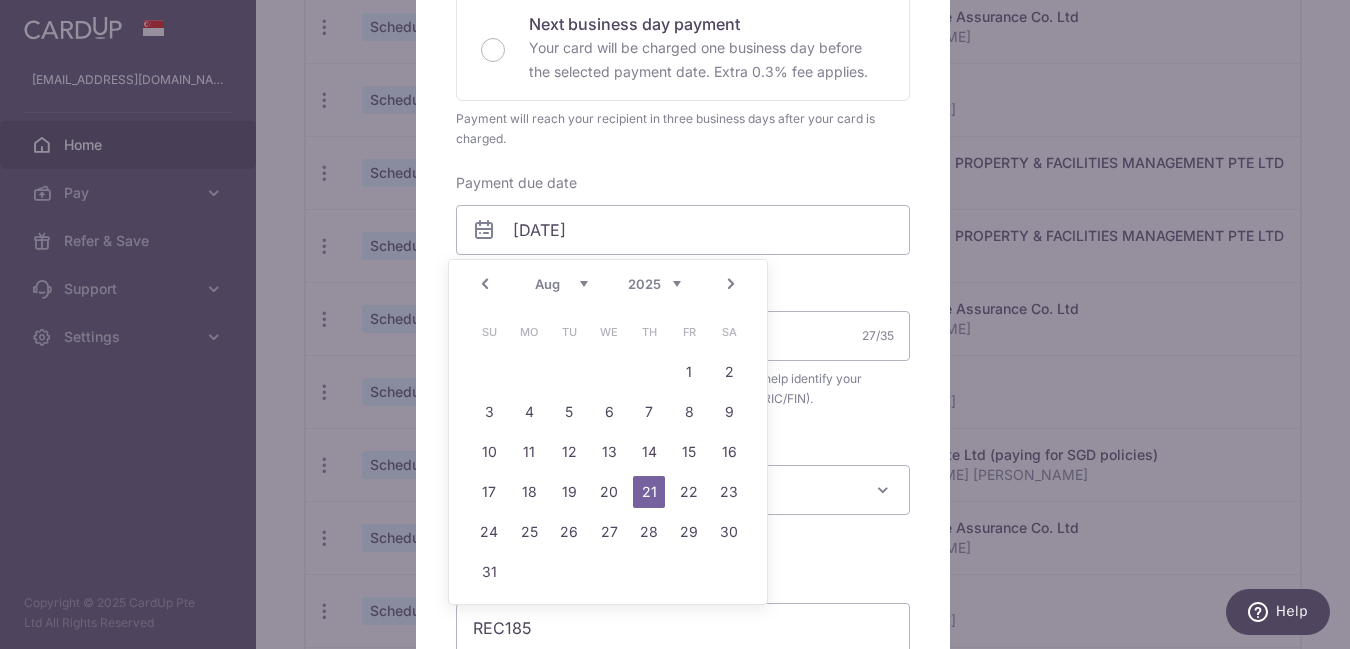 click on "Prev Next Jul Aug Sep Oct Nov Dec 2025 2026 2027 2028 2029 2030 2031 2032 2033 2034 2035" at bounding box center [608, 284] 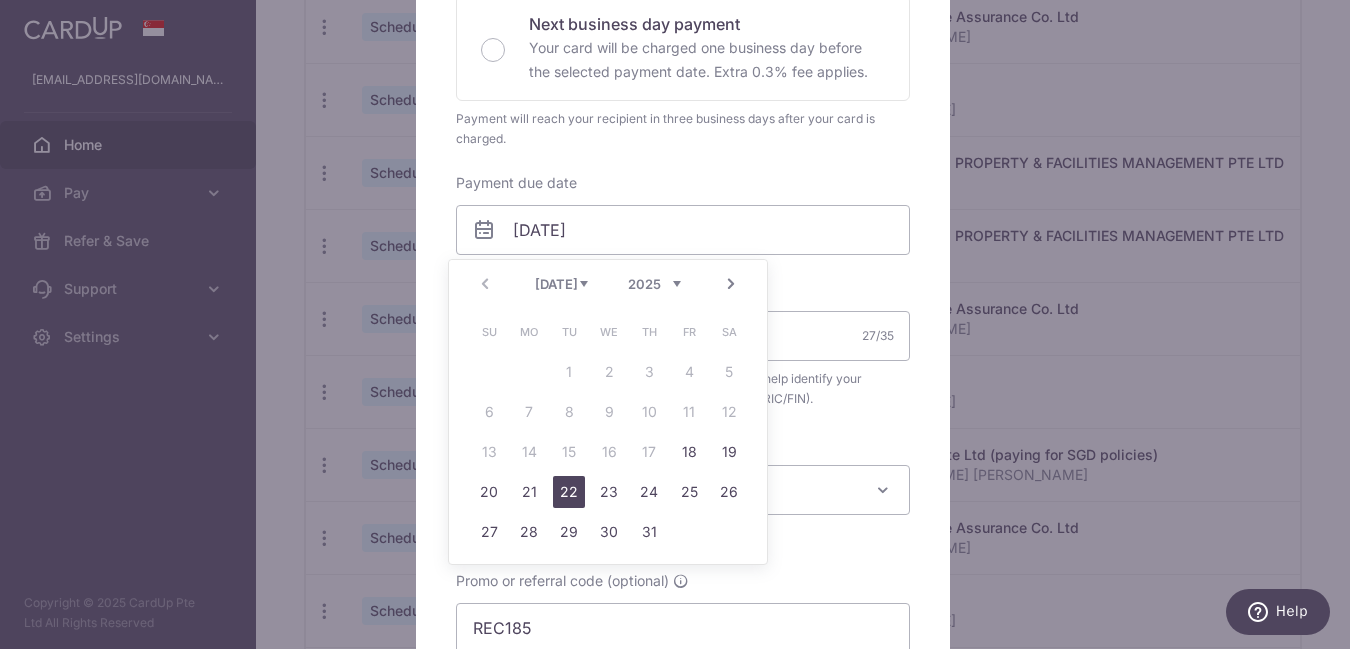 click on "22" at bounding box center (569, 492) 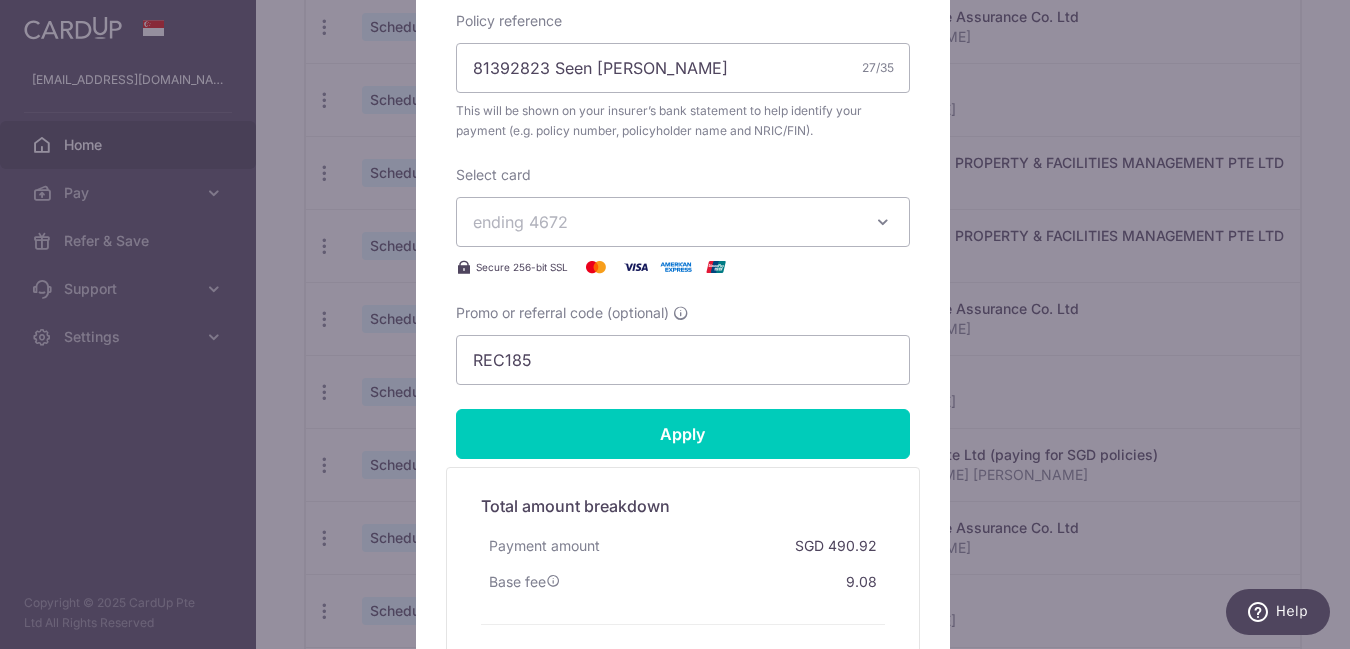 scroll, scrollTop: 876, scrollLeft: 0, axis: vertical 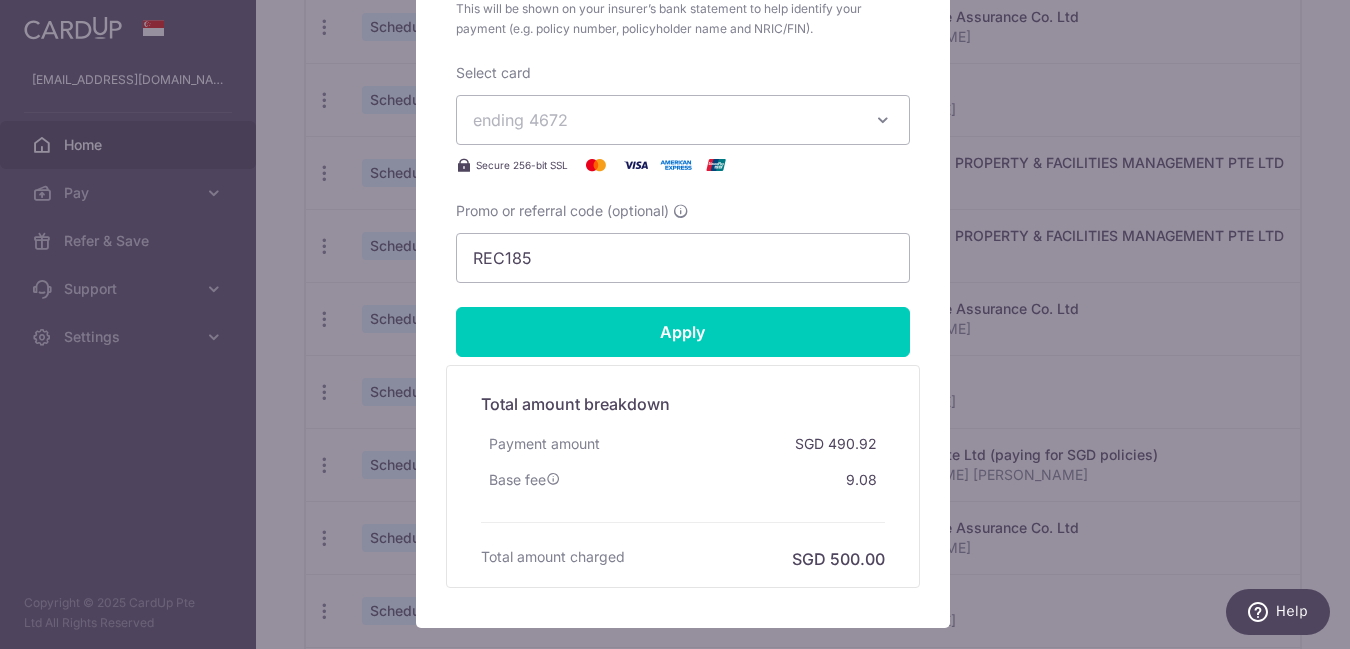 click on "ending 4672" at bounding box center [665, 120] 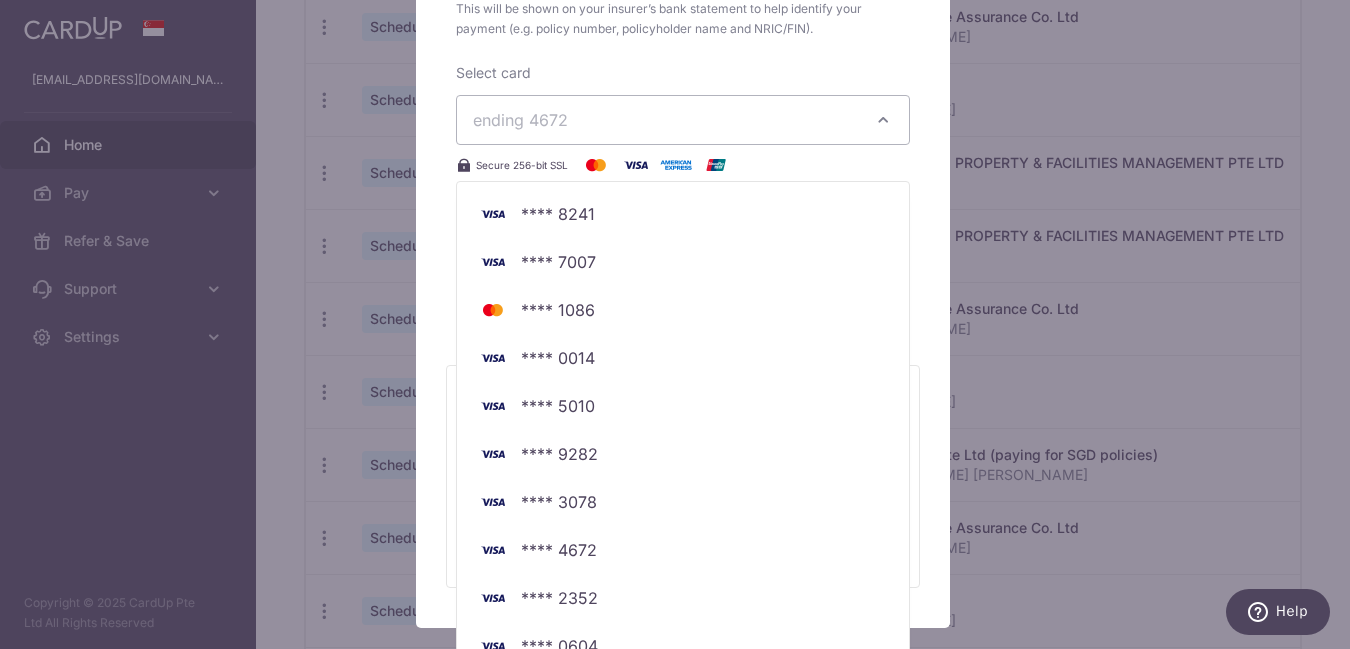 type 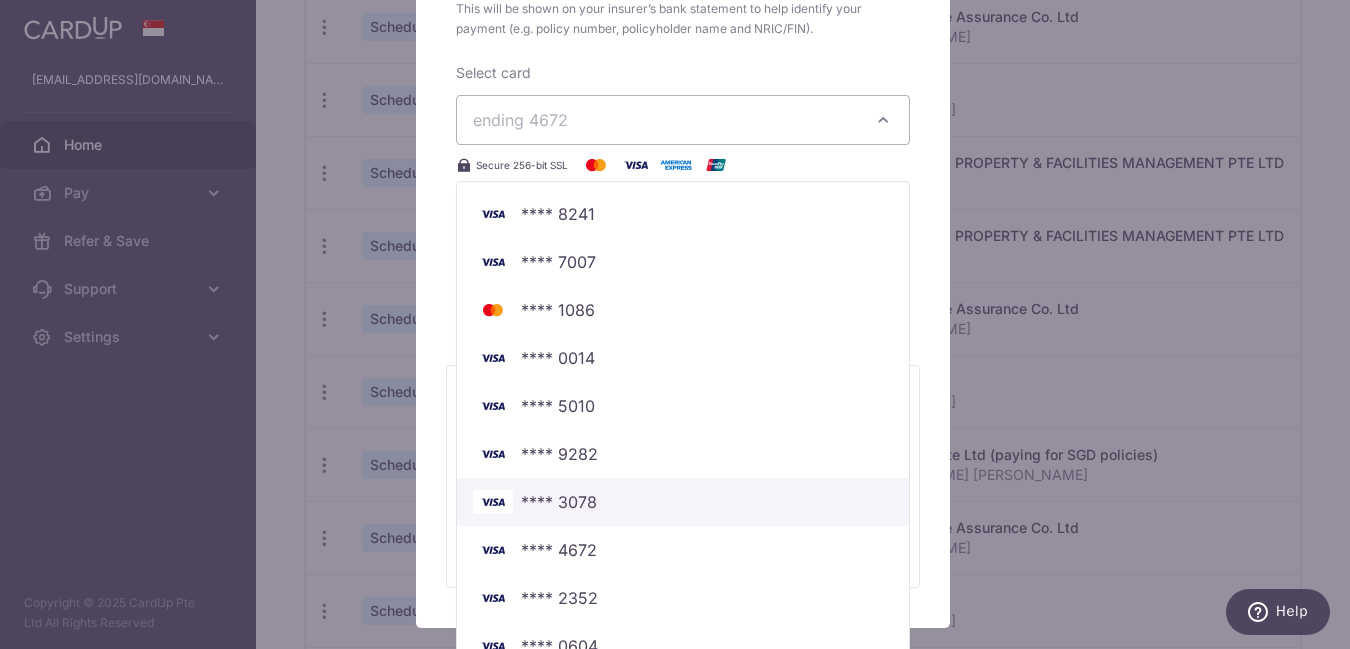 click on "**** 3078" at bounding box center (683, 502) 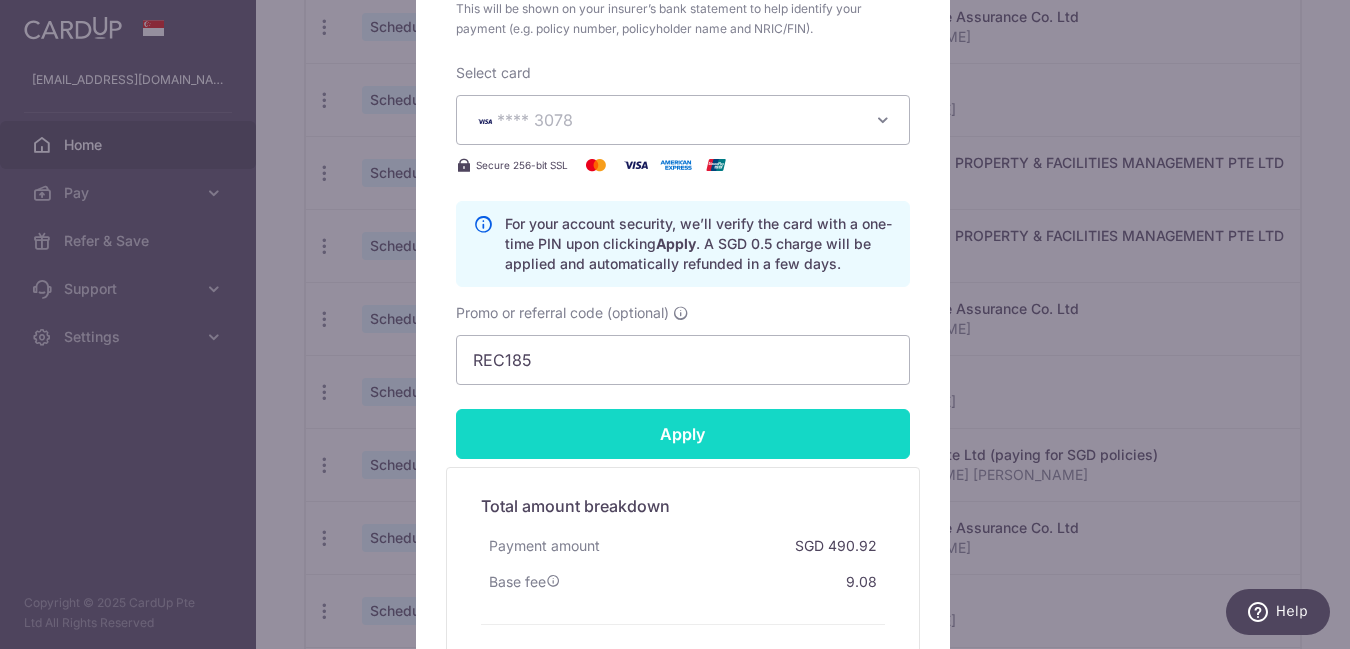 click on "Apply" at bounding box center (683, 434) 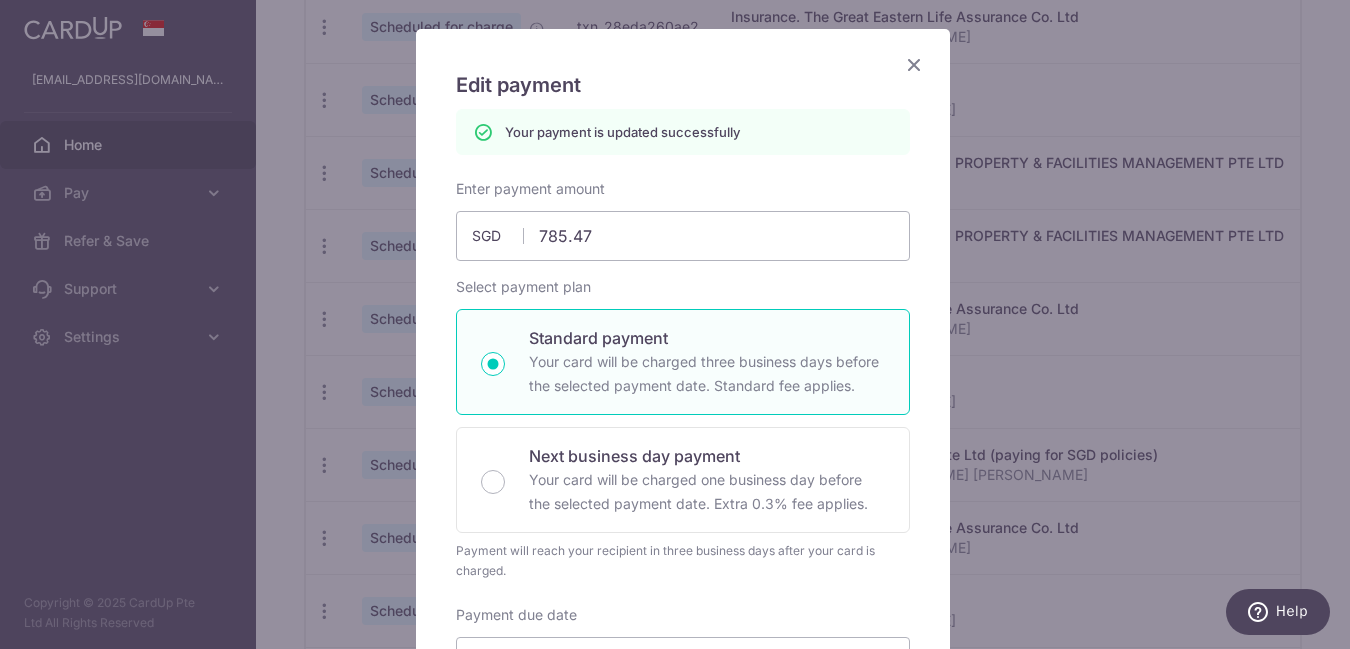 scroll, scrollTop: 0, scrollLeft: 0, axis: both 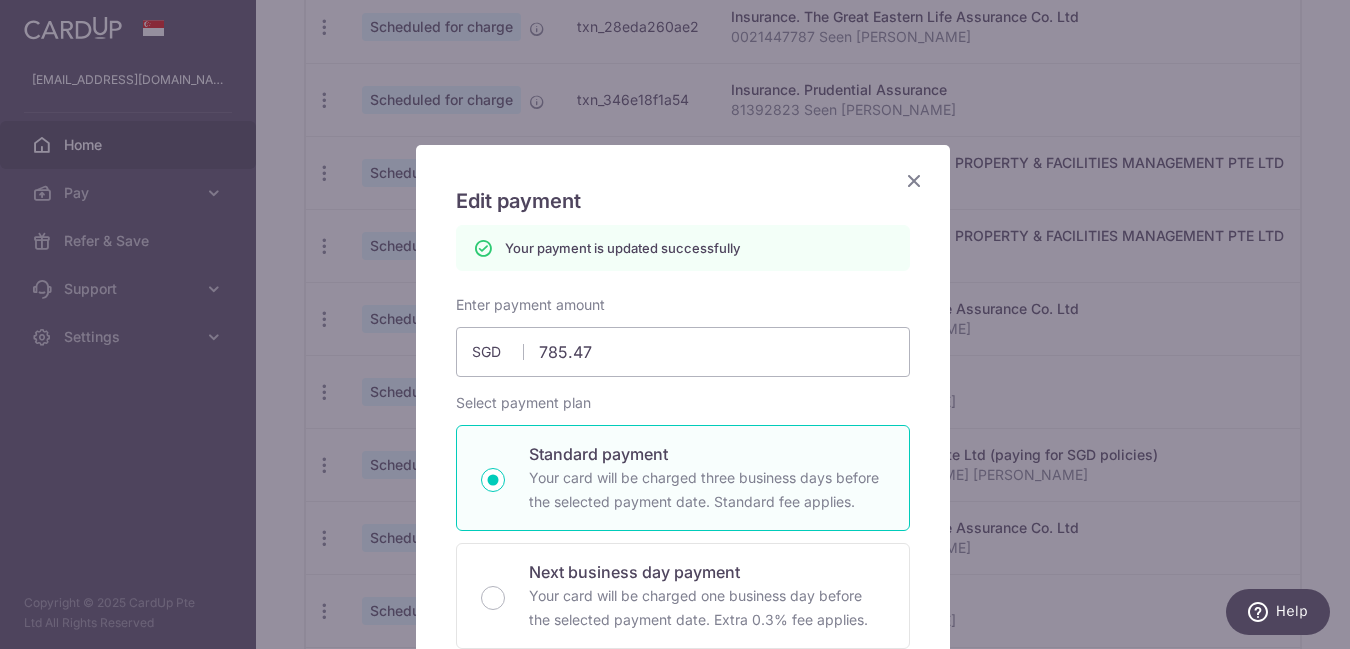 click at bounding box center (914, 180) 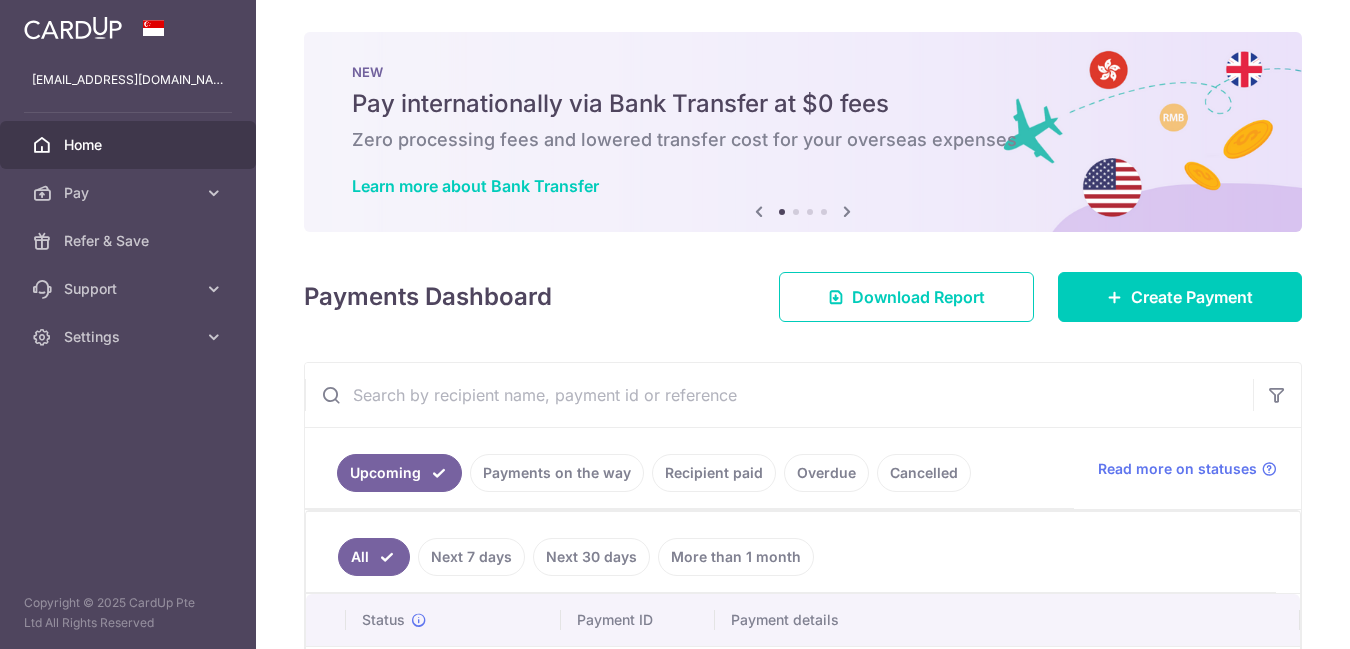 scroll, scrollTop: 0, scrollLeft: 0, axis: both 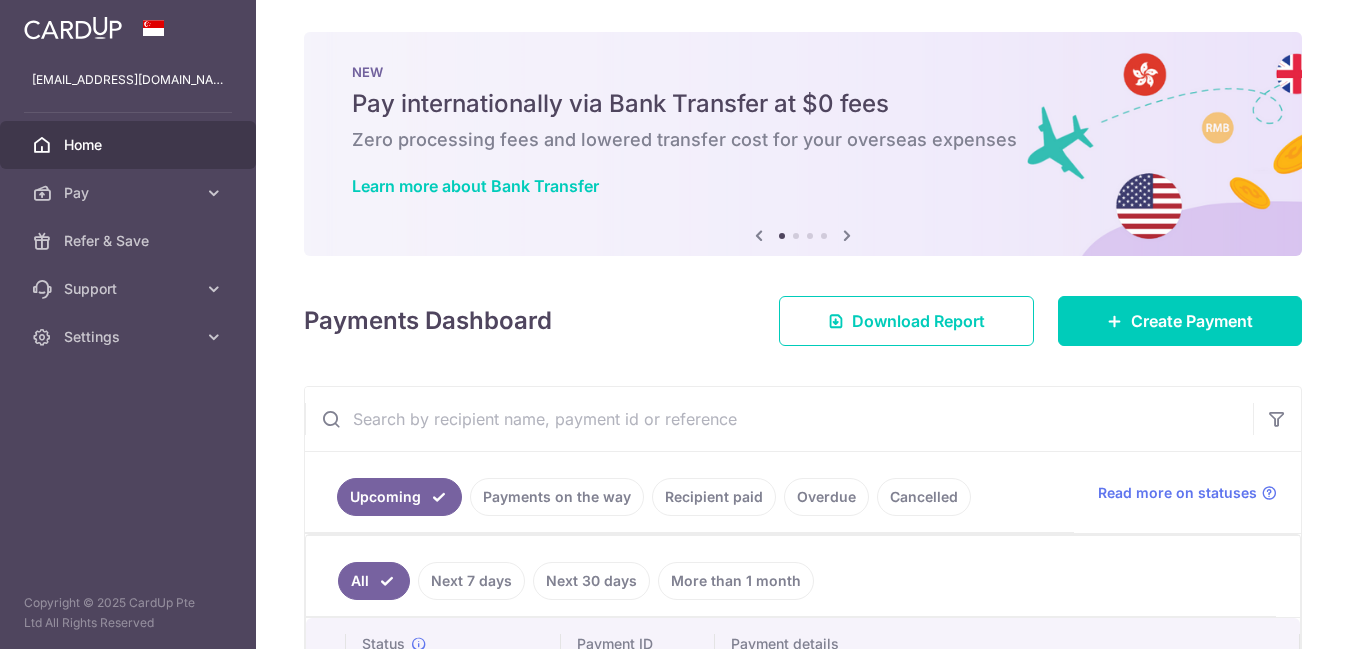 click on "Payments Dashboard" at bounding box center [428, 321] 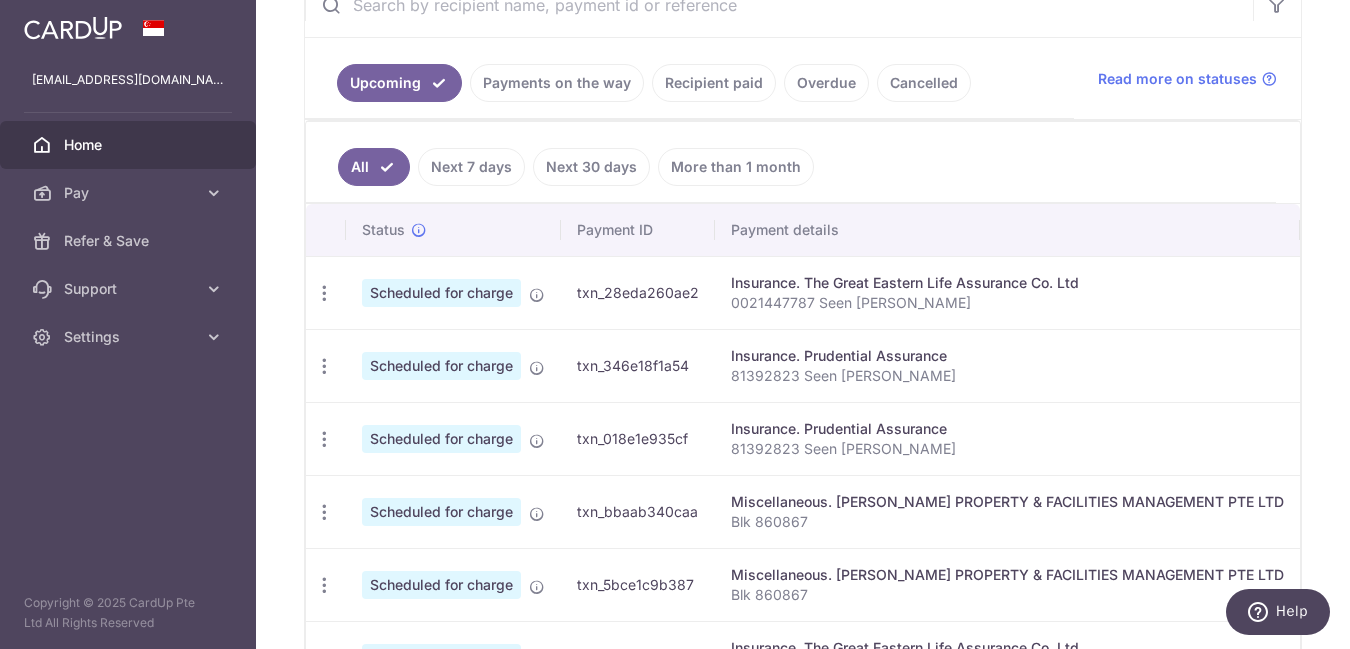 scroll, scrollTop: 480, scrollLeft: 0, axis: vertical 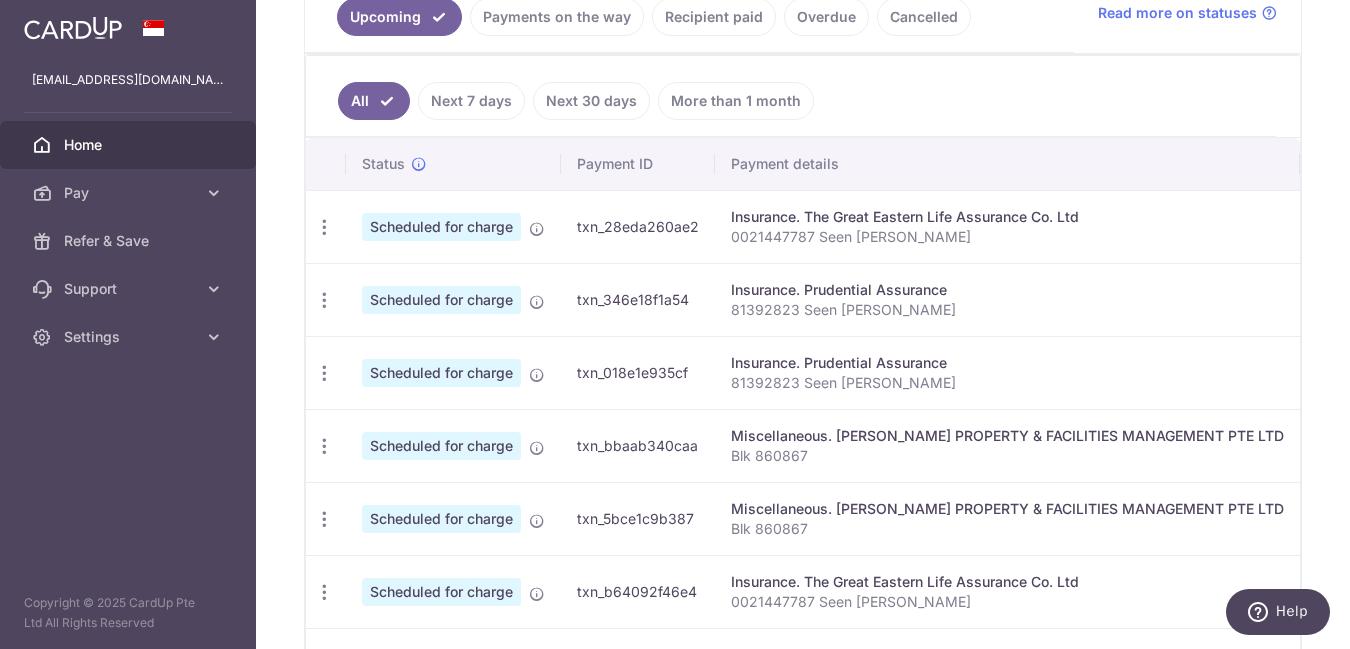 click on "Insurance. Prudential Assurance" at bounding box center (1007, 290) 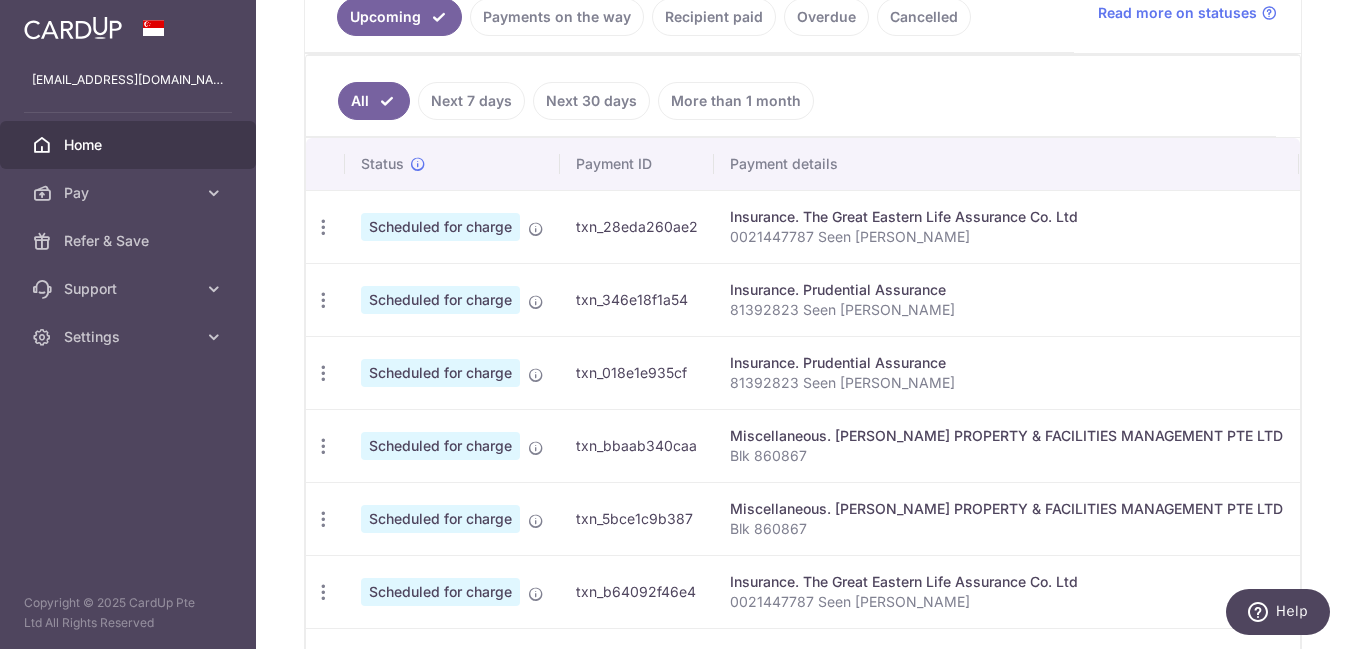 scroll, scrollTop: 0, scrollLeft: 0, axis: both 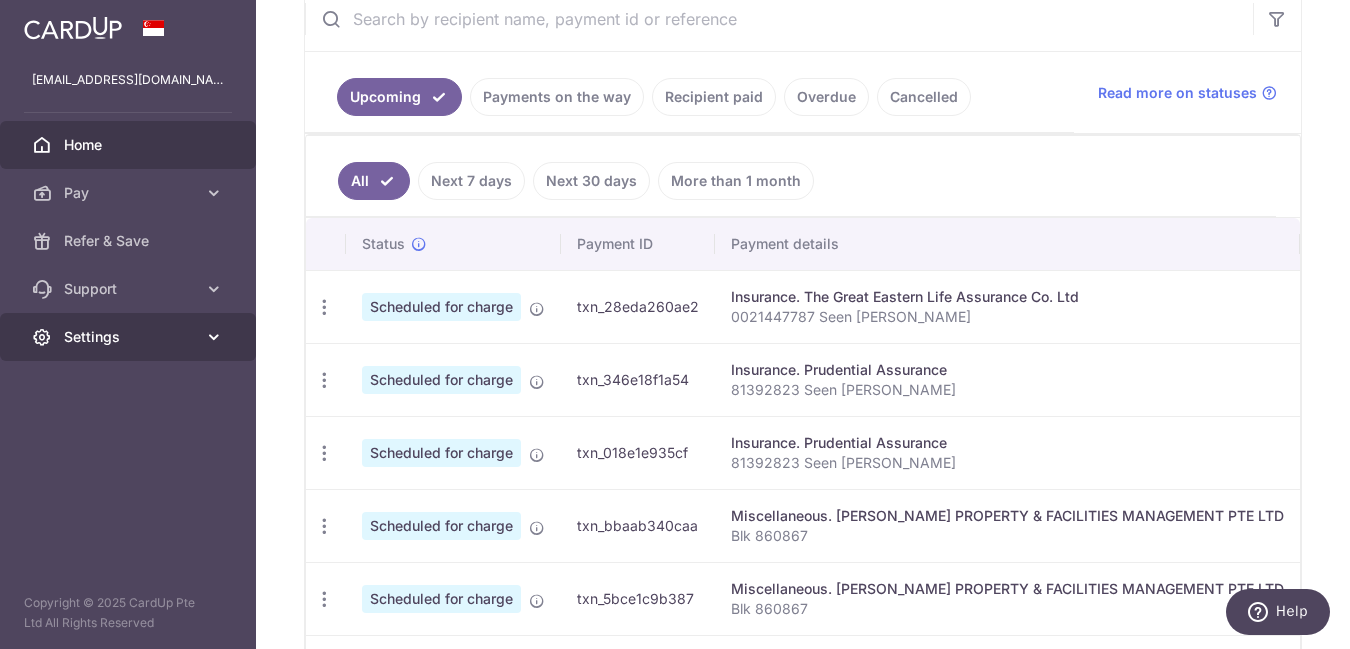 click on "Settings" at bounding box center [130, 337] 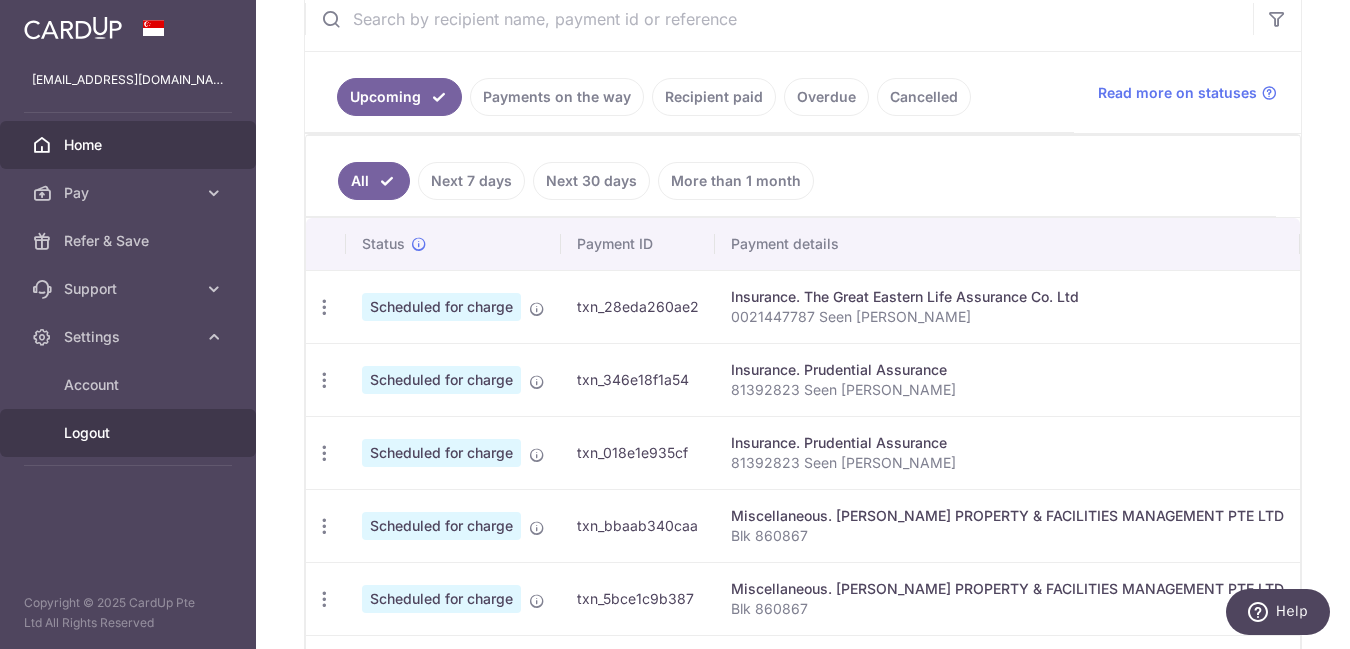 click on "Logout" at bounding box center (130, 433) 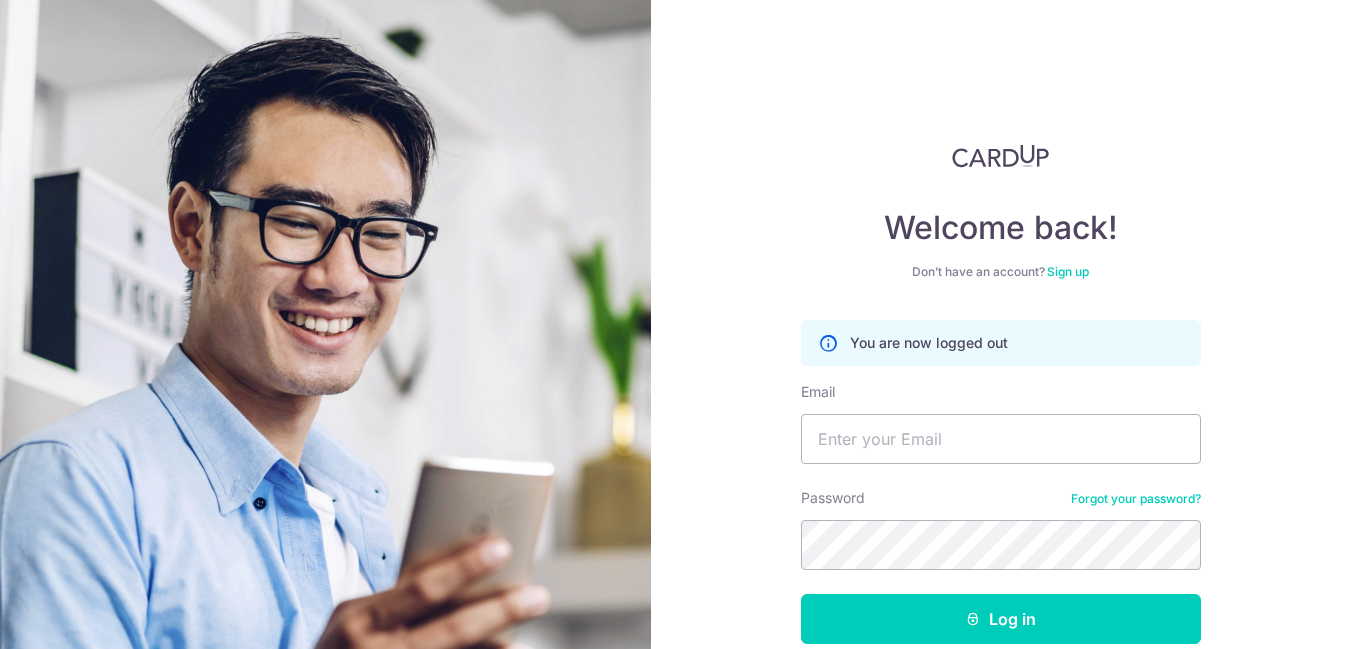 scroll, scrollTop: 0, scrollLeft: 0, axis: both 